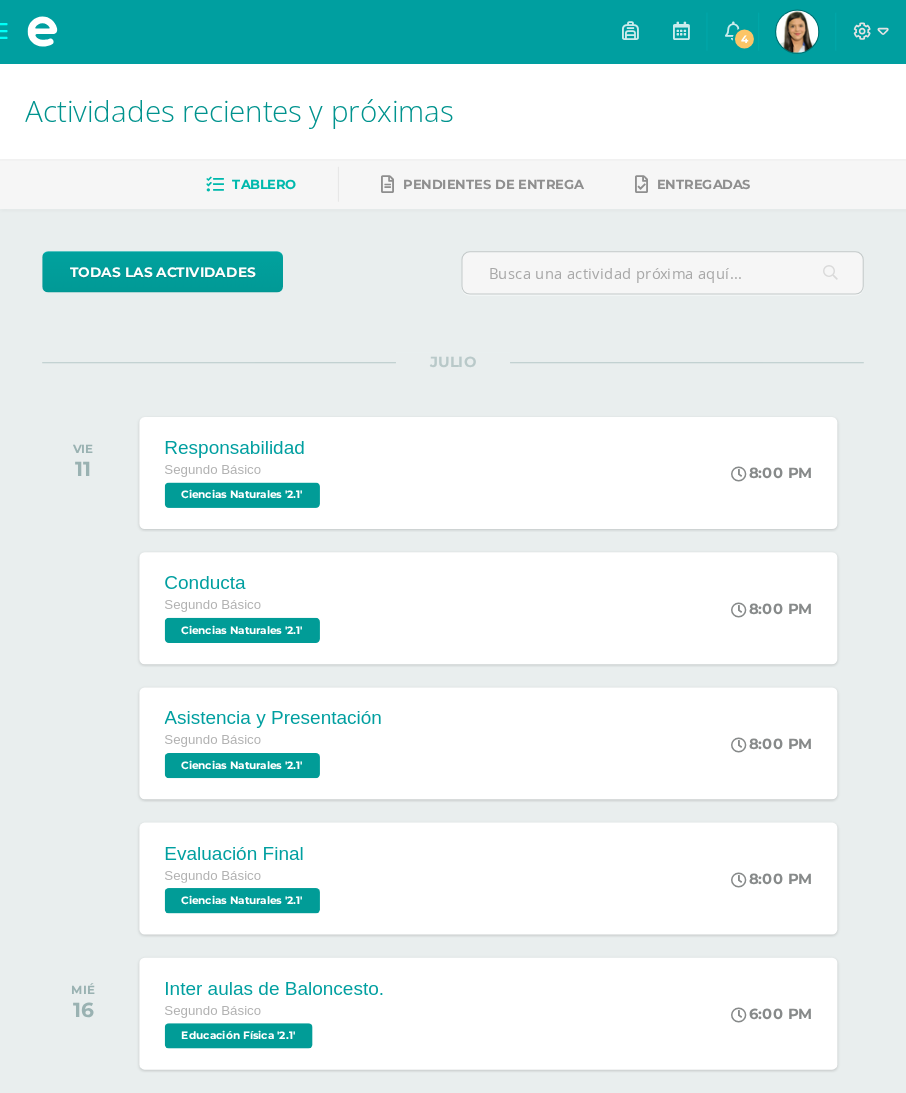scroll, scrollTop: 0, scrollLeft: 0, axis: both 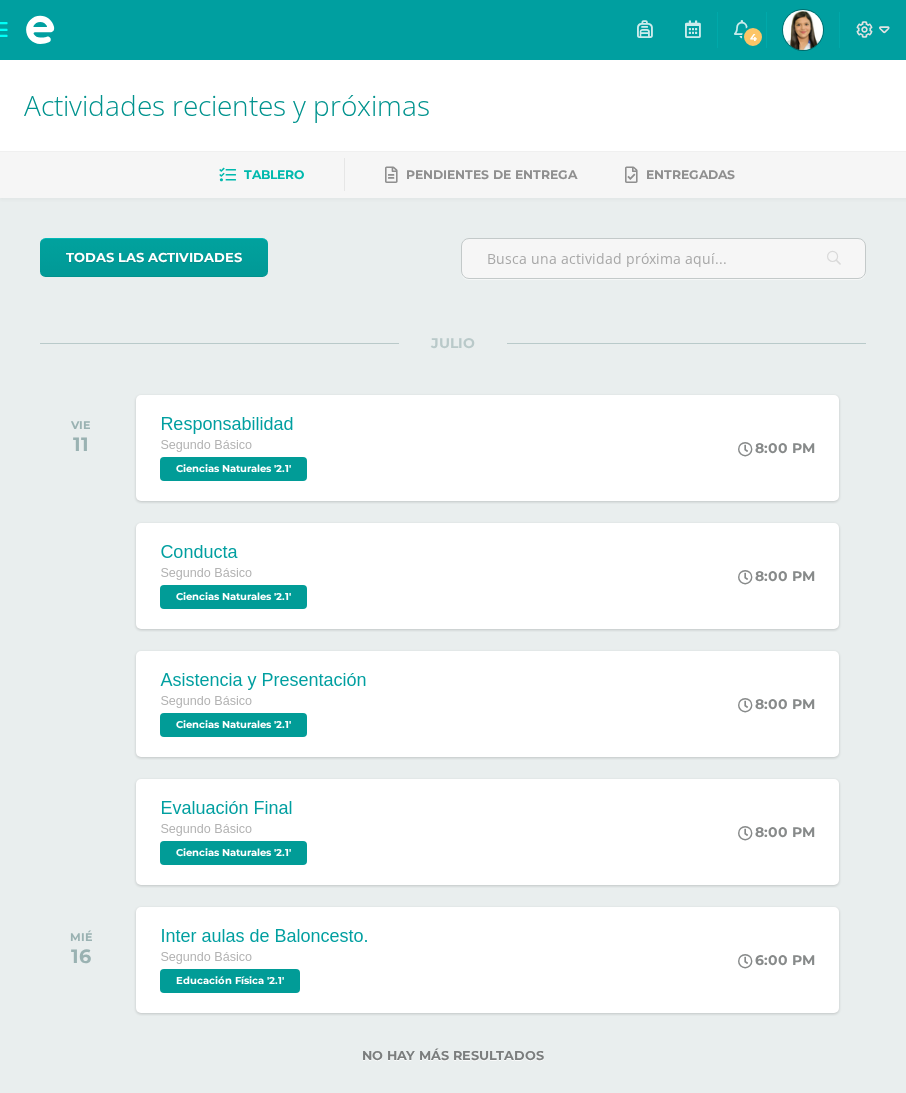 click on "4" at bounding box center (753, 37) 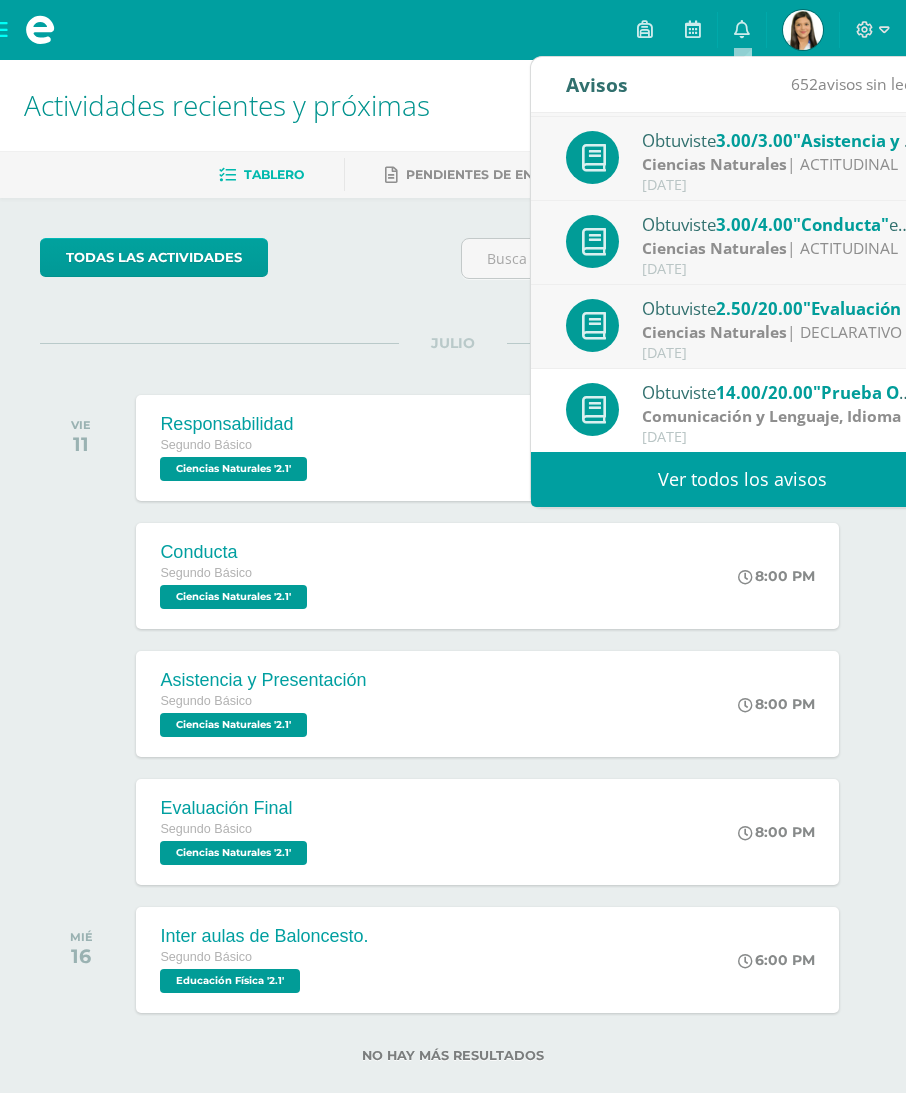 scroll, scrollTop: 100, scrollLeft: 0, axis: vertical 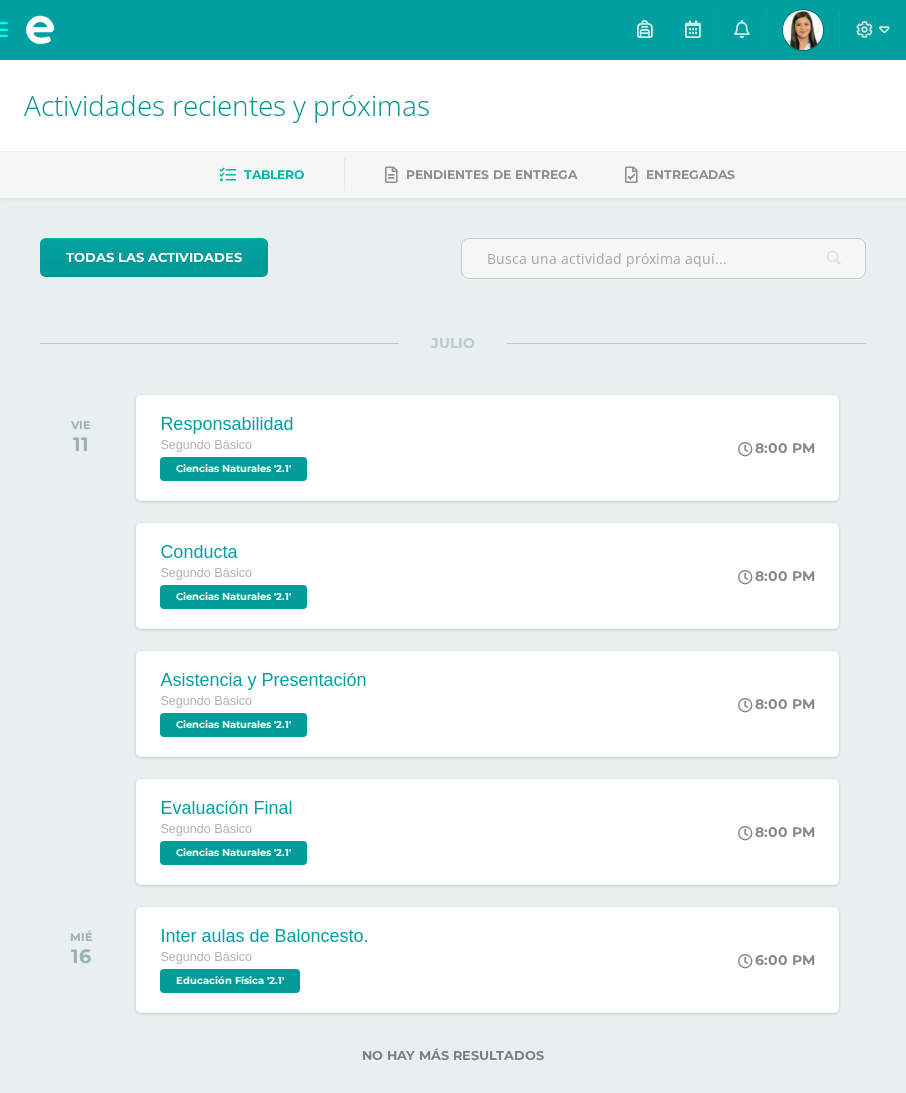 click on "Asistencia y Presentación
Segundo Básico
Ciencias Naturales '2.1'
8:00 PM
Asistencia y Presentación
Ciencias Naturales
Cargando contenido" at bounding box center [453, 704] 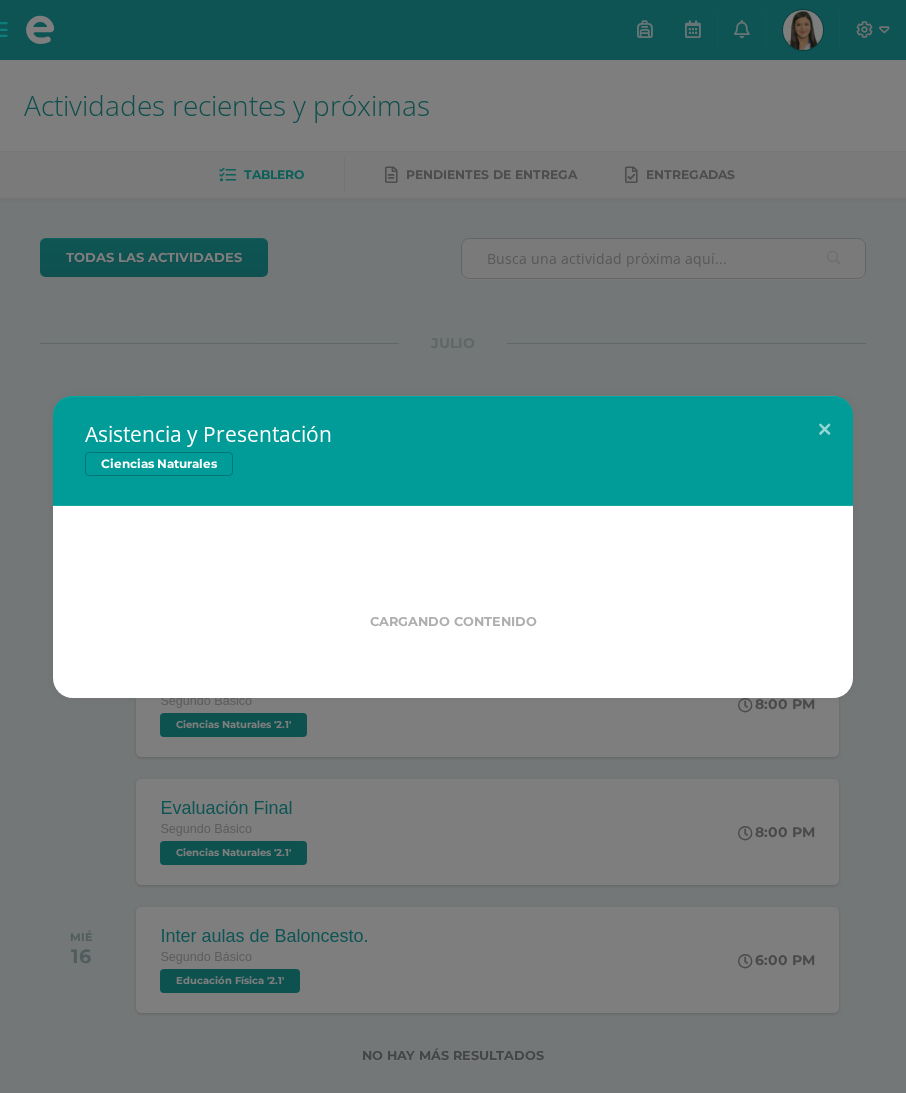 click on "Asistencia y Presentación
Ciencias Naturales
Cargando contenido
Loading..." at bounding box center [453, 546] 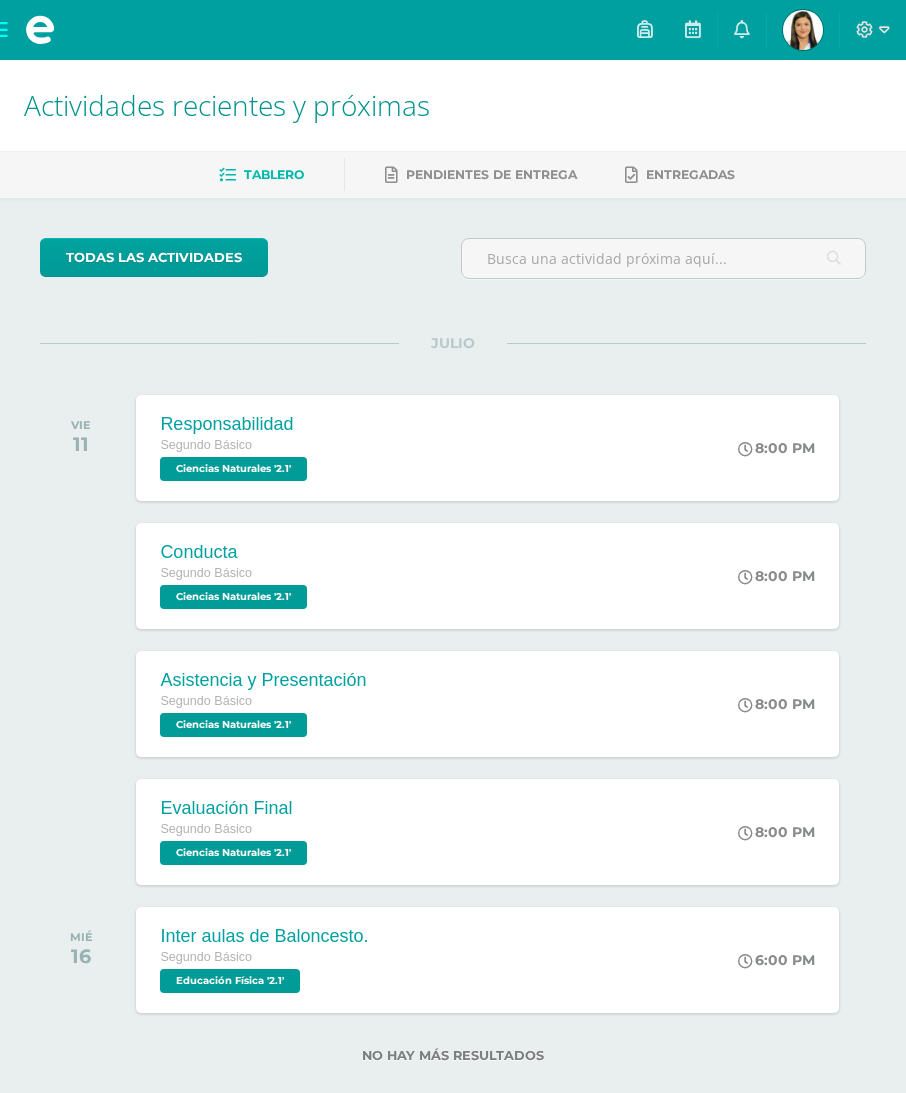 click at bounding box center (803, 30) 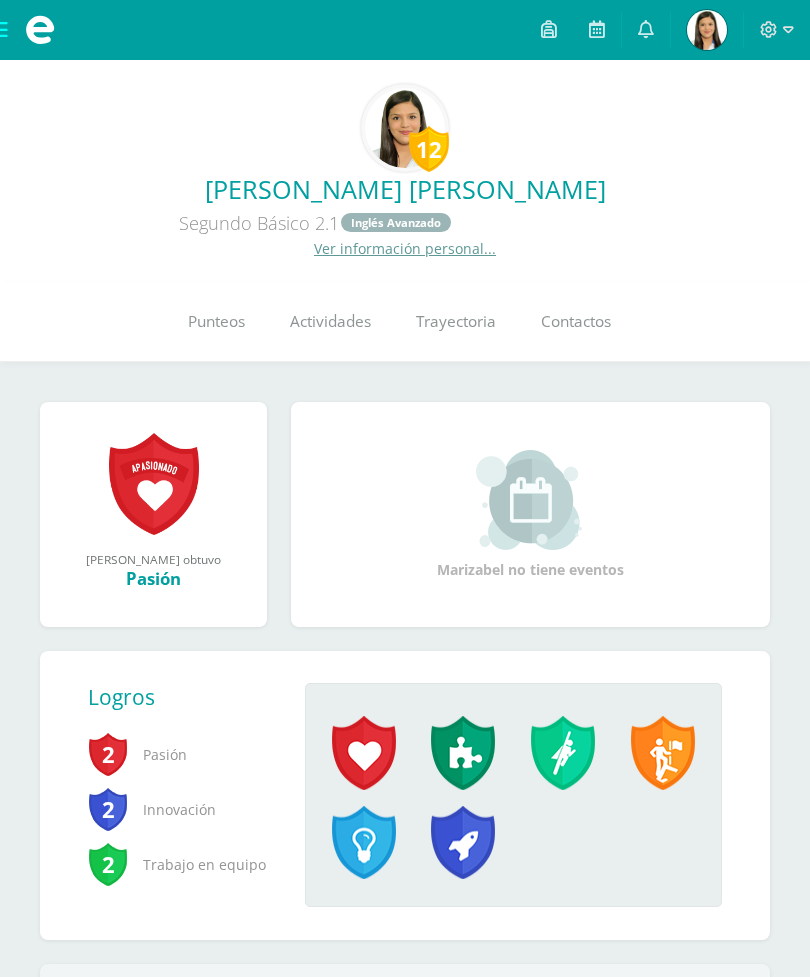 scroll, scrollTop: 0, scrollLeft: 0, axis: both 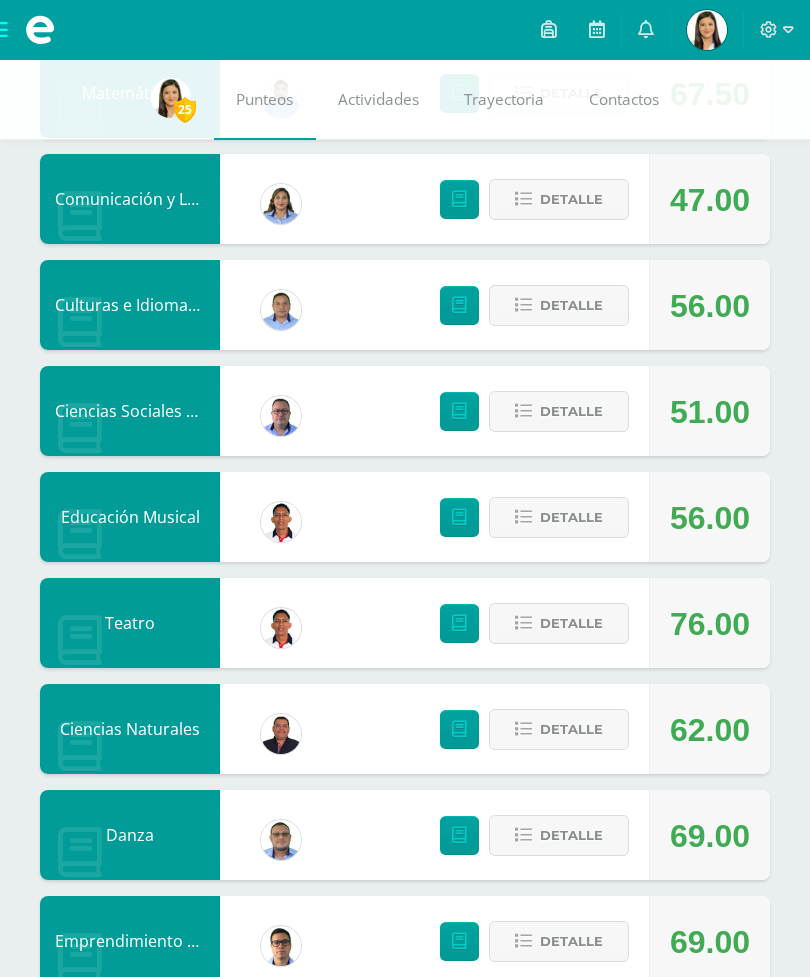 click on "Detalle" at bounding box center [571, 729] 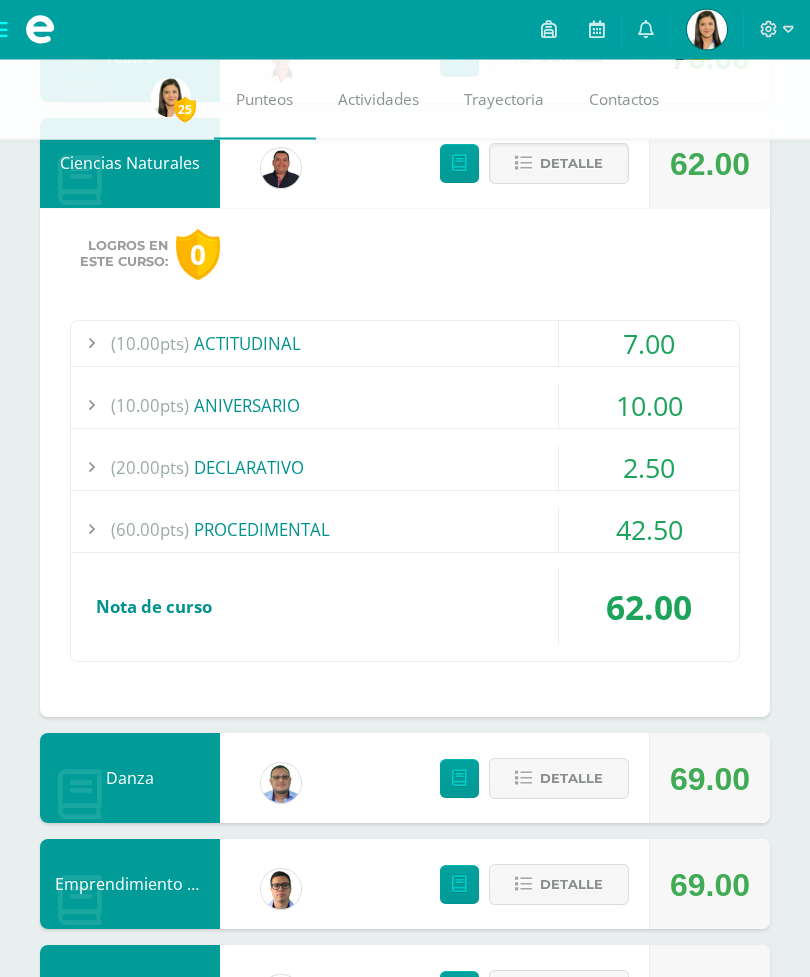 scroll, scrollTop: 1059, scrollLeft: 0, axis: vertical 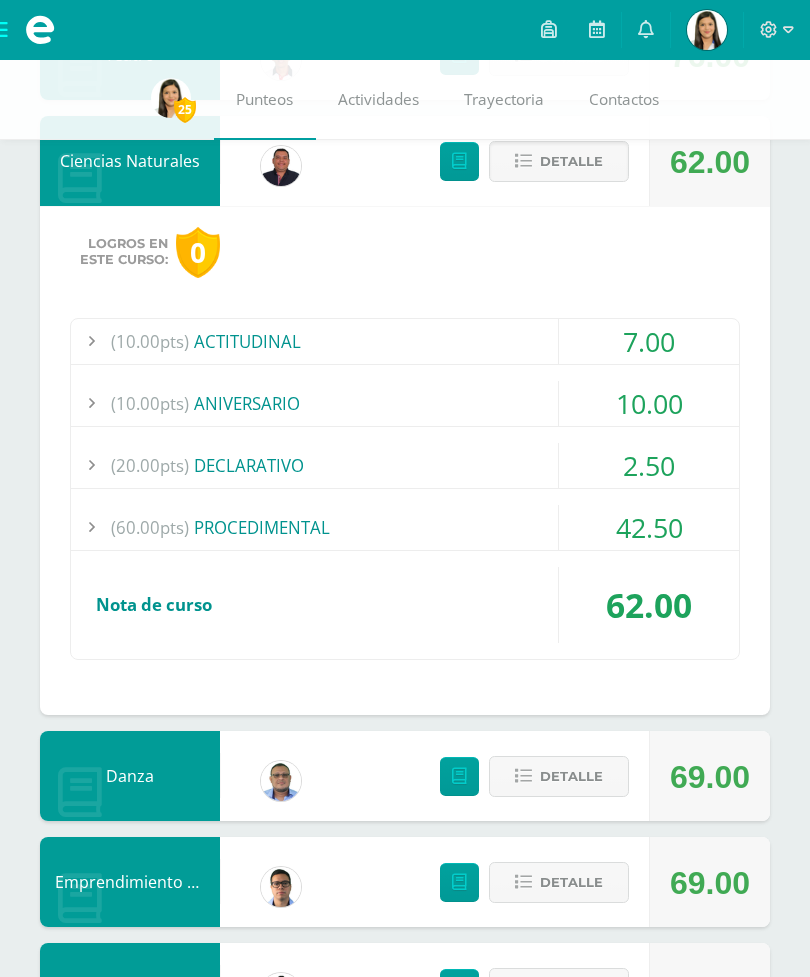click on "42.50" at bounding box center (649, 527) 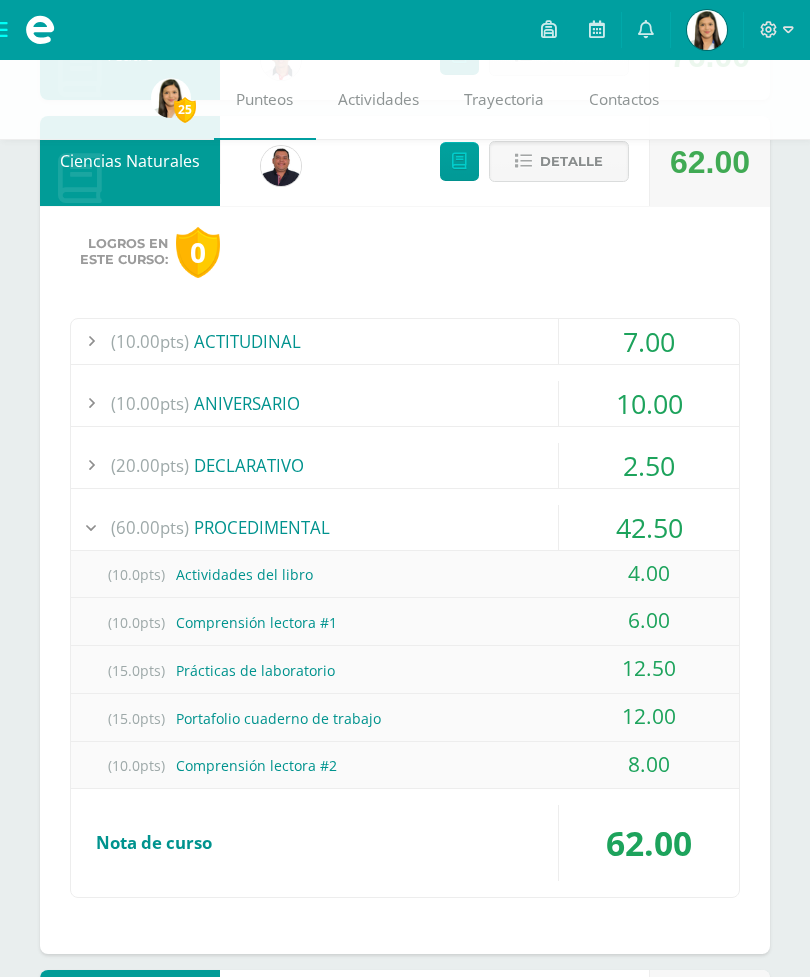 click on "42.50" at bounding box center [649, 527] 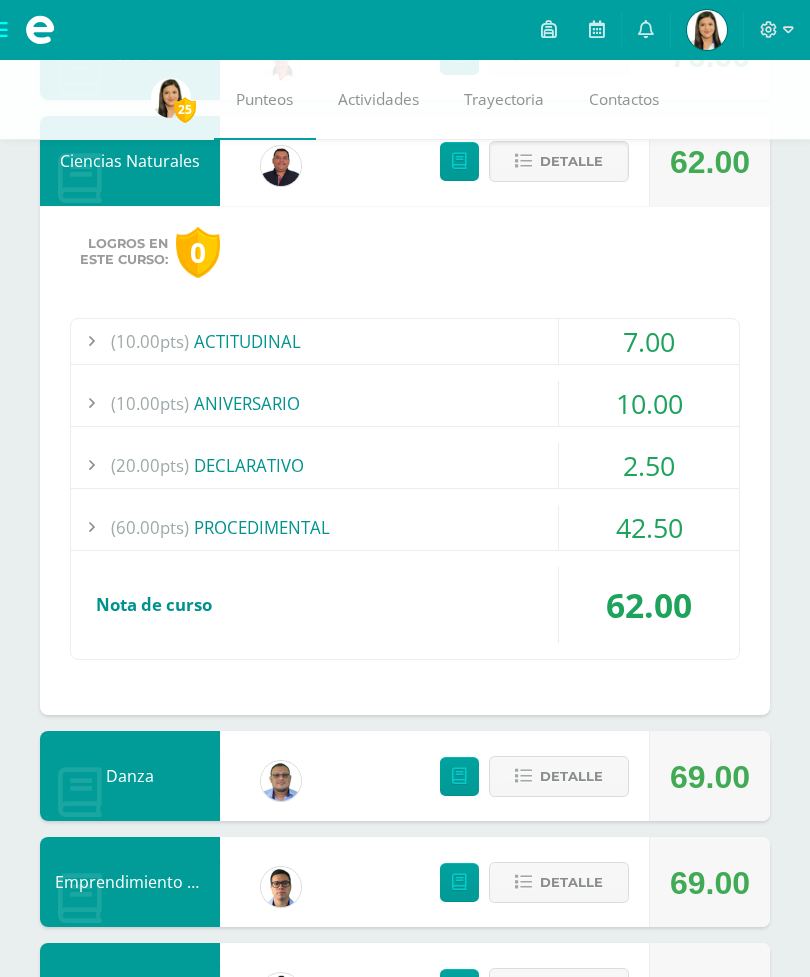 click on "42.50" at bounding box center [649, 527] 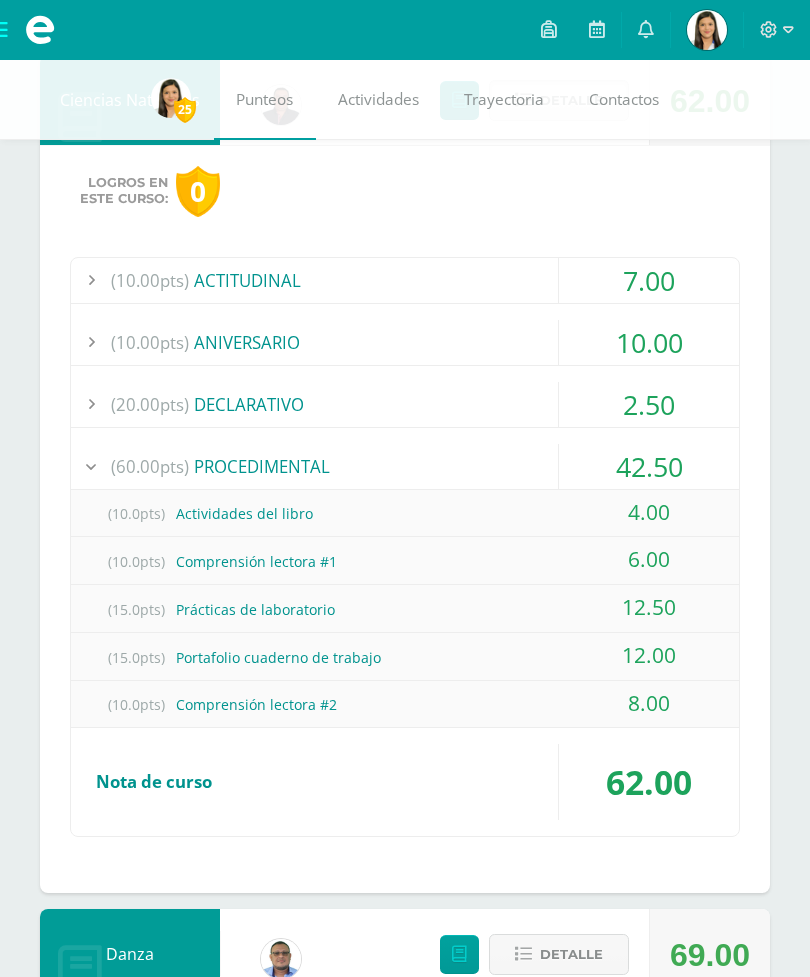 scroll, scrollTop: 1153, scrollLeft: 0, axis: vertical 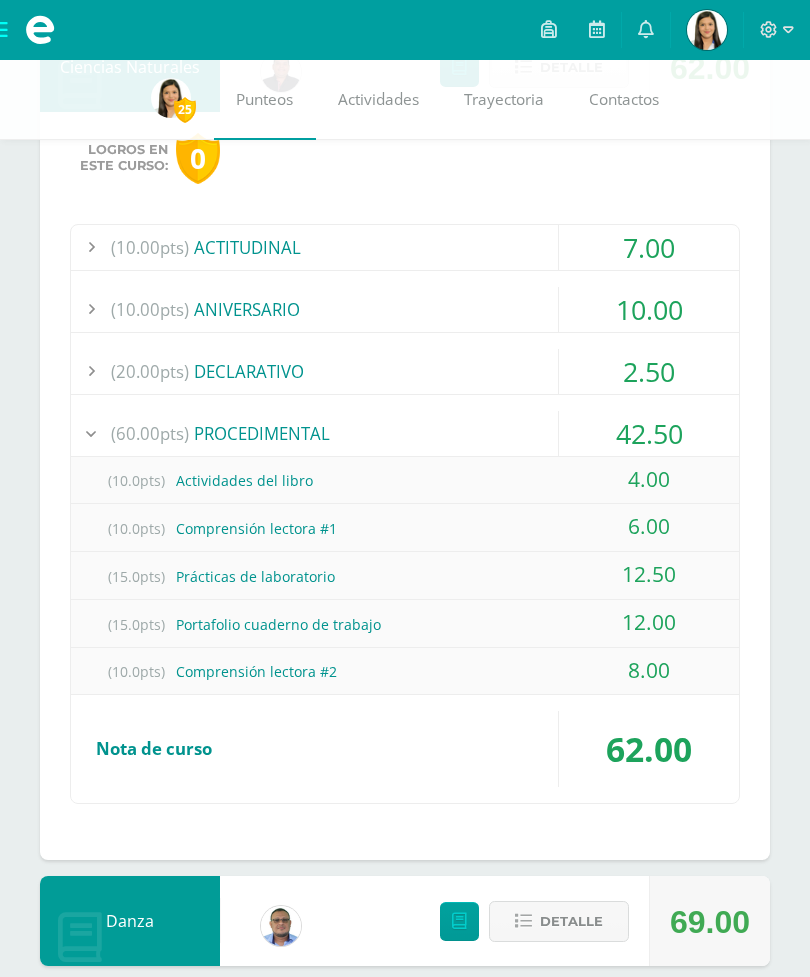 click on "(60.00pts)" at bounding box center (150, 433) 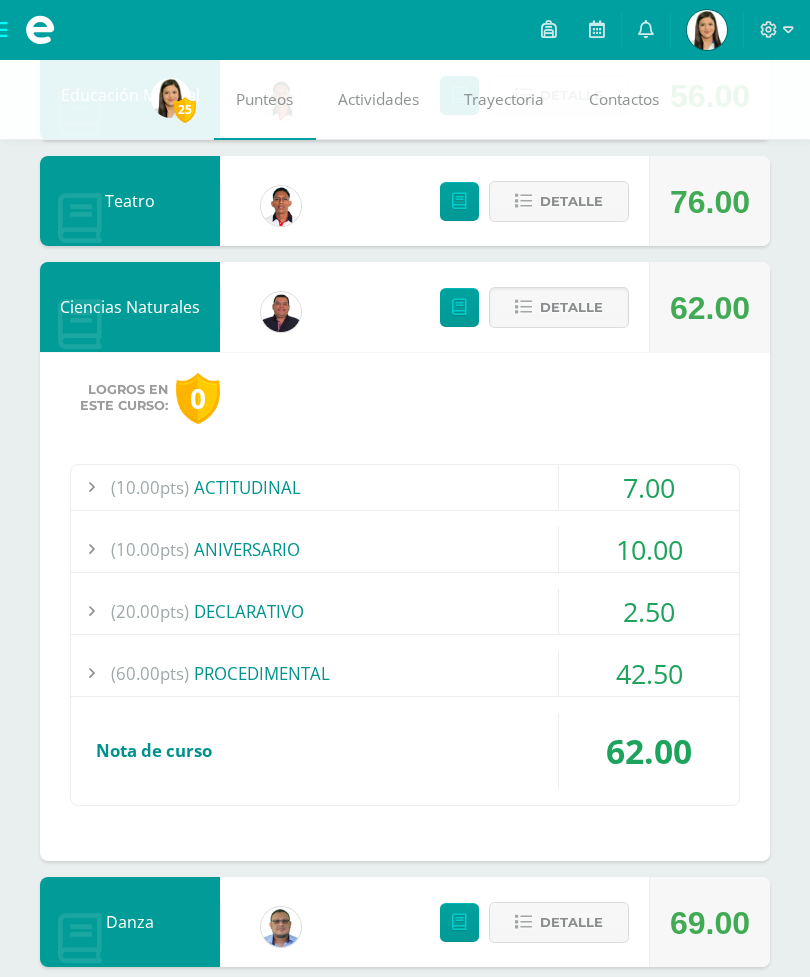 scroll, scrollTop: 911, scrollLeft: 0, axis: vertical 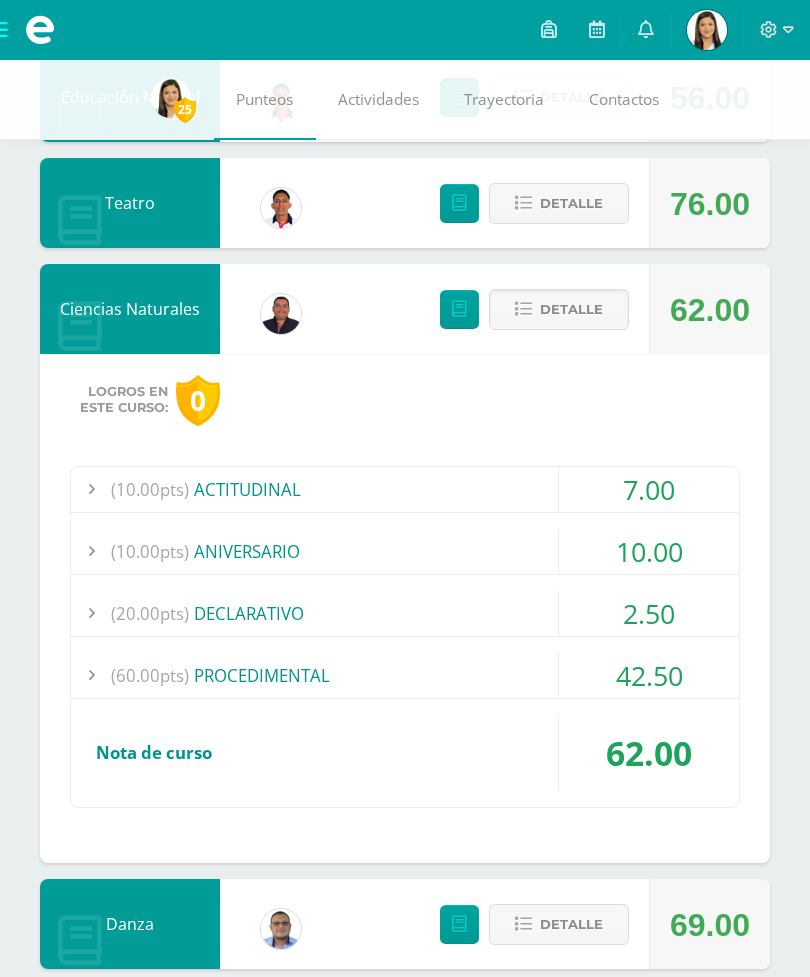 click on "Detalle" at bounding box center [571, 309] 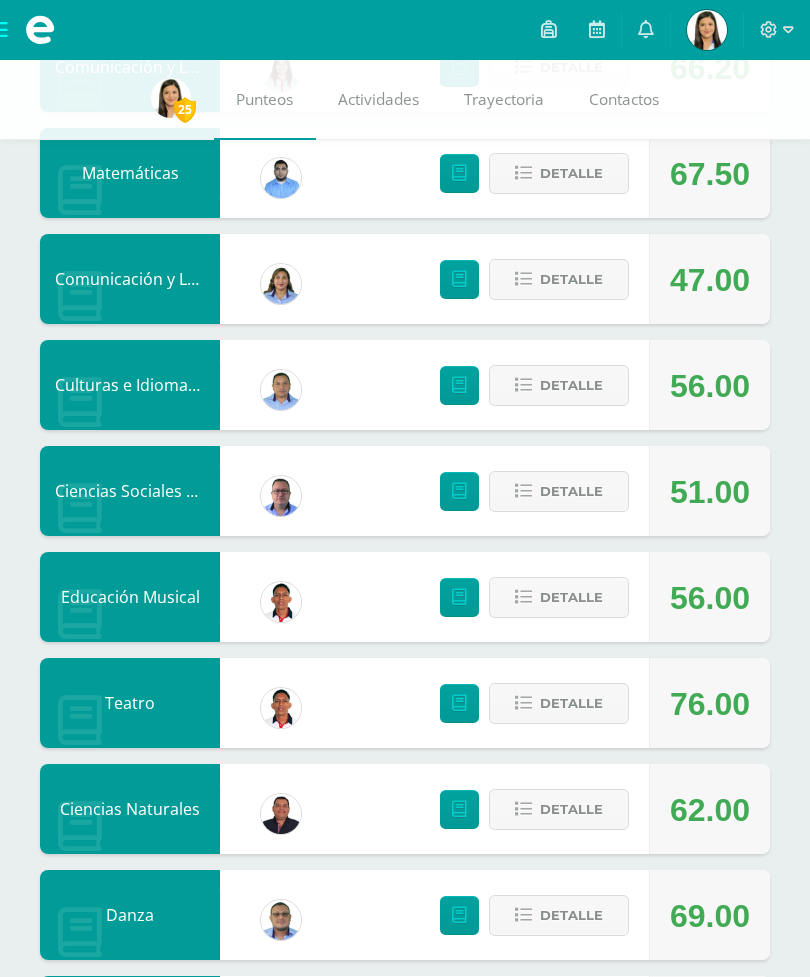 scroll, scrollTop: 386, scrollLeft: 0, axis: vertical 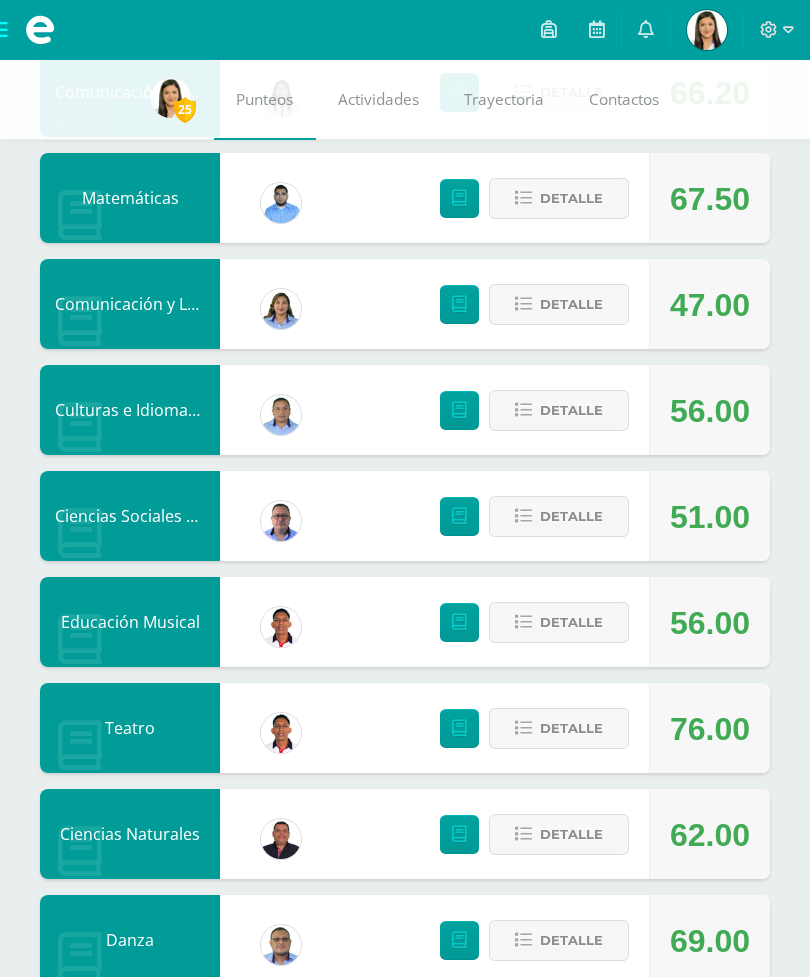 click on "Detalle" at bounding box center [559, 622] 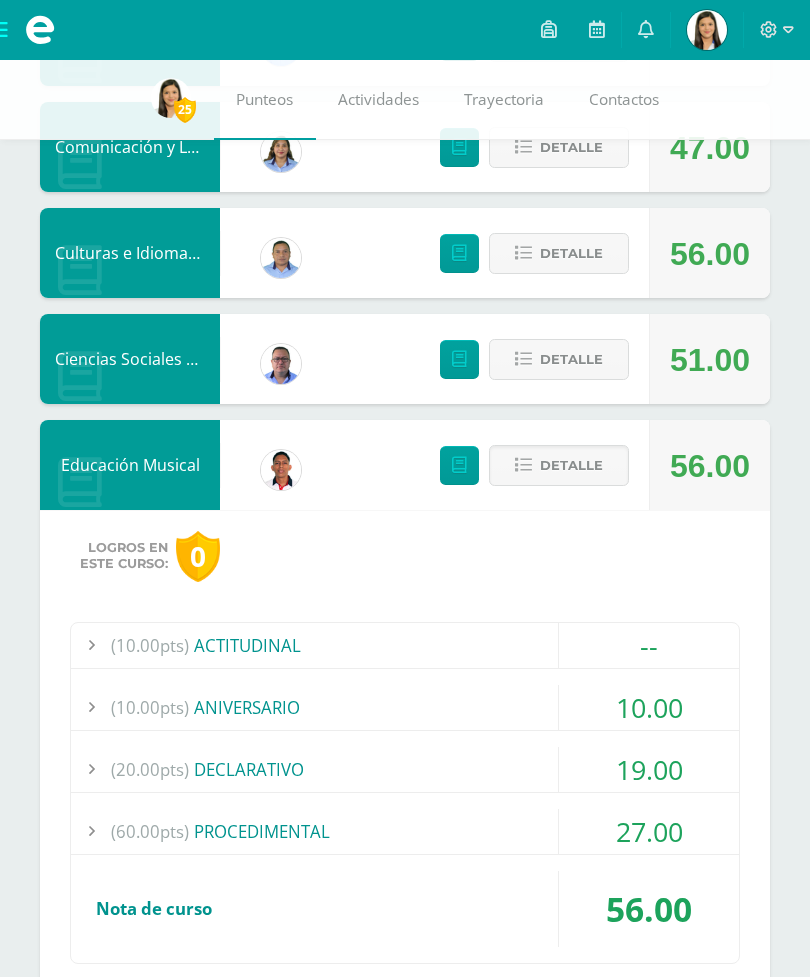 scroll, scrollTop: 577, scrollLeft: 0, axis: vertical 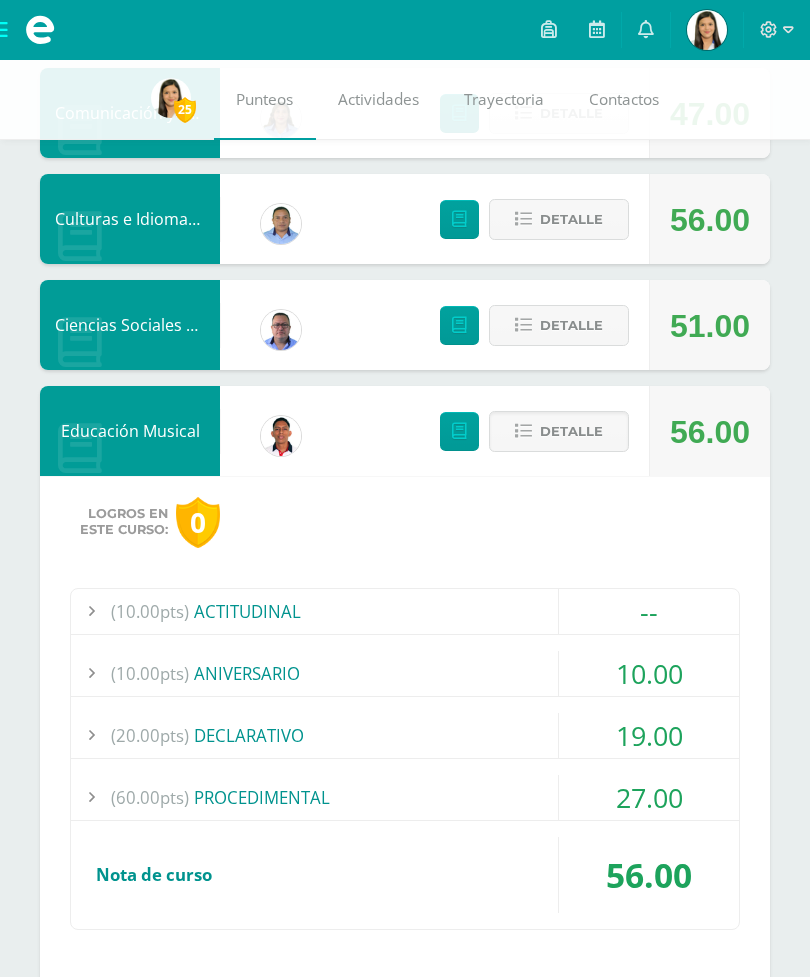 click on "Detalle" at bounding box center [571, 431] 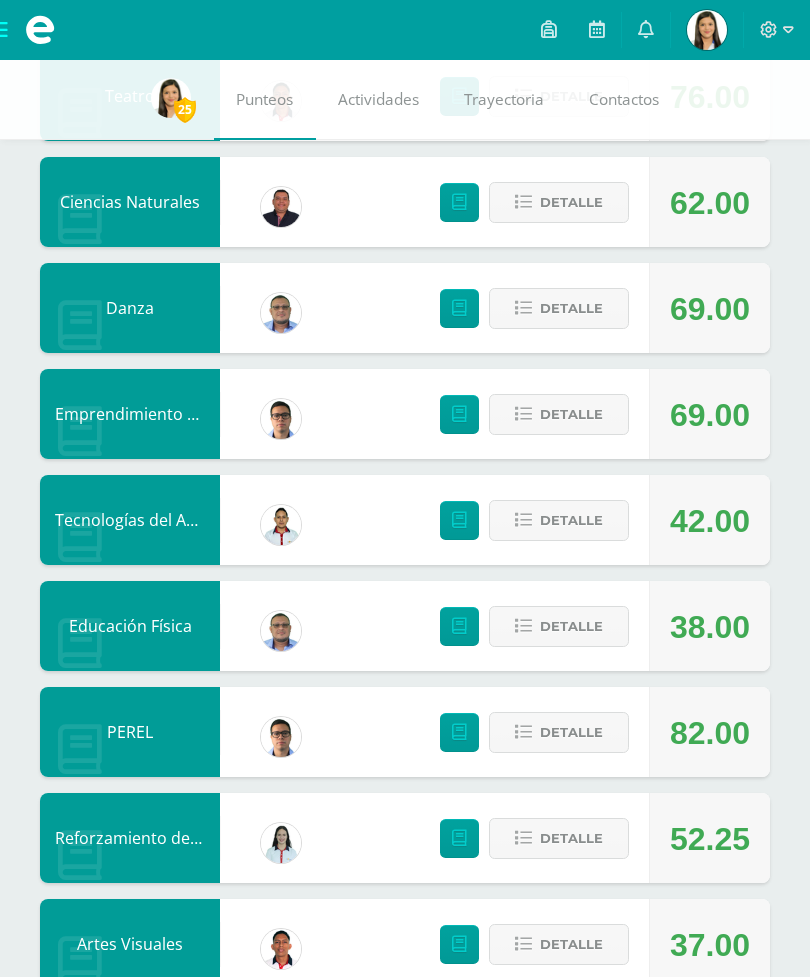 scroll, scrollTop: 1115, scrollLeft: 0, axis: vertical 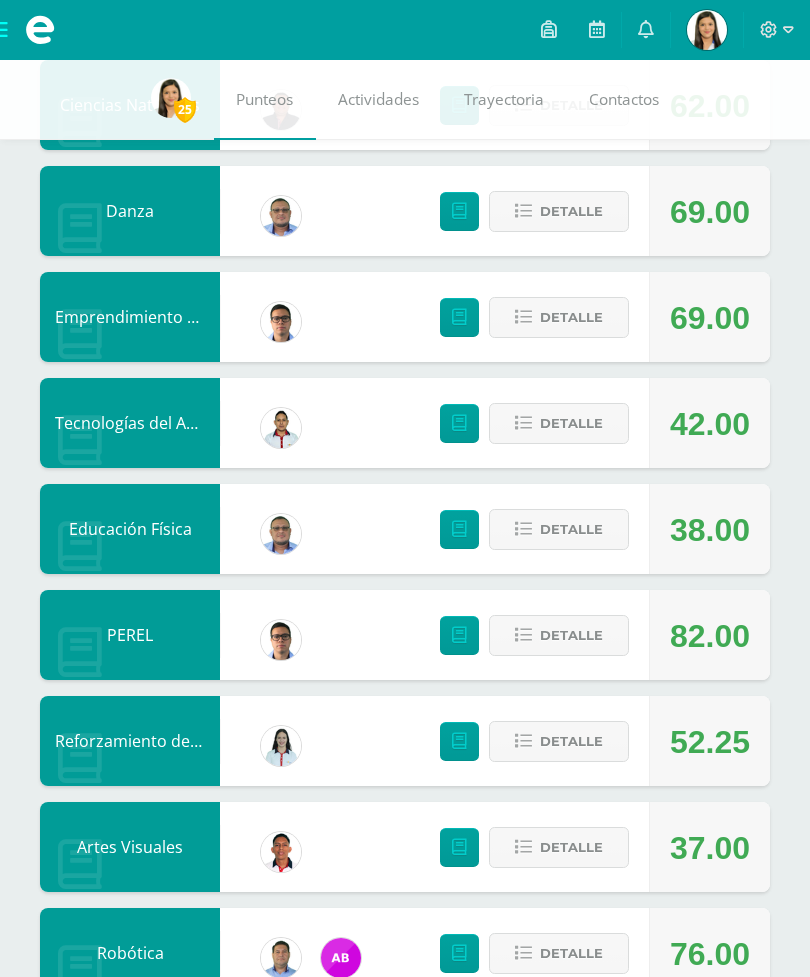 click on "Detalle" at bounding box center [559, 423] 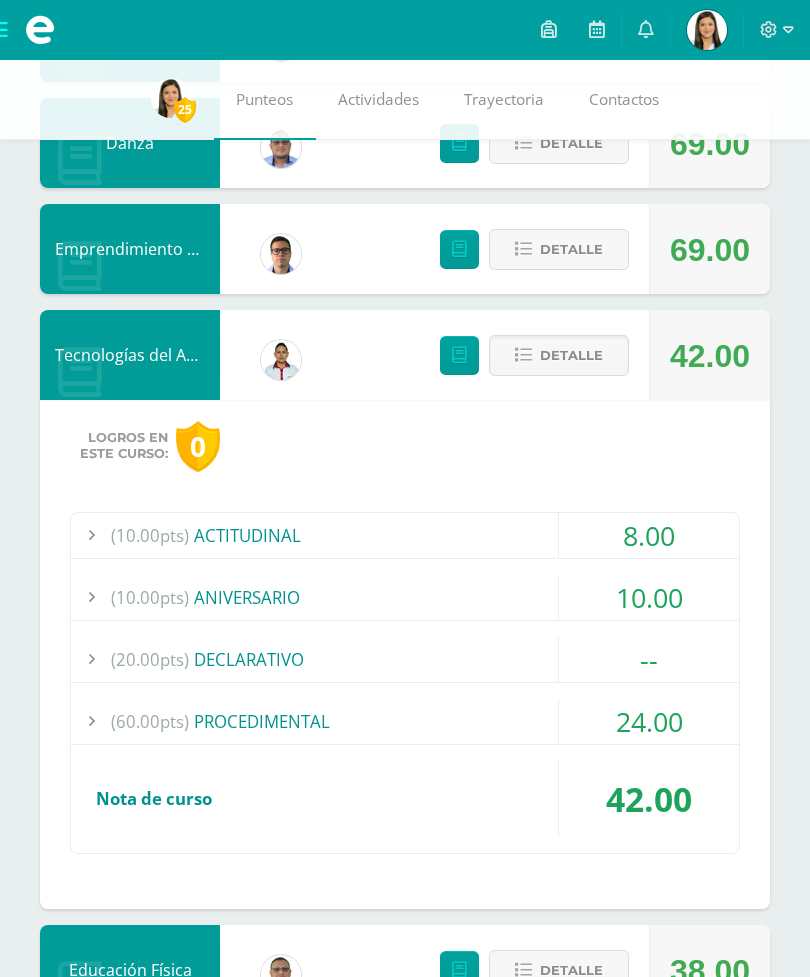 scroll, scrollTop: 1184, scrollLeft: 0, axis: vertical 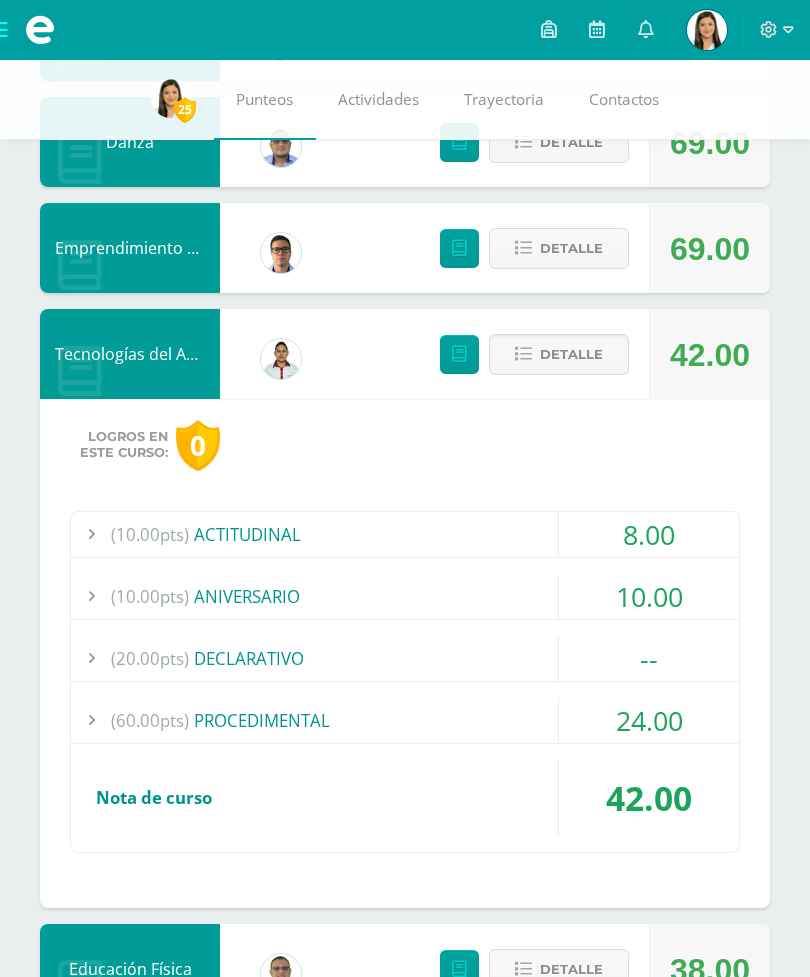 click on "Detalle" at bounding box center [571, 354] 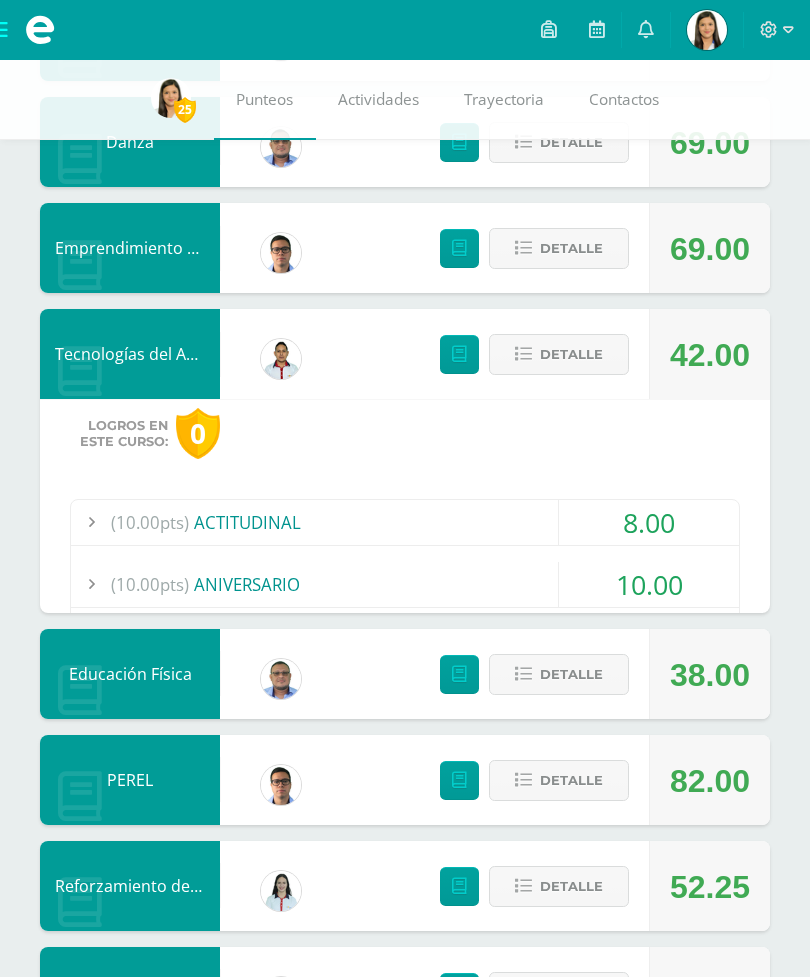 scroll, scrollTop: 1115, scrollLeft: 0, axis: vertical 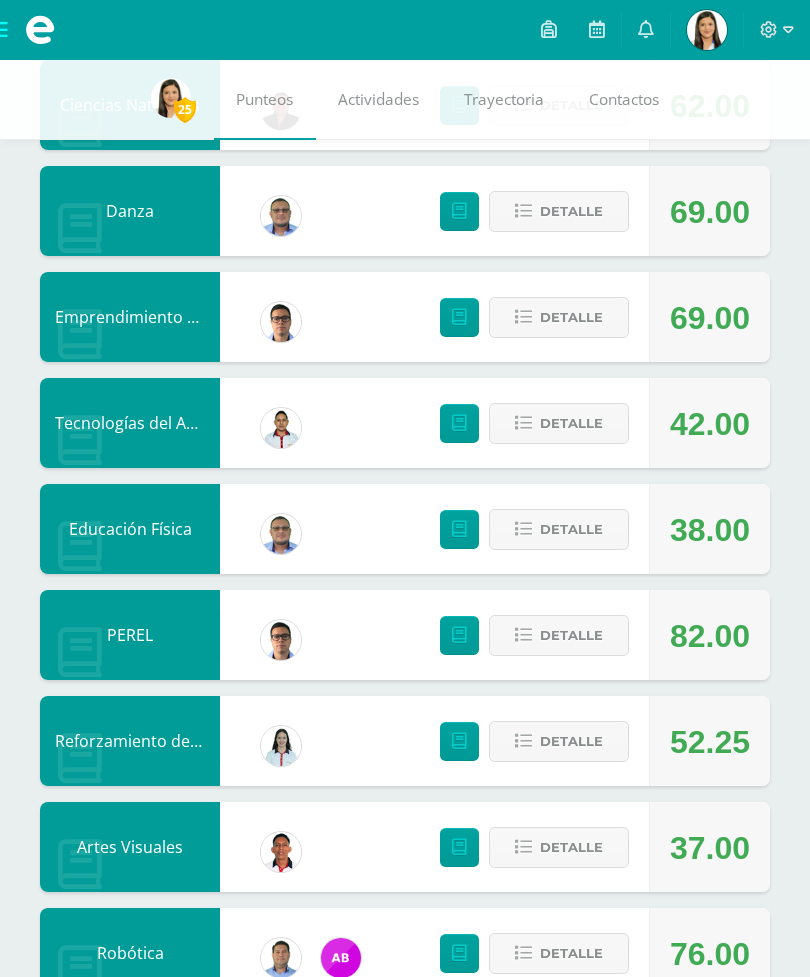 click on "Detalle" at bounding box center (571, 423) 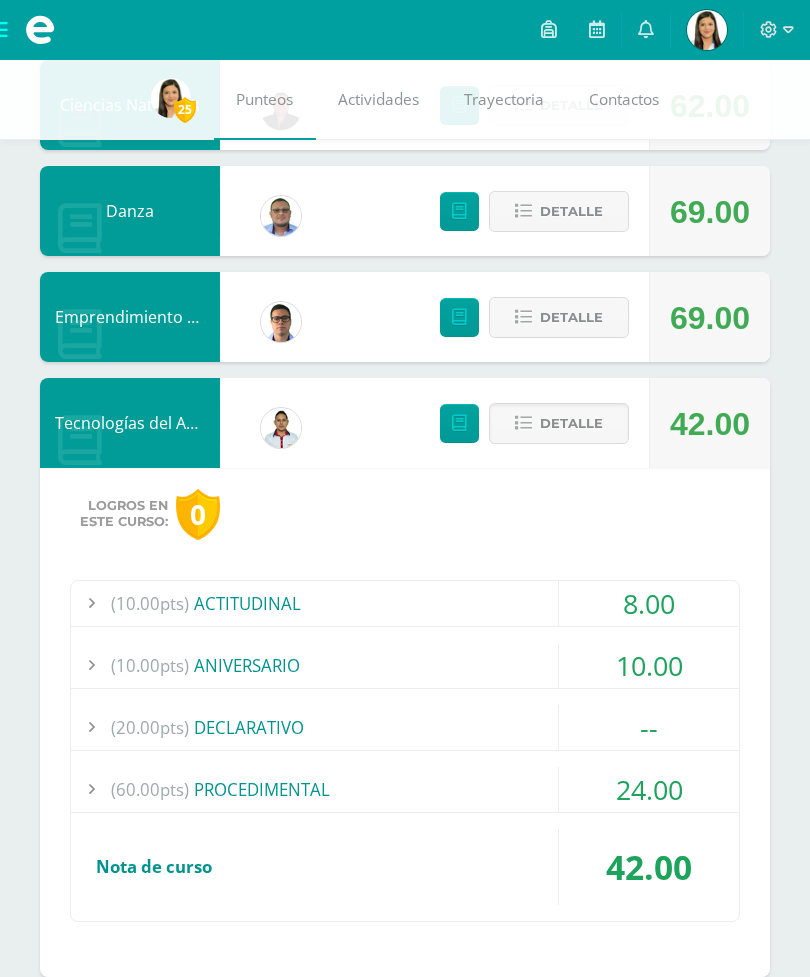 click on "Detalle" at bounding box center (571, 423) 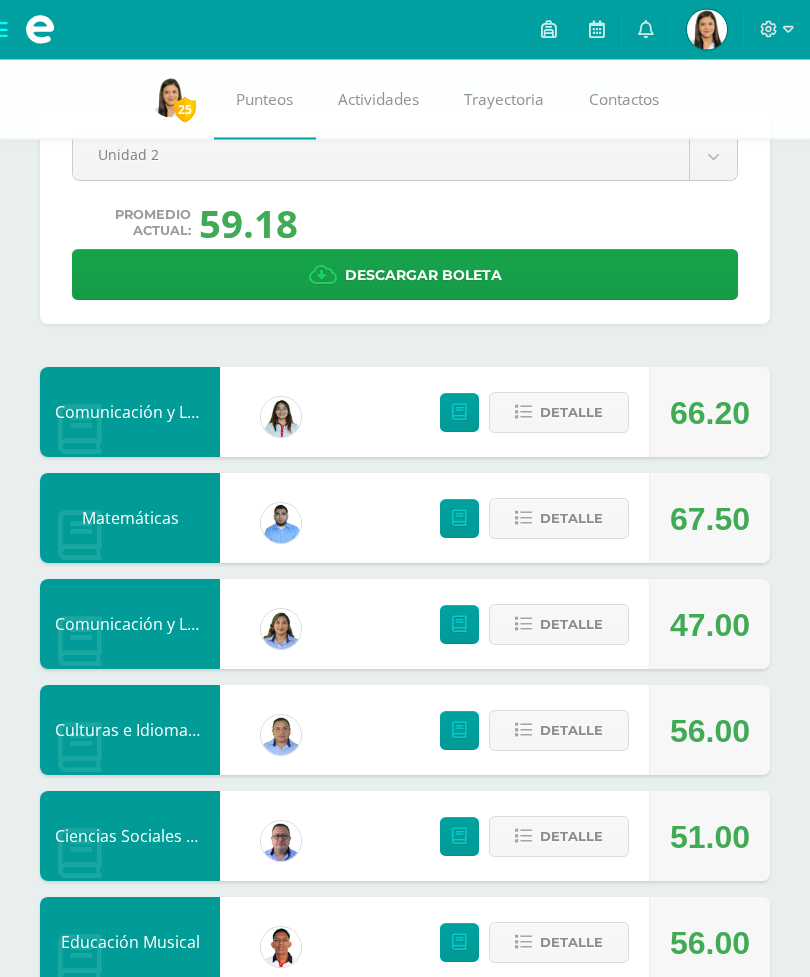 scroll, scrollTop: 73, scrollLeft: 0, axis: vertical 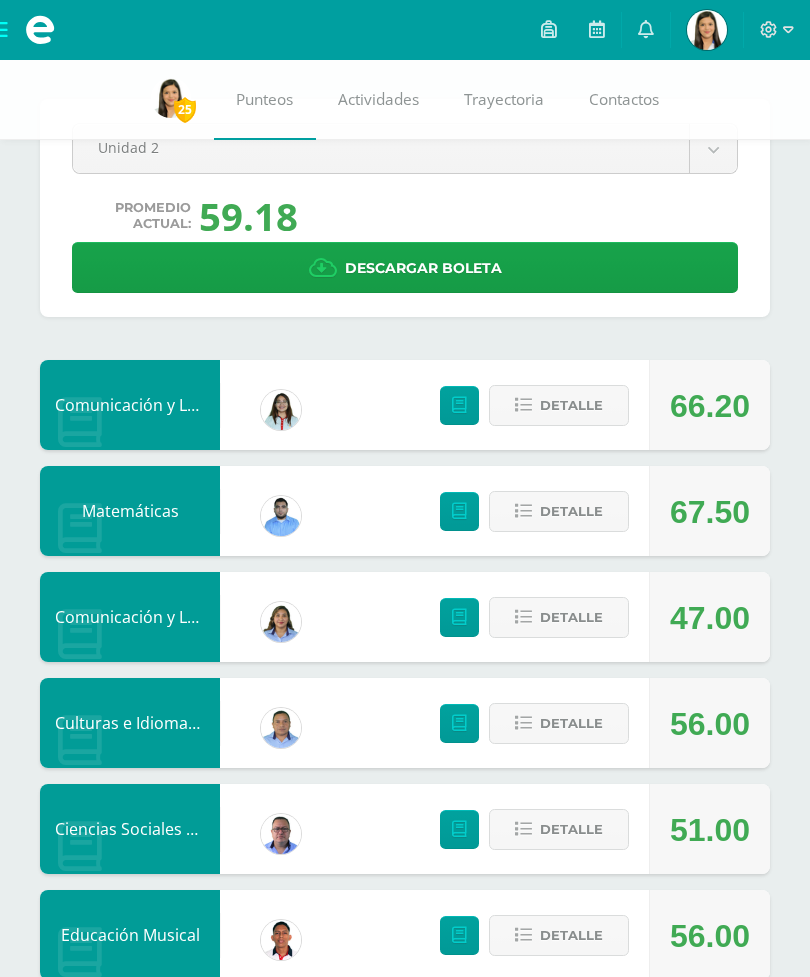 click on "Descargar boleta" at bounding box center (405, 267) 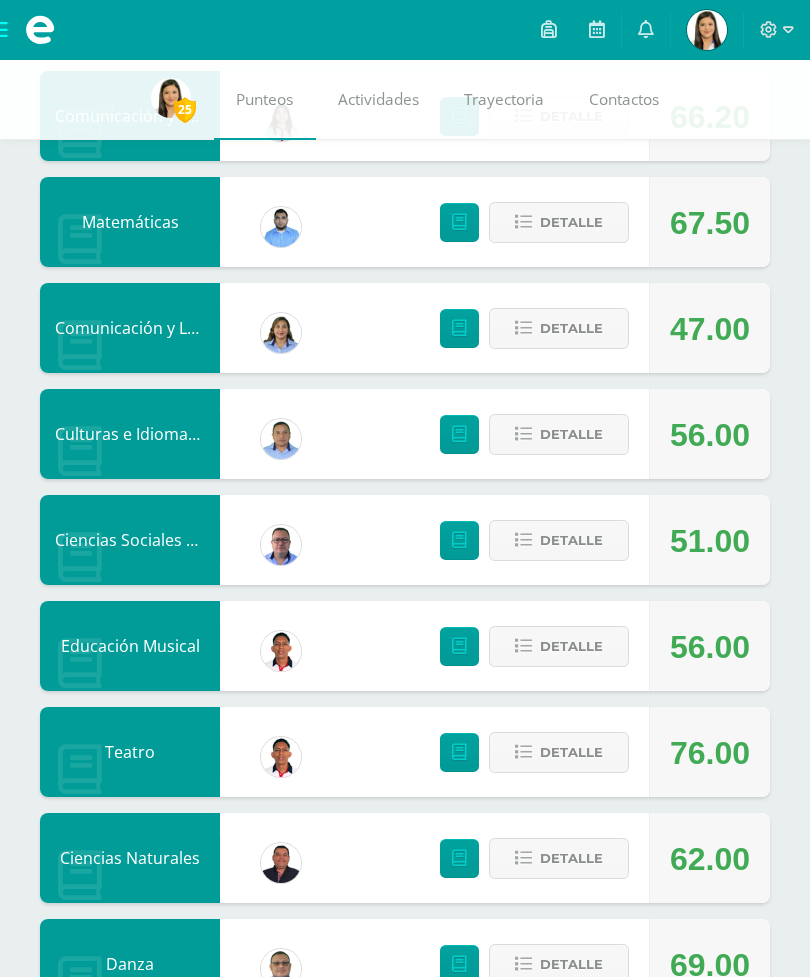 scroll, scrollTop: 368, scrollLeft: 0, axis: vertical 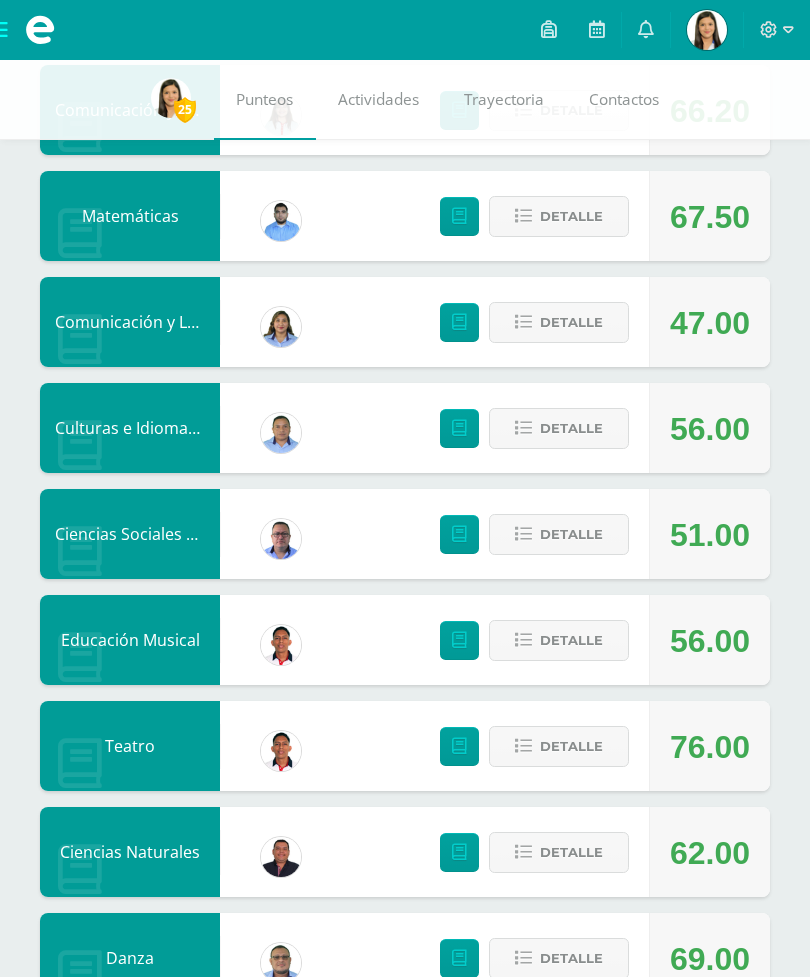 click at bounding box center (646, 29) 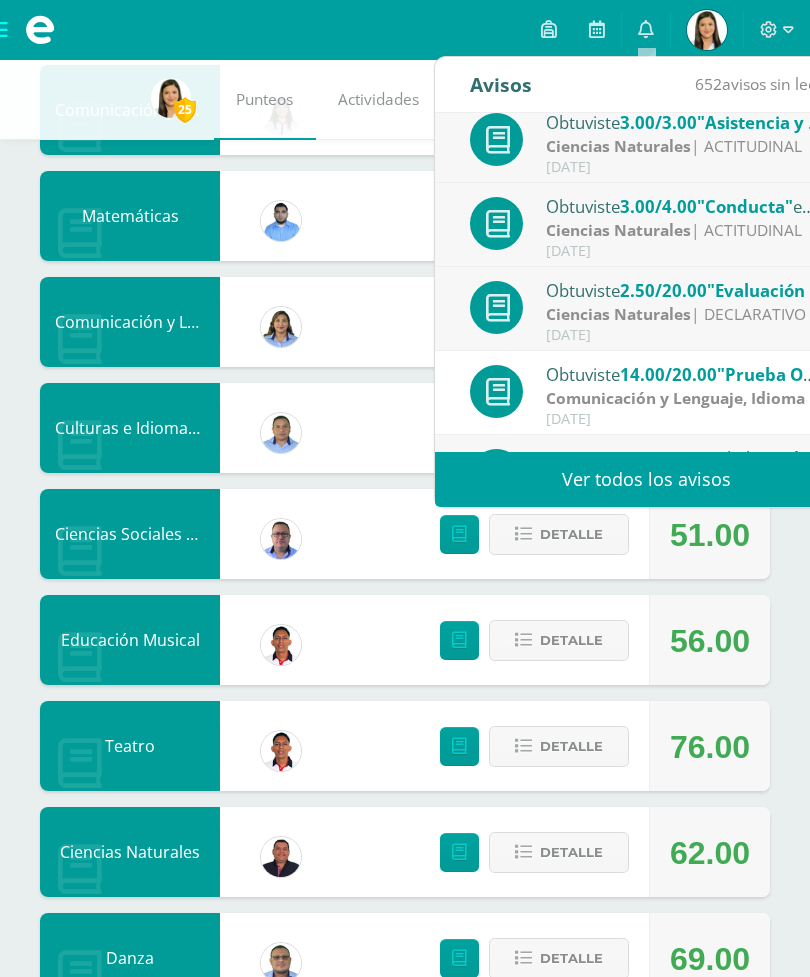 scroll, scrollTop: 108, scrollLeft: 0, axis: vertical 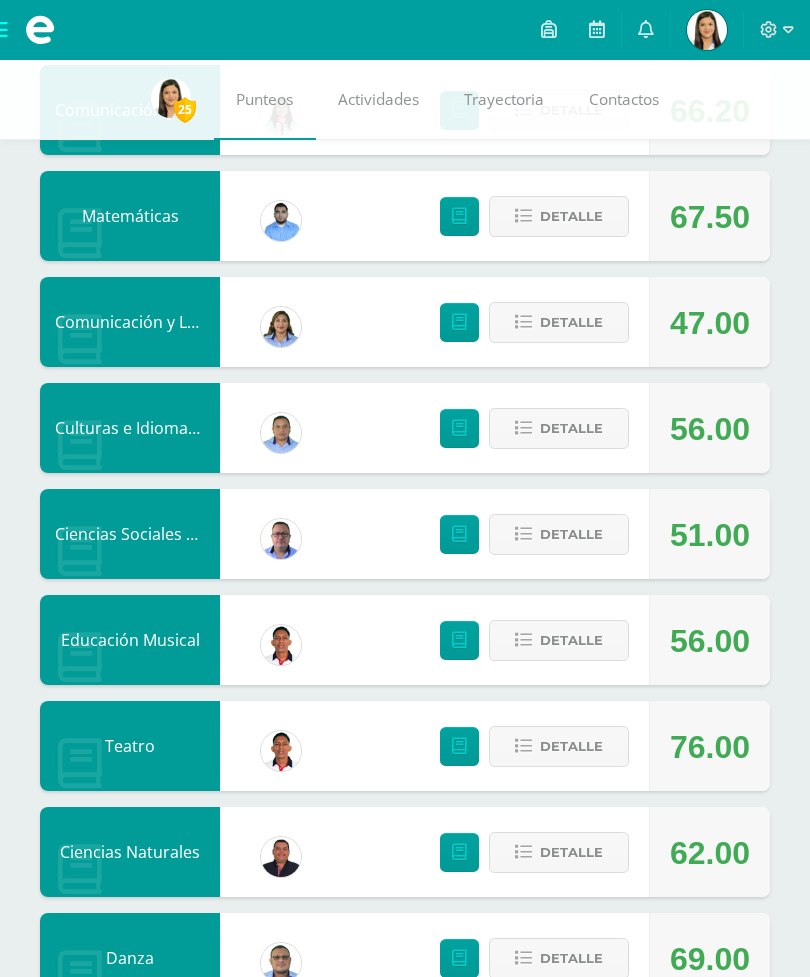 click on "56.00" at bounding box center [710, 641] 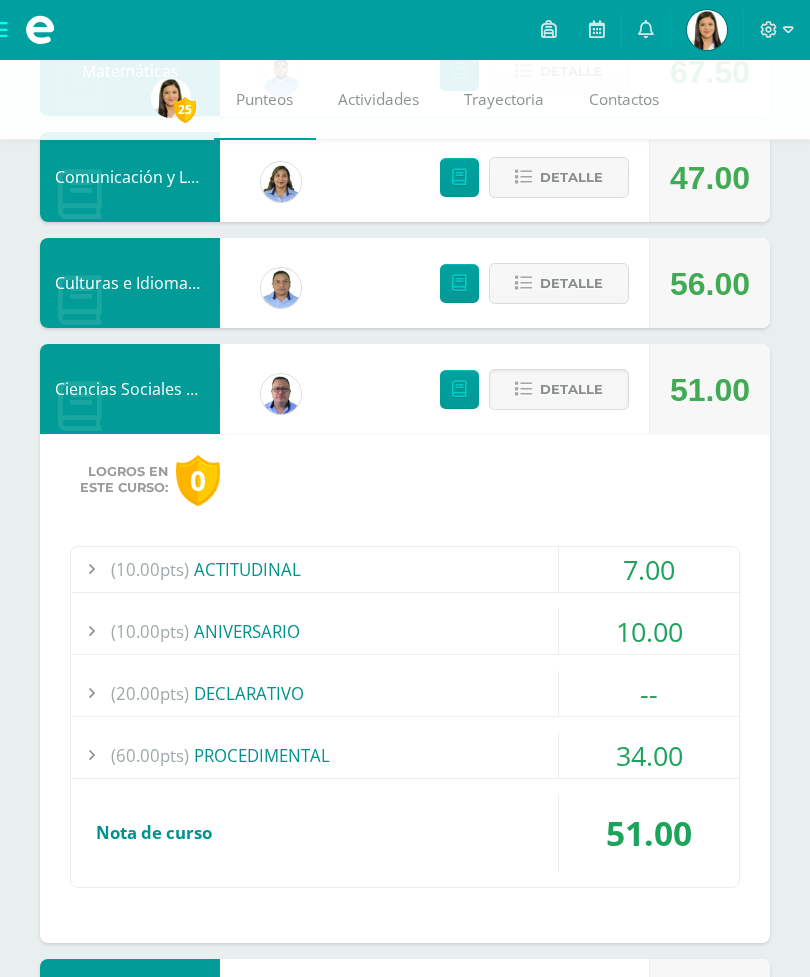 click on "34.00" at bounding box center (649, 755) 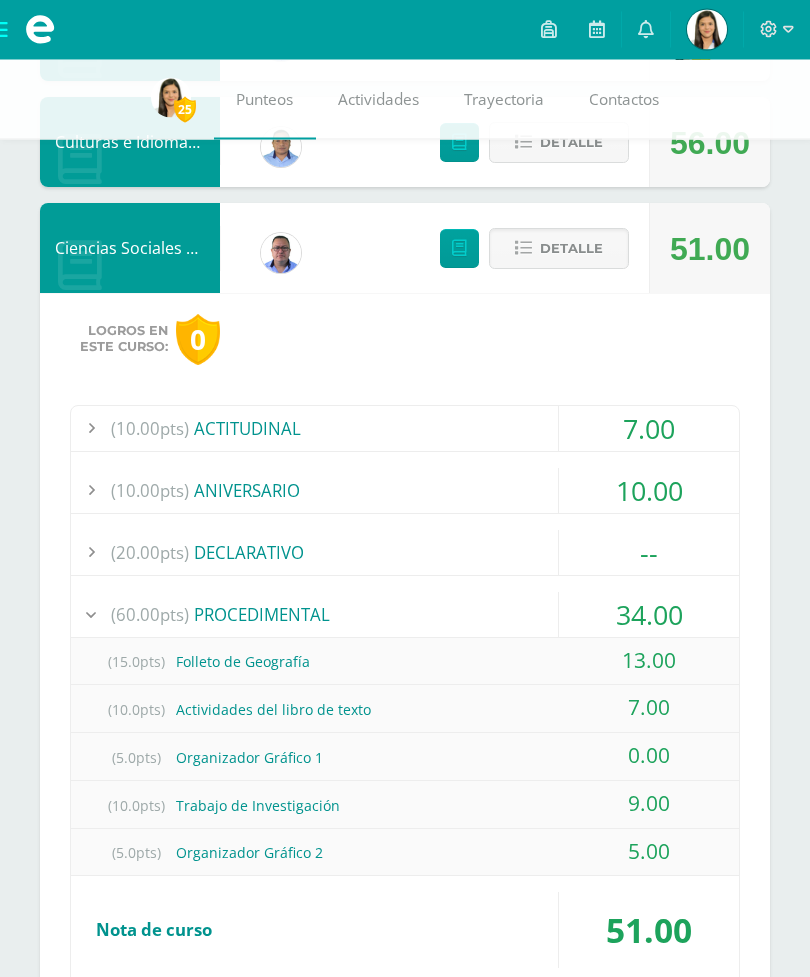 scroll, scrollTop: 655, scrollLeft: 0, axis: vertical 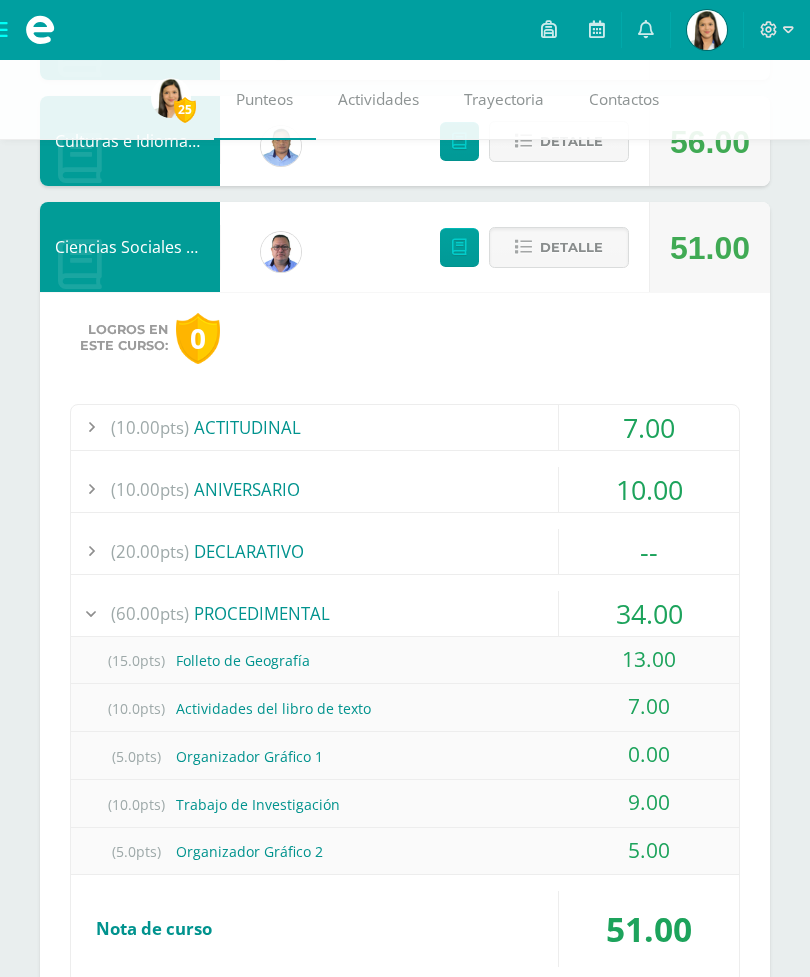 click on "Detalle" at bounding box center (559, 247) 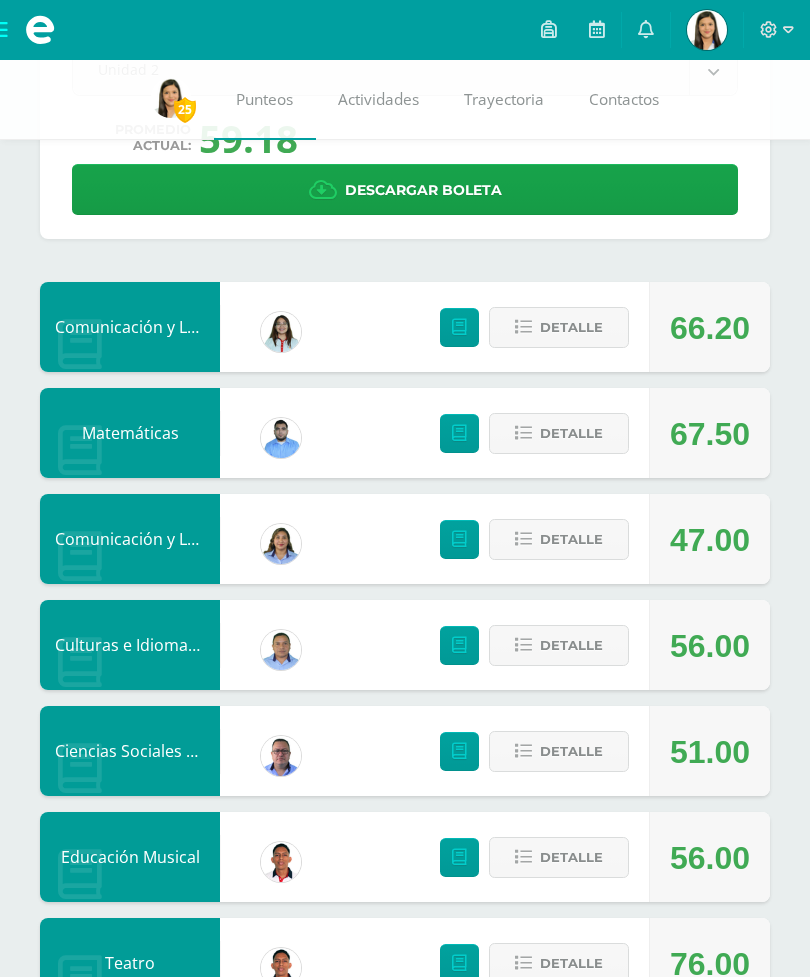 scroll, scrollTop: 155, scrollLeft: 0, axis: vertical 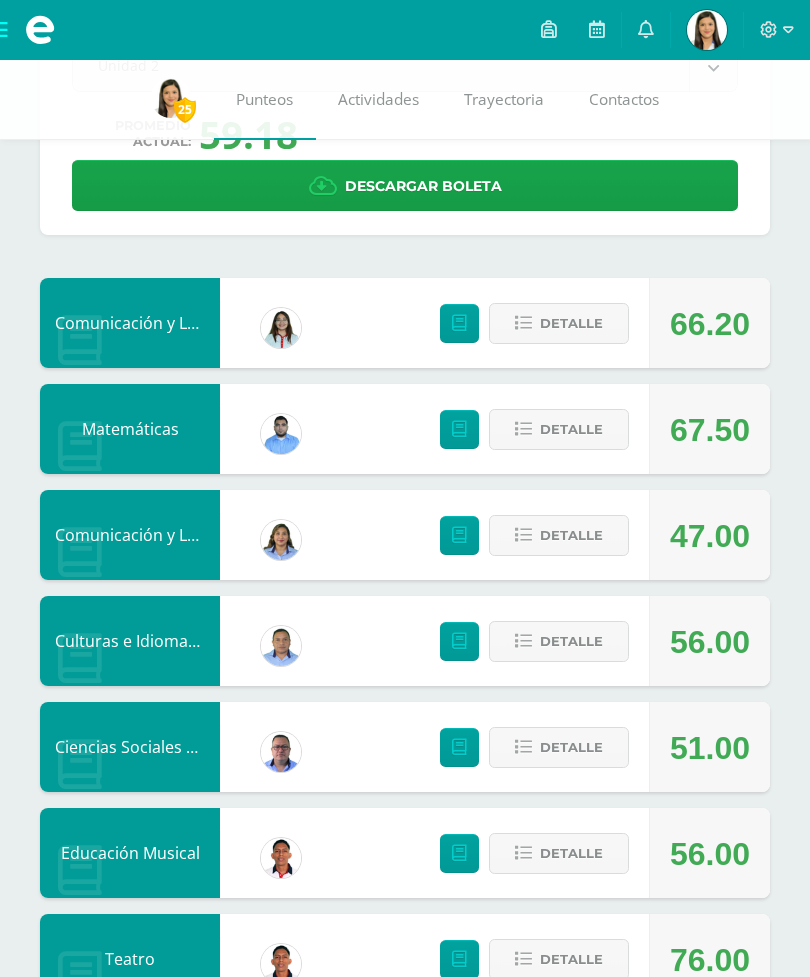 click on "Detalle" at bounding box center (559, 429) 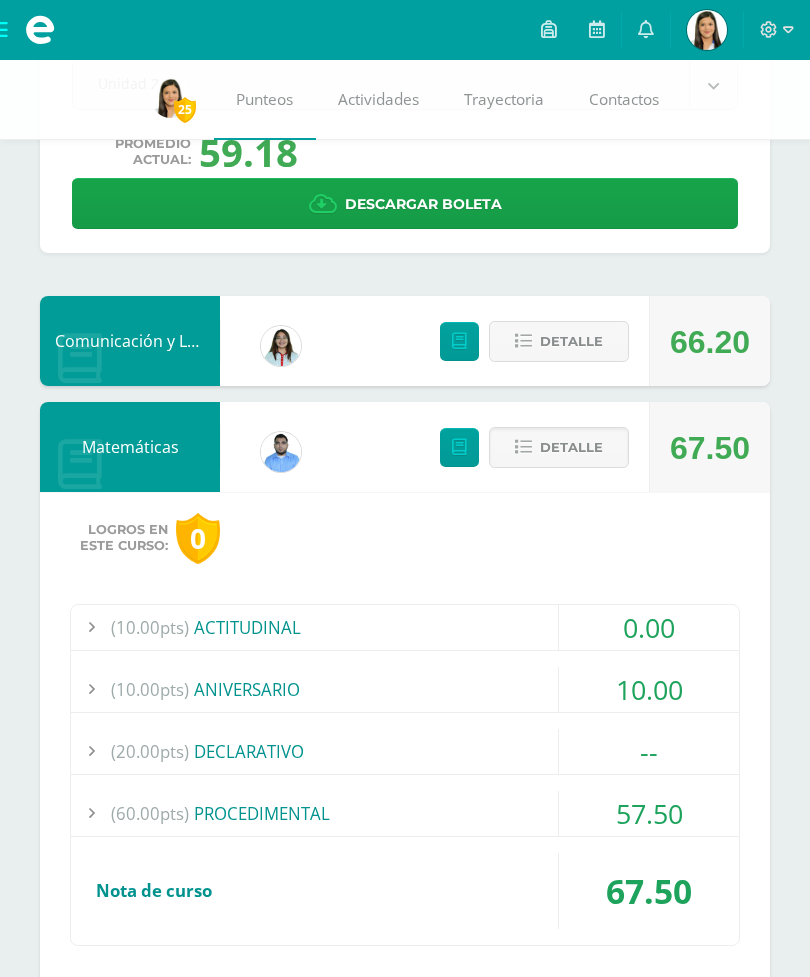 scroll, scrollTop: 136, scrollLeft: 0, axis: vertical 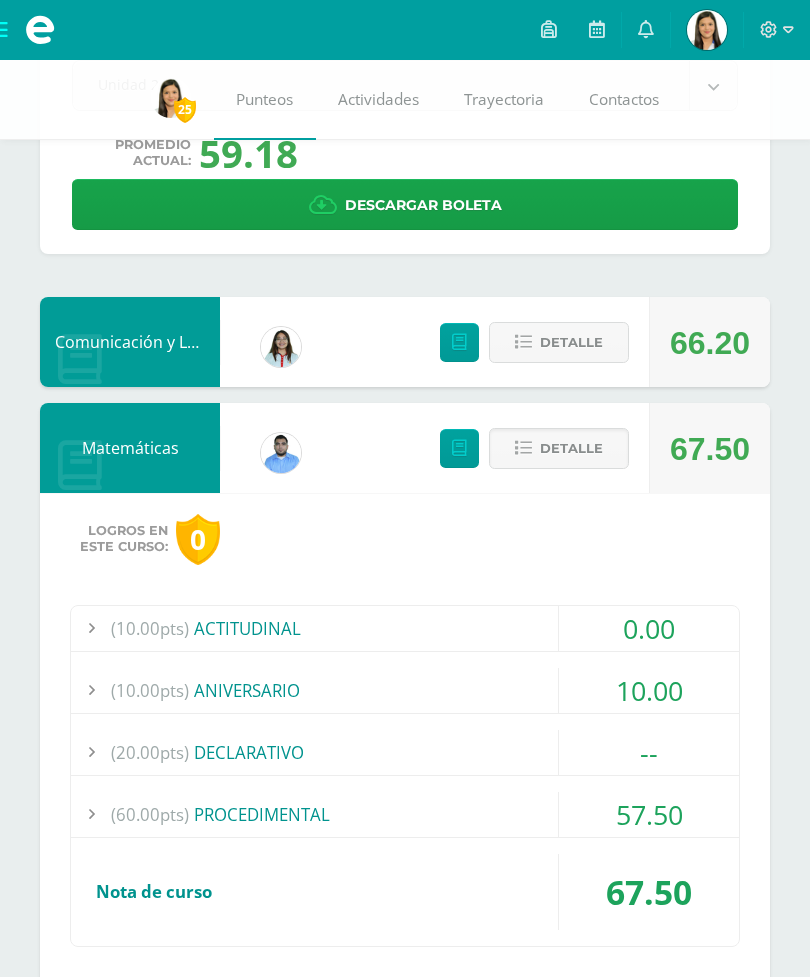 click on "0.00" at bounding box center (649, 628) 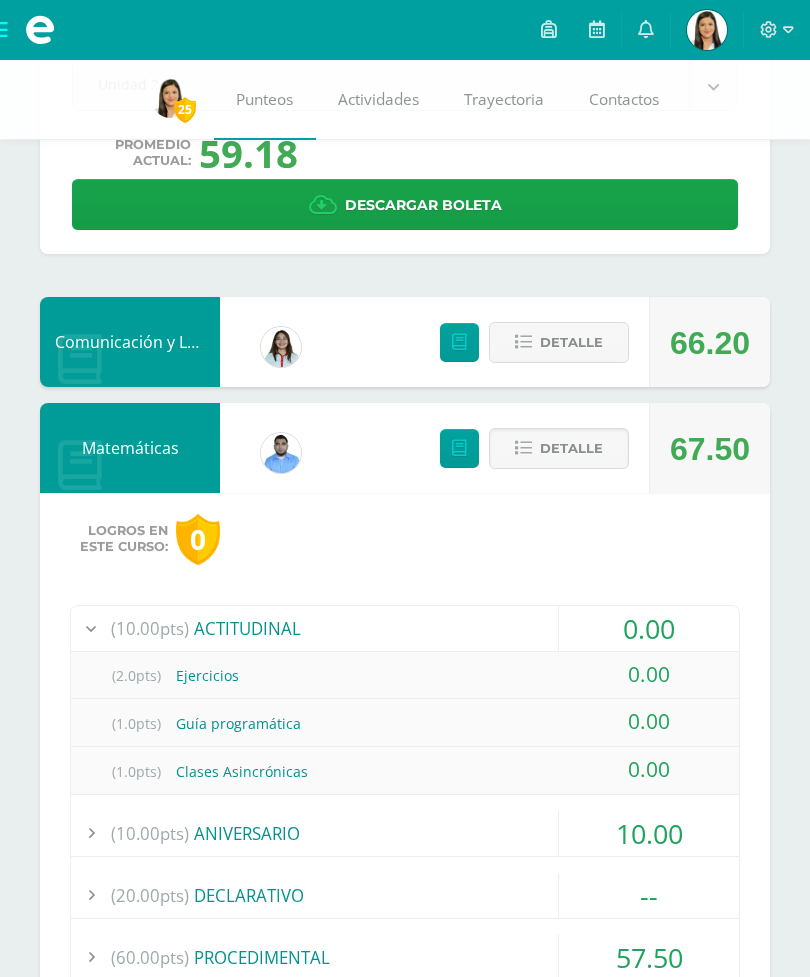 click on "Detalle" at bounding box center [571, 448] 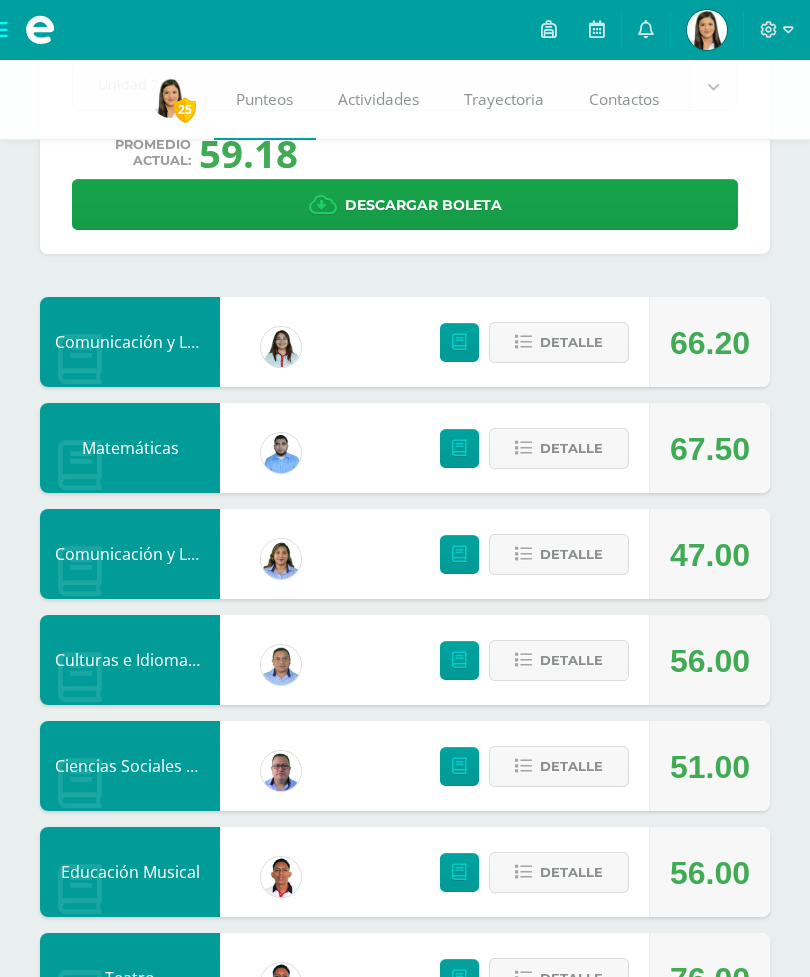 click on "Detalle" at bounding box center [559, 448] 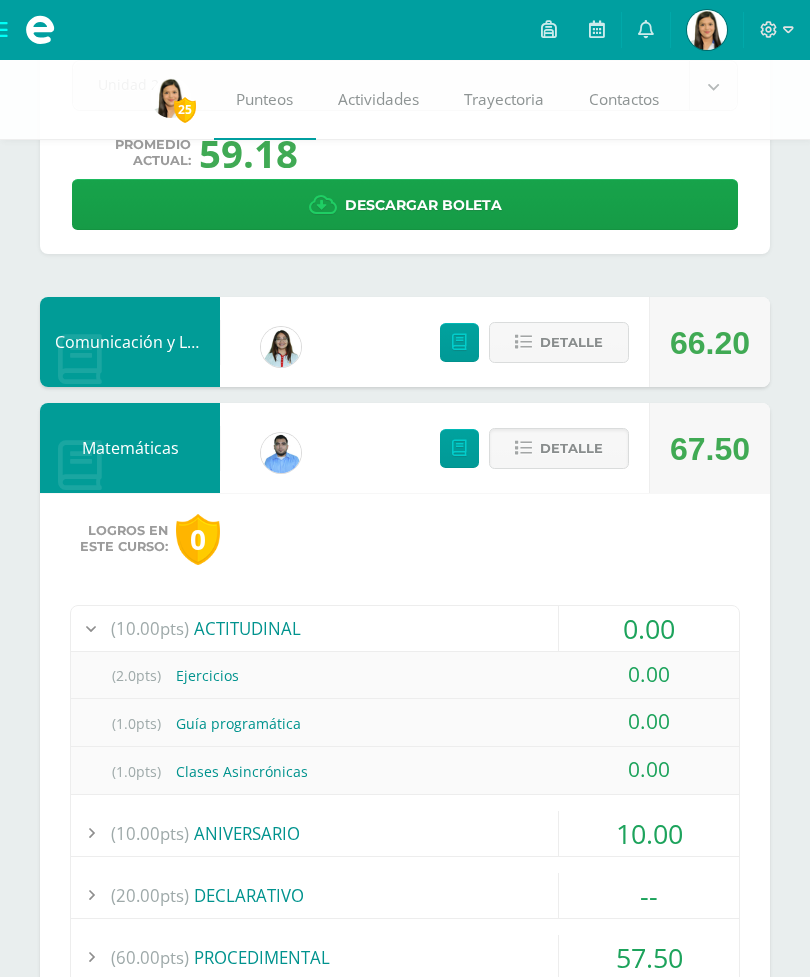 click on "Detalle" at bounding box center (571, 448) 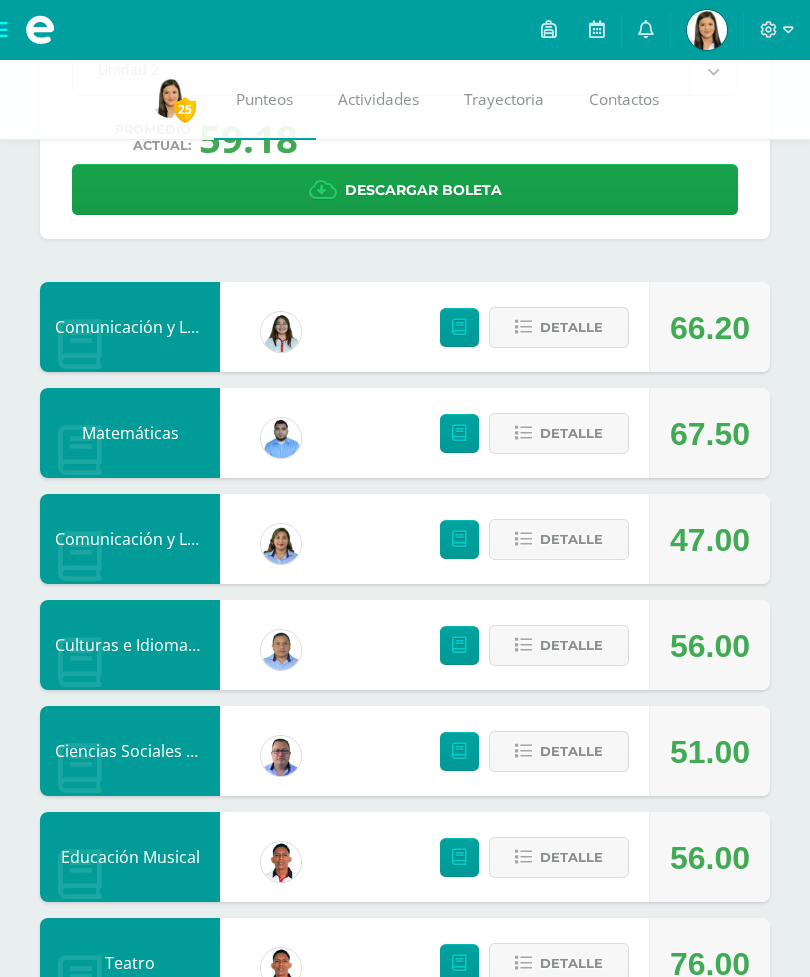 scroll, scrollTop: 2, scrollLeft: 0, axis: vertical 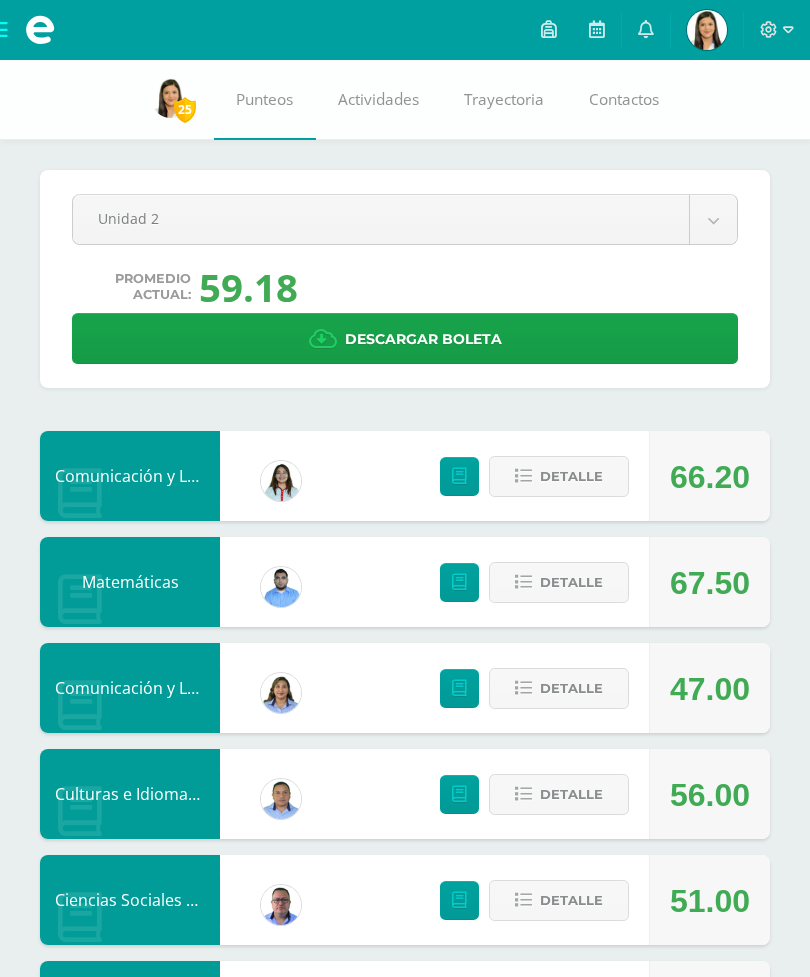 click on "Descargar boleta" at bounding box center (405, 338) 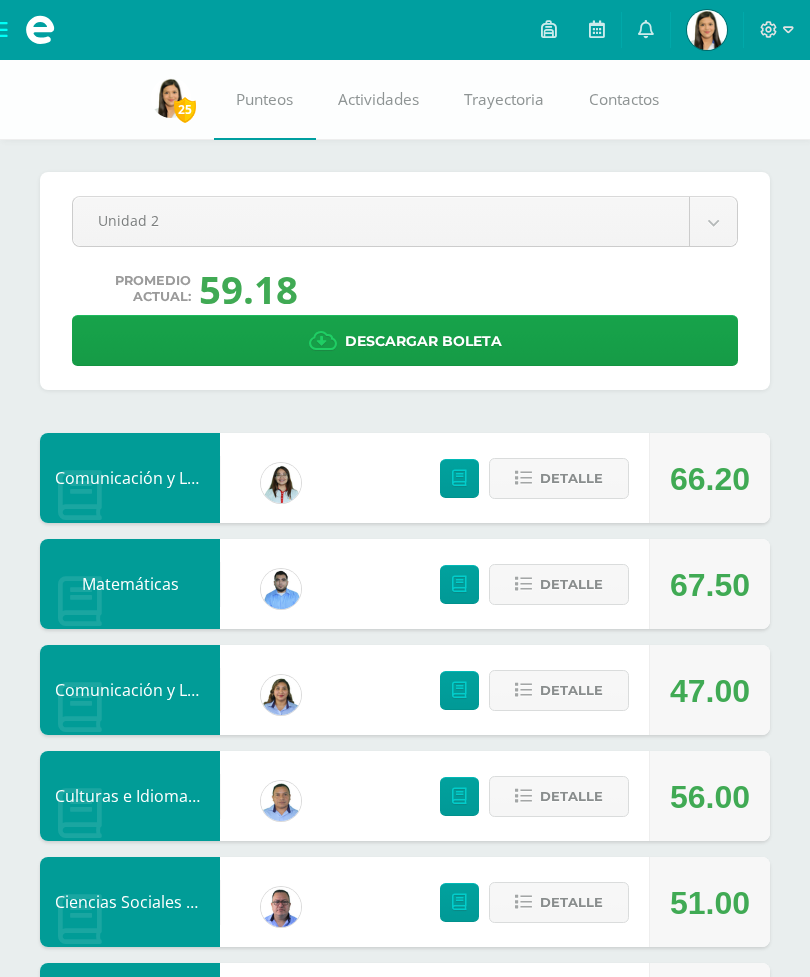 scroll, scrollTop: 105, scrollLeft: 0, axis: vertical 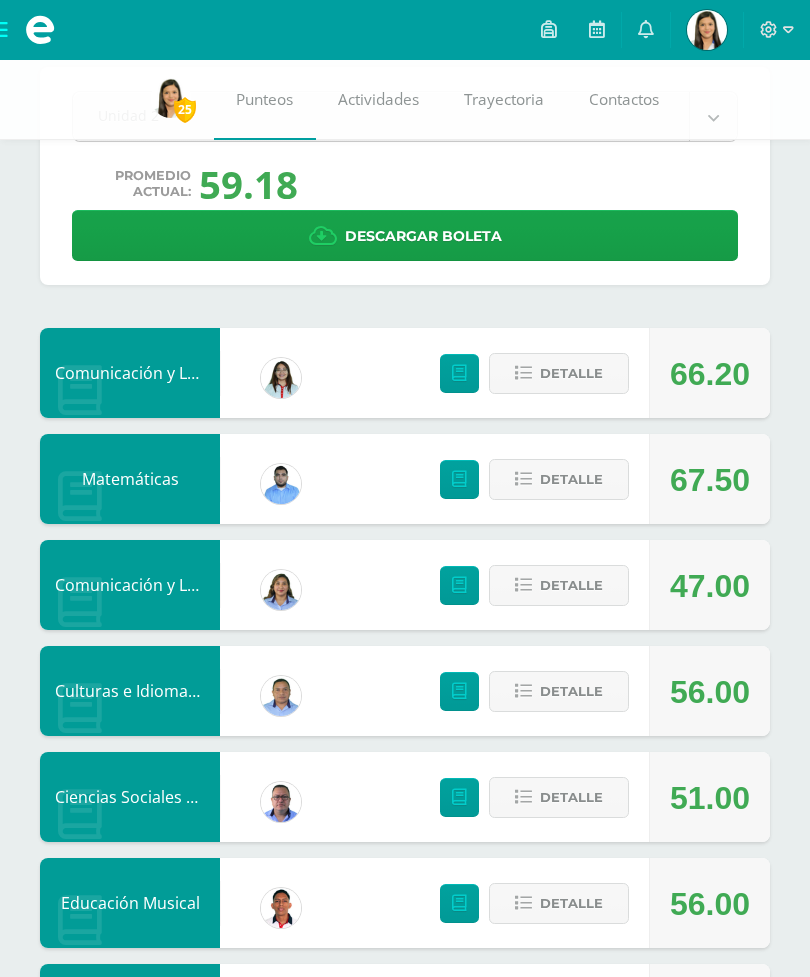 click at bounding box center [777, 30] 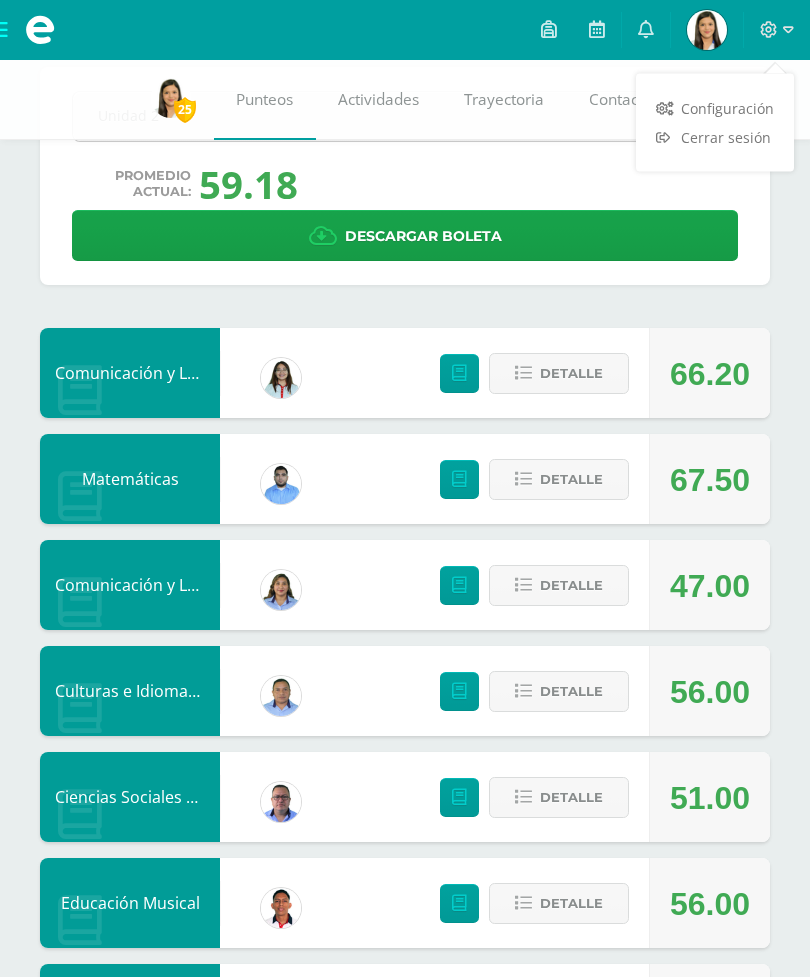 click on "Cerrar sesión" at bounding box center (715, 137) 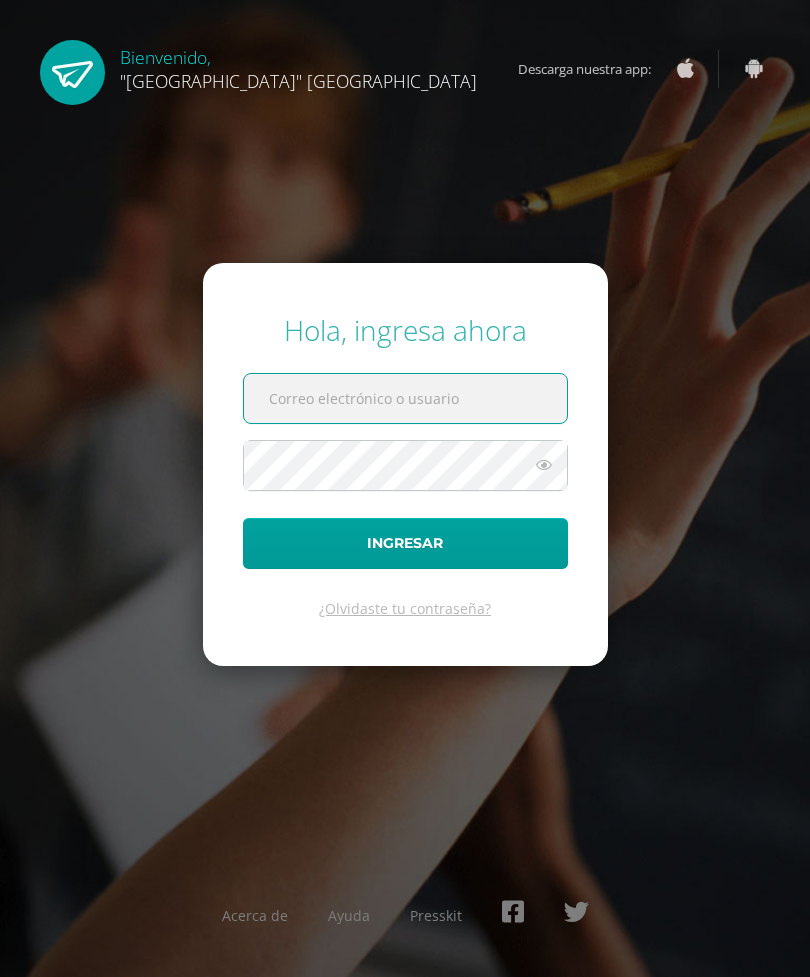 scroll, scrollTop: 0, scrollLeft: 0, axis: both 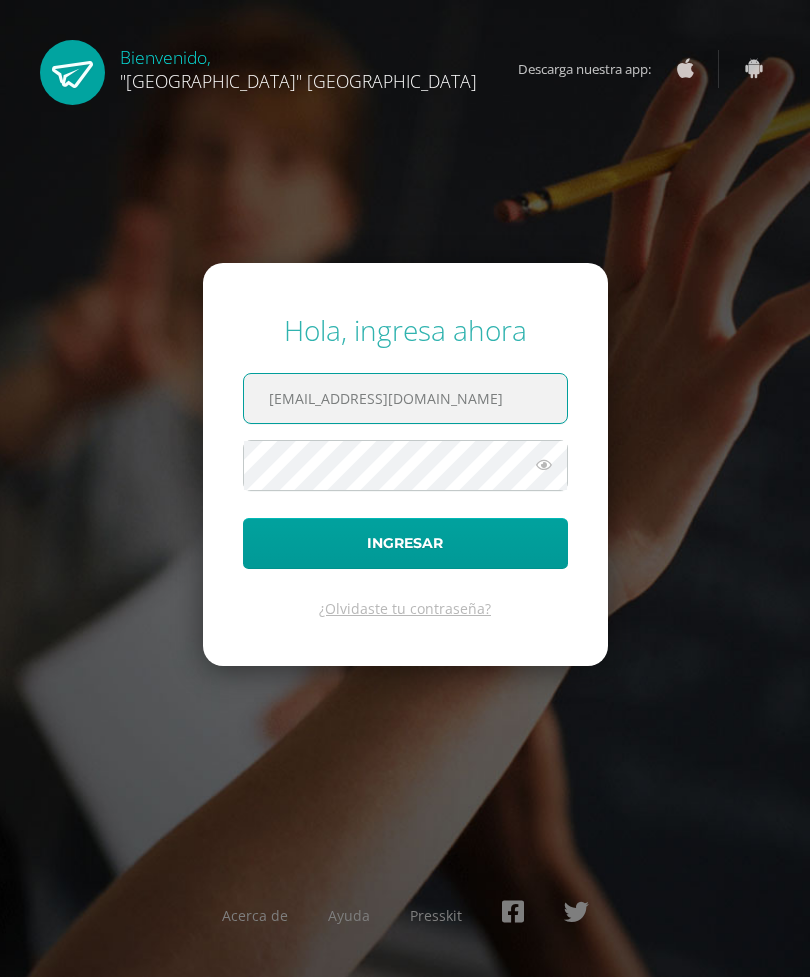 type on "22101@lasallechiquimula.edu.gt" 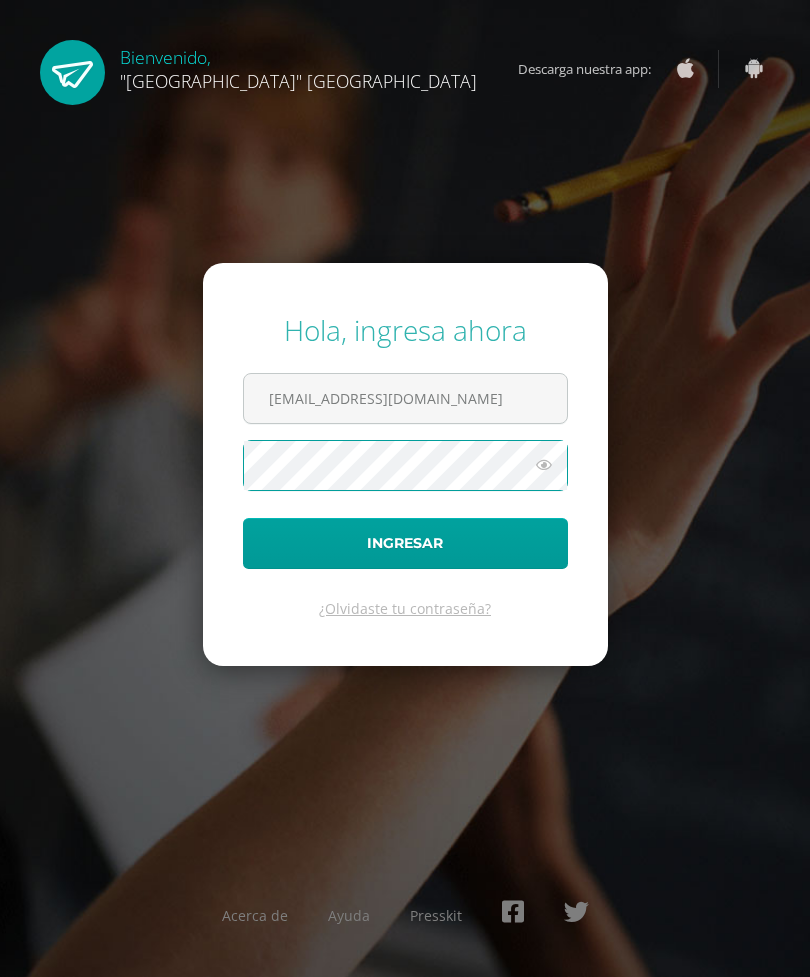 click at bounding box center (544, 465) 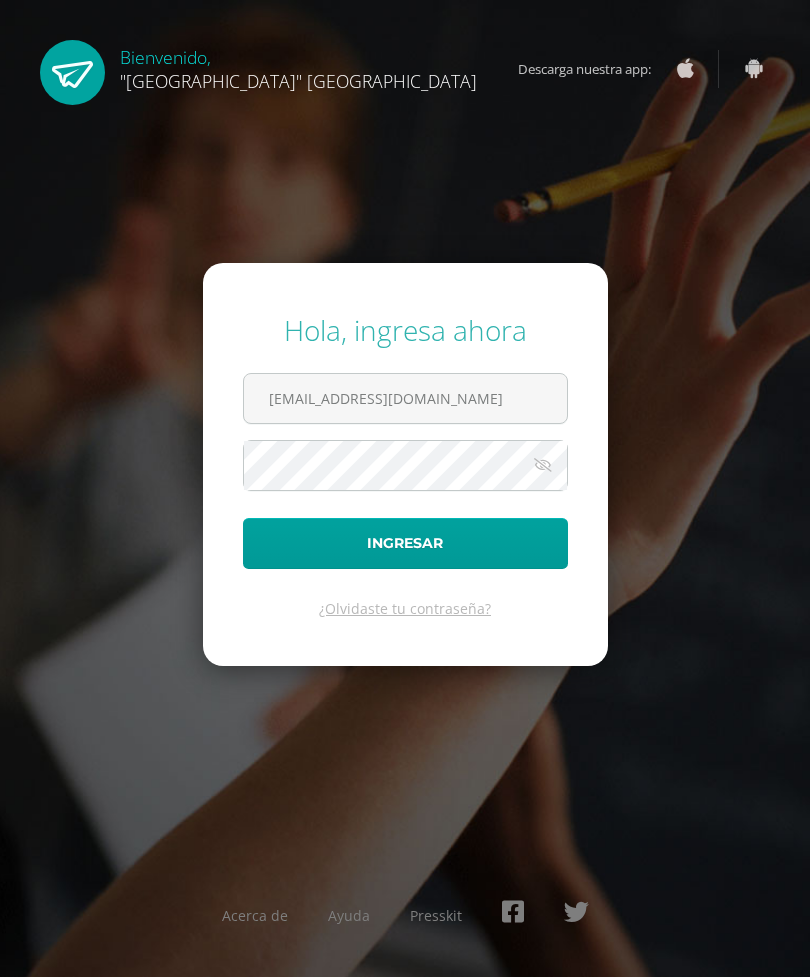 click on "Ingresar" at bounding box center (405, 543) 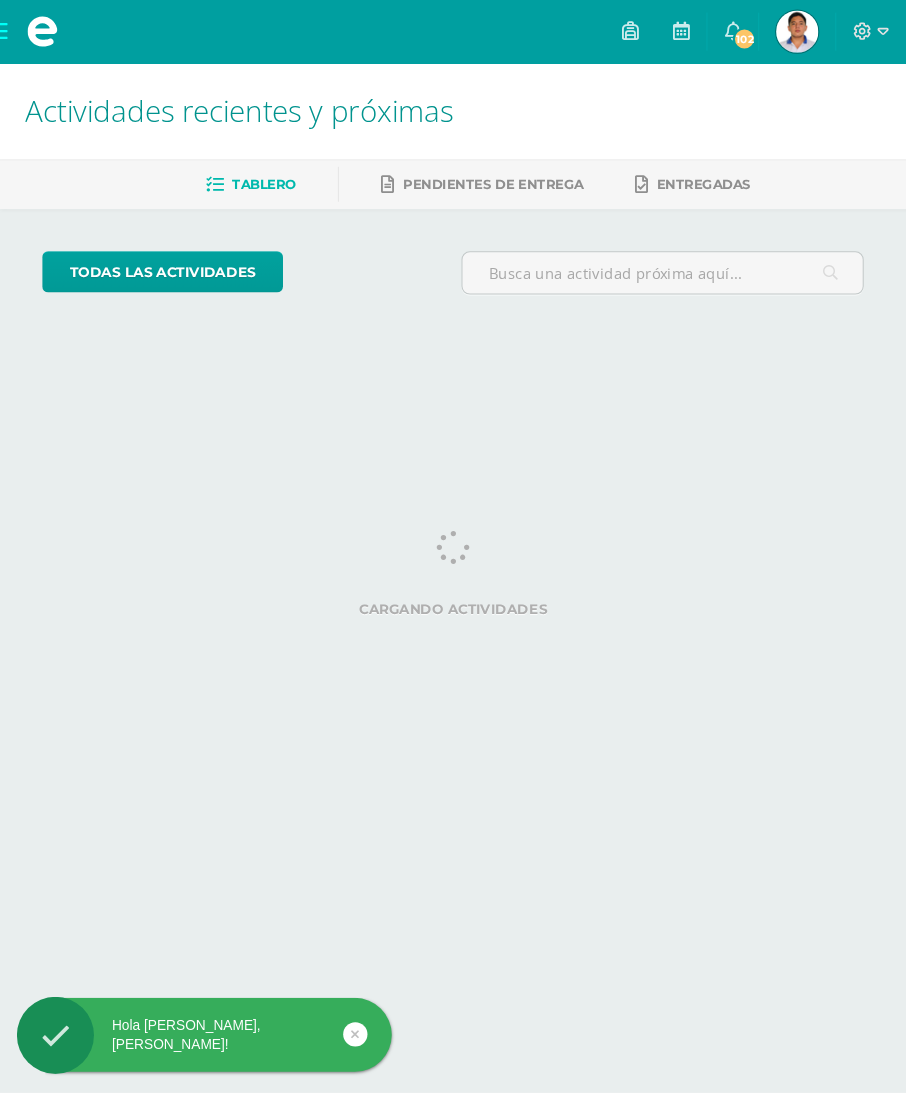 scroll, scrollTop: 0, scrollLeft: 0, axis: both 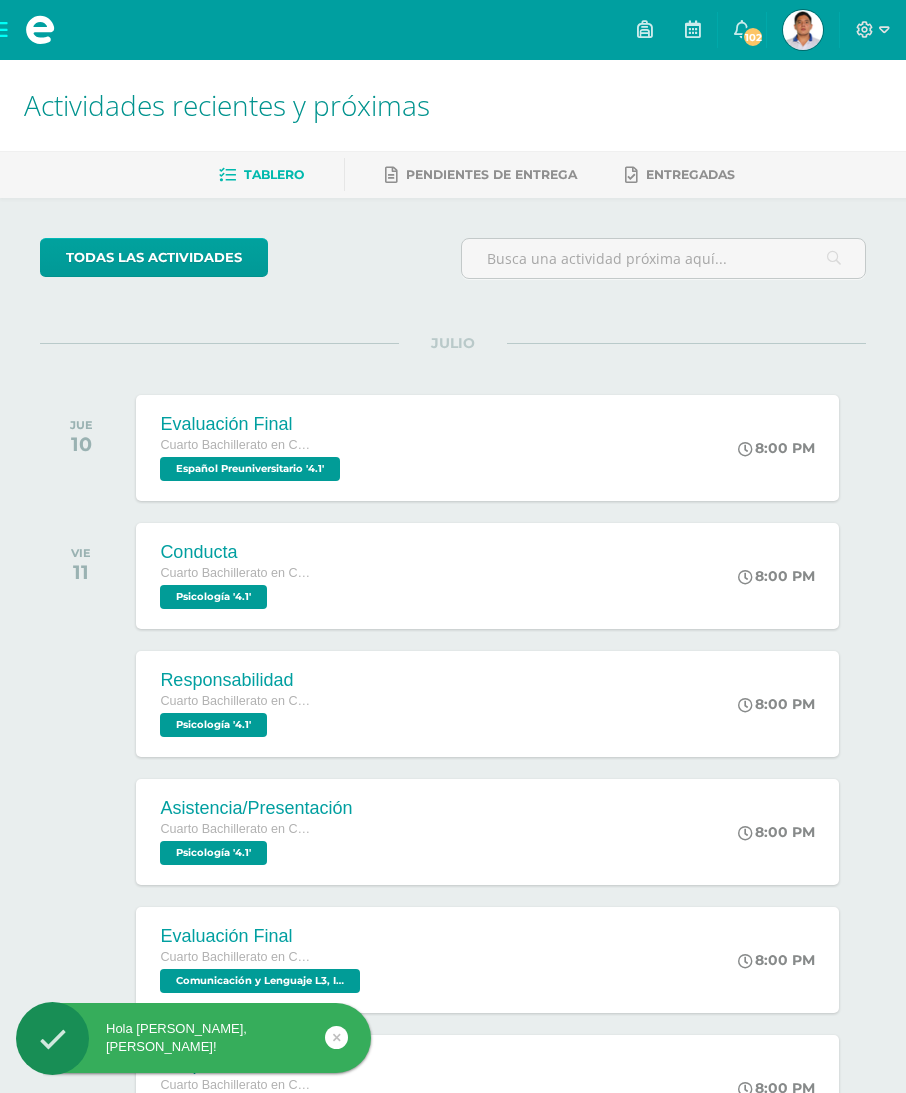click on "102" at bounding box center [753, 37] 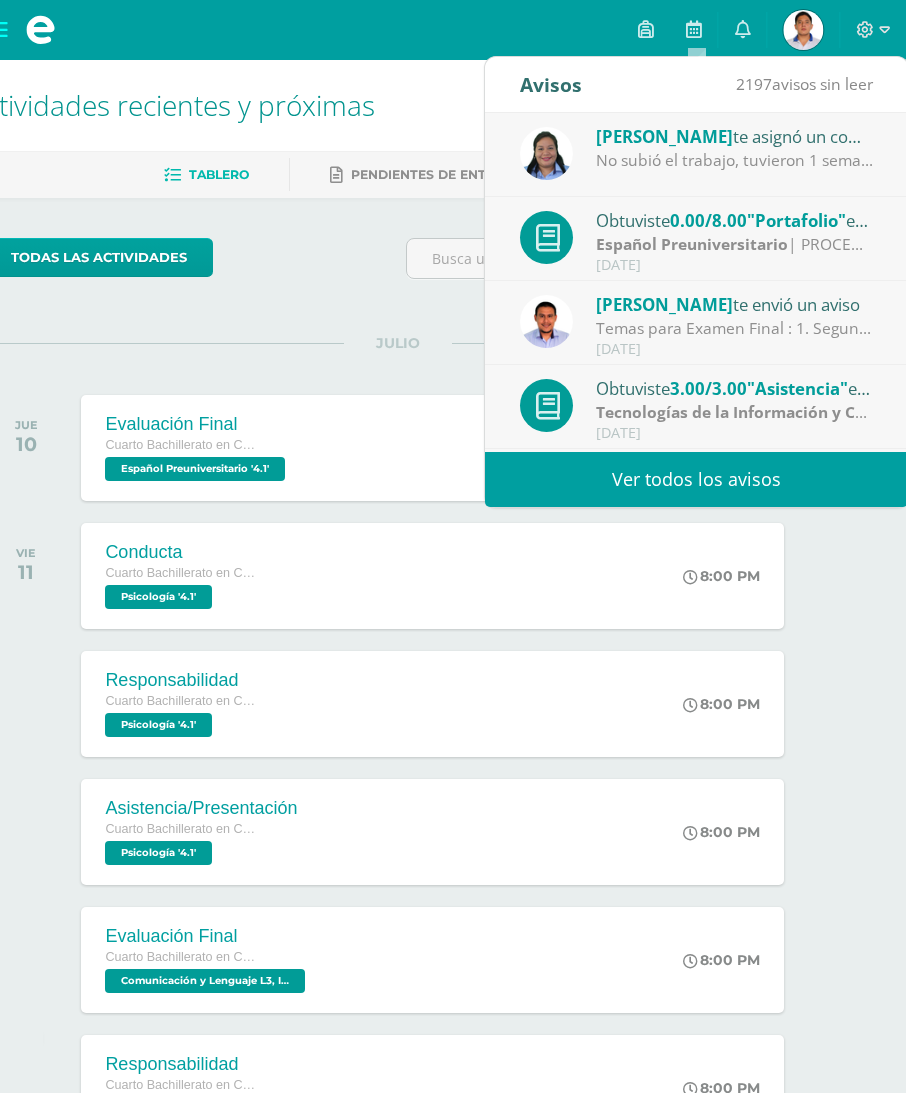 scroll, scrollTop: 0, scrollLeft: 50, axis: horizontal 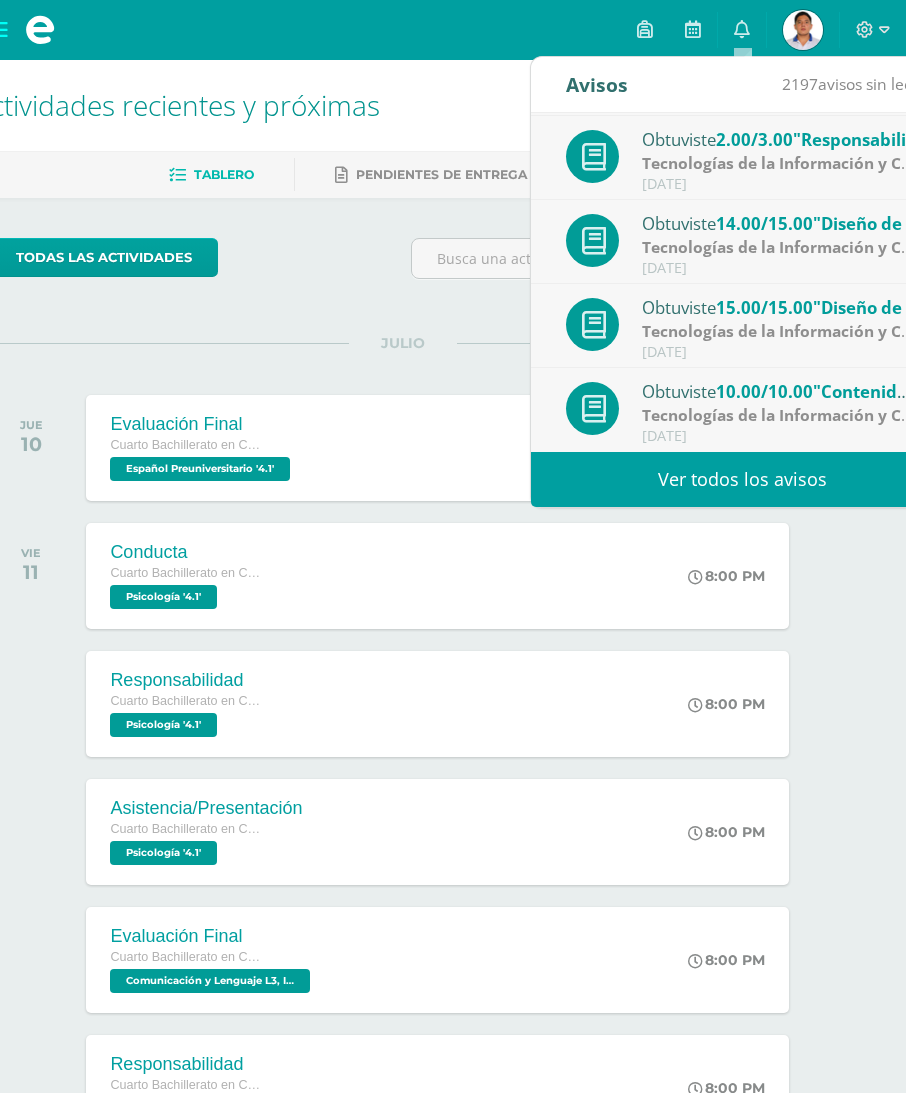 click on "Hola Erick Donaldo, bienvenido a Edoo!         Mis cursos Archivos Cerrar panel
Ciencias Sociales y Formación Ciudadana 4
Cuarto
Bachillerato en Ciencias y Letras
"4.1"
Educación Física
Cuarto
Bachillerato en Ciencias y Letras
"4.1"
Elaboración y Gestión de Proyectos
Cuarto
Bachillerato en Ciencias y Letras
"4.1"
Español Preuniversitario
Cuarto
Bachillerato en Ciencias y Letras
"4.1"
Filosofía
Mi Perfil" at bounding box center (403, 691) 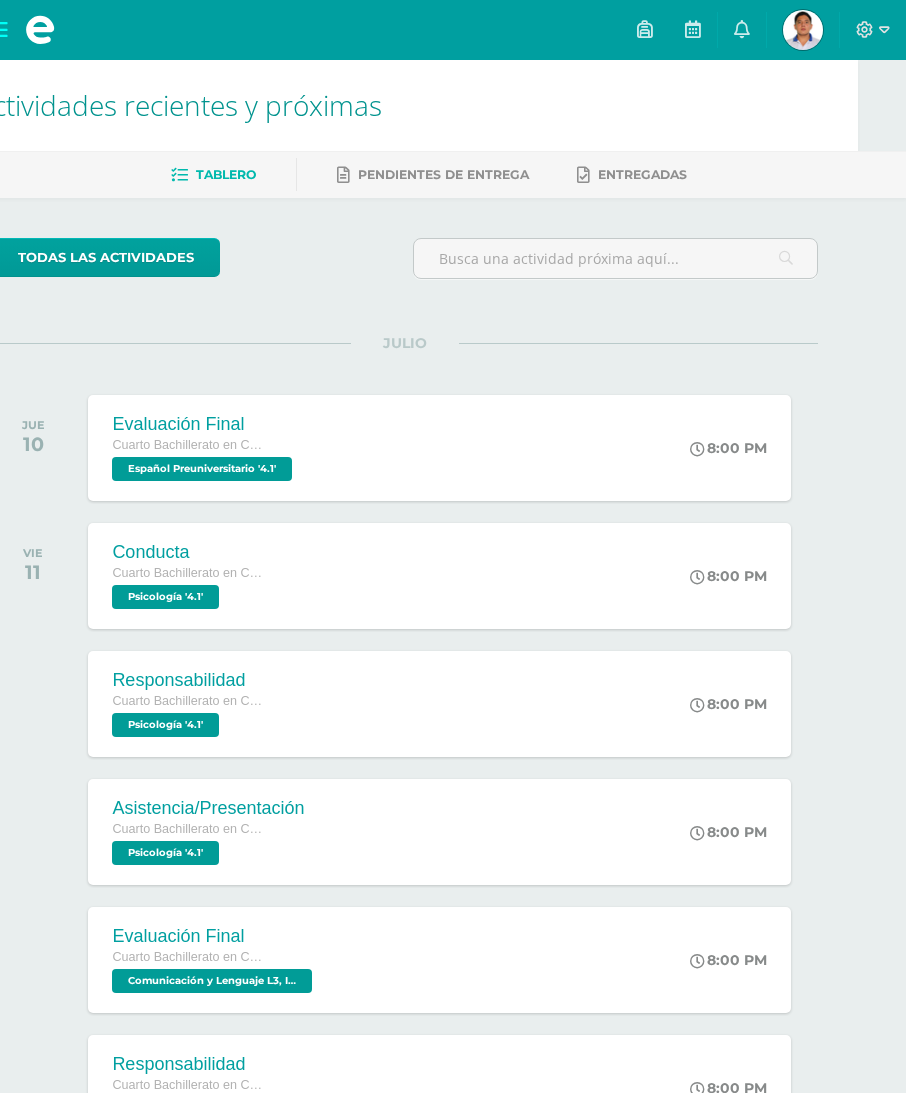 scroll, scrollTop: 0, scrollLeft: 48, axis: horizontal 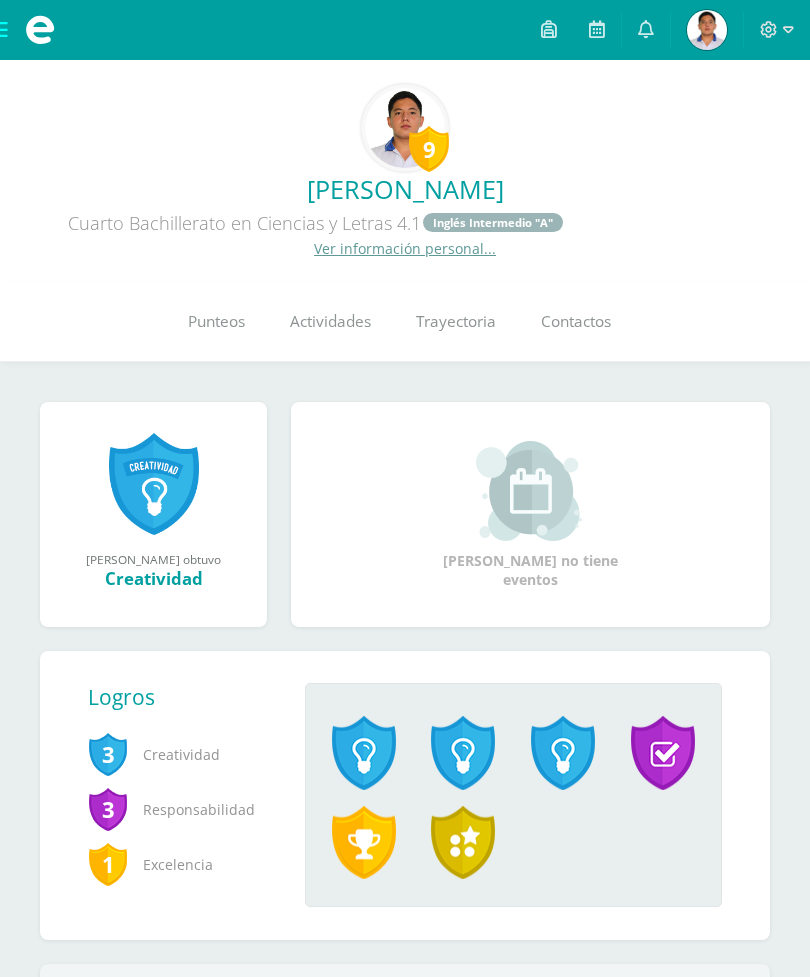 click on "Ver información personal..." at bounding box center (405, 248) 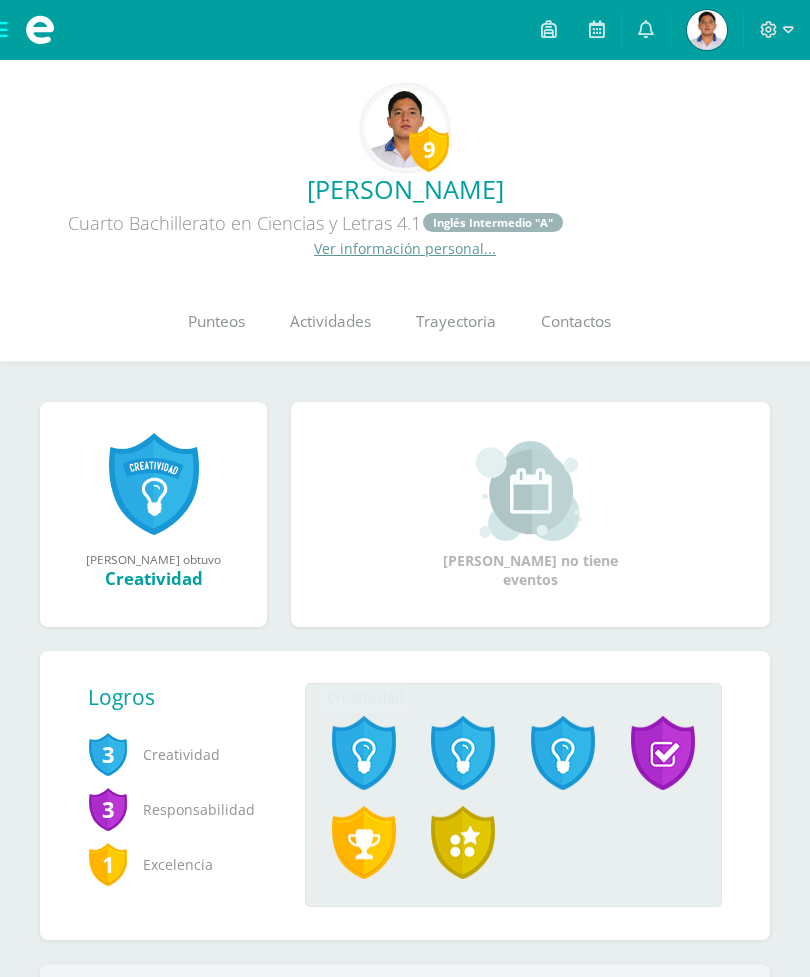 click at bounding box center (364, 753) 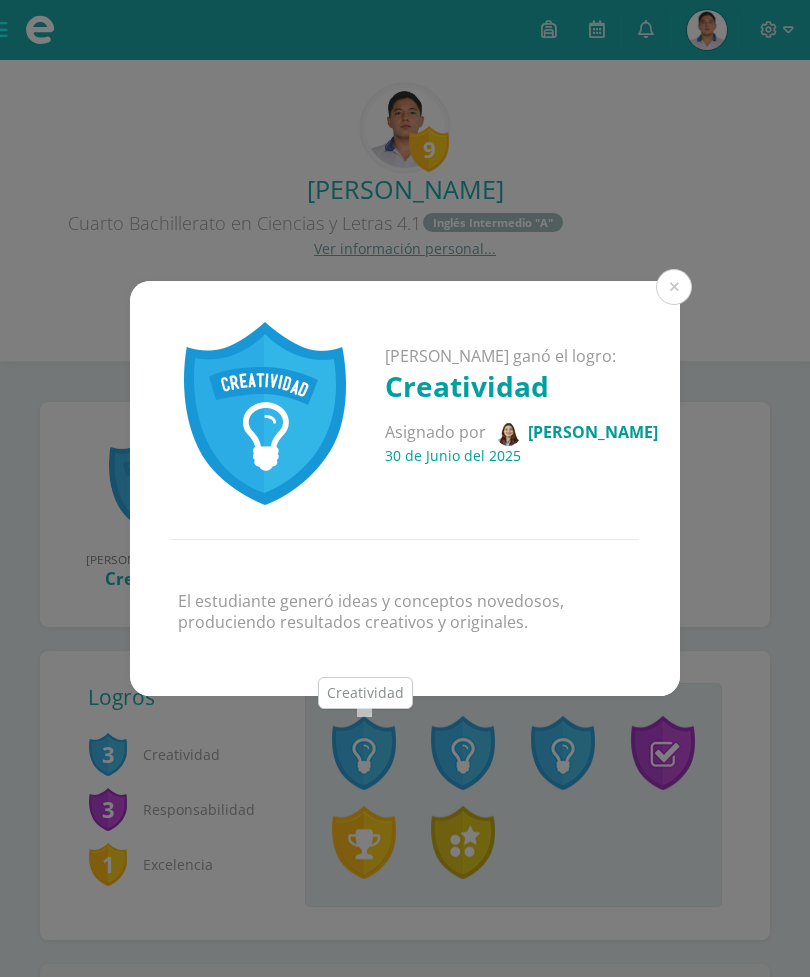 click at bounding box center (674, 287) 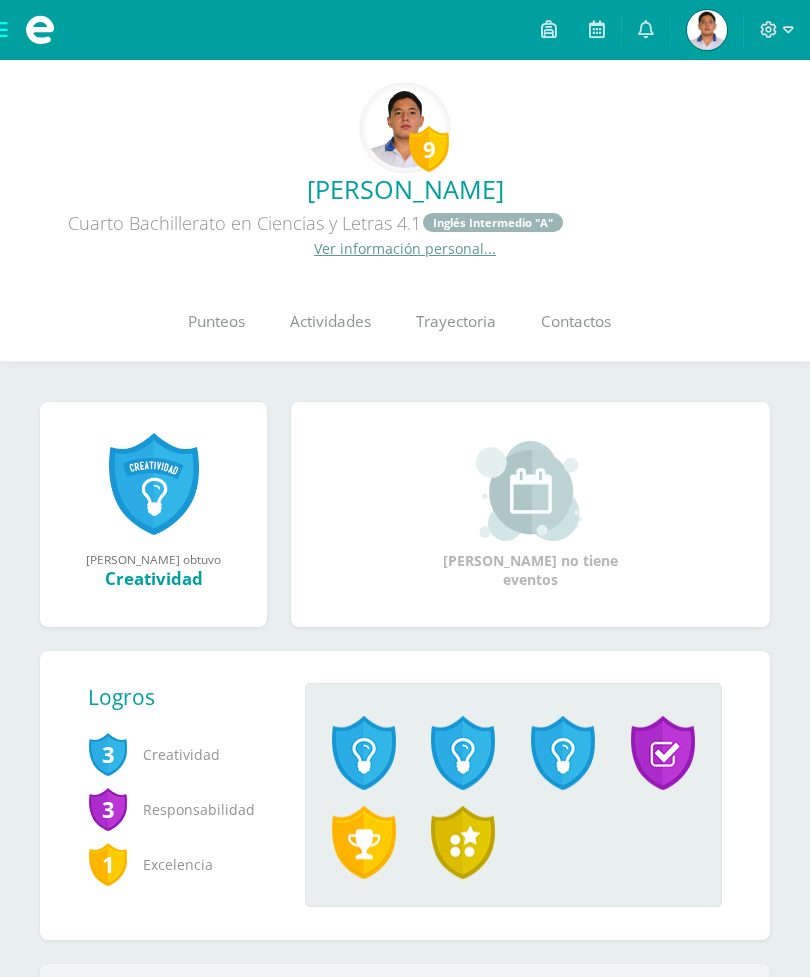 click at bounding box center [463, 753] 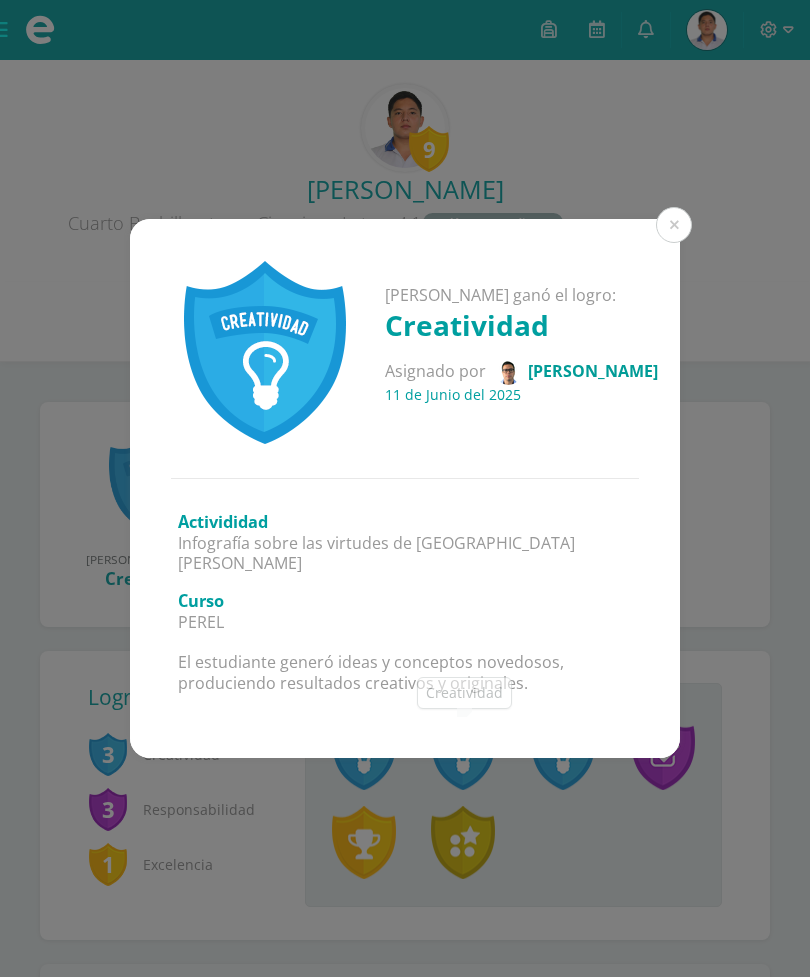 click on "Erick Donaldo ganó el logro:   Creatividad   Asignado por
Julio Villatoro
11 de Junio del 2025" at bounding box center (405, 348) 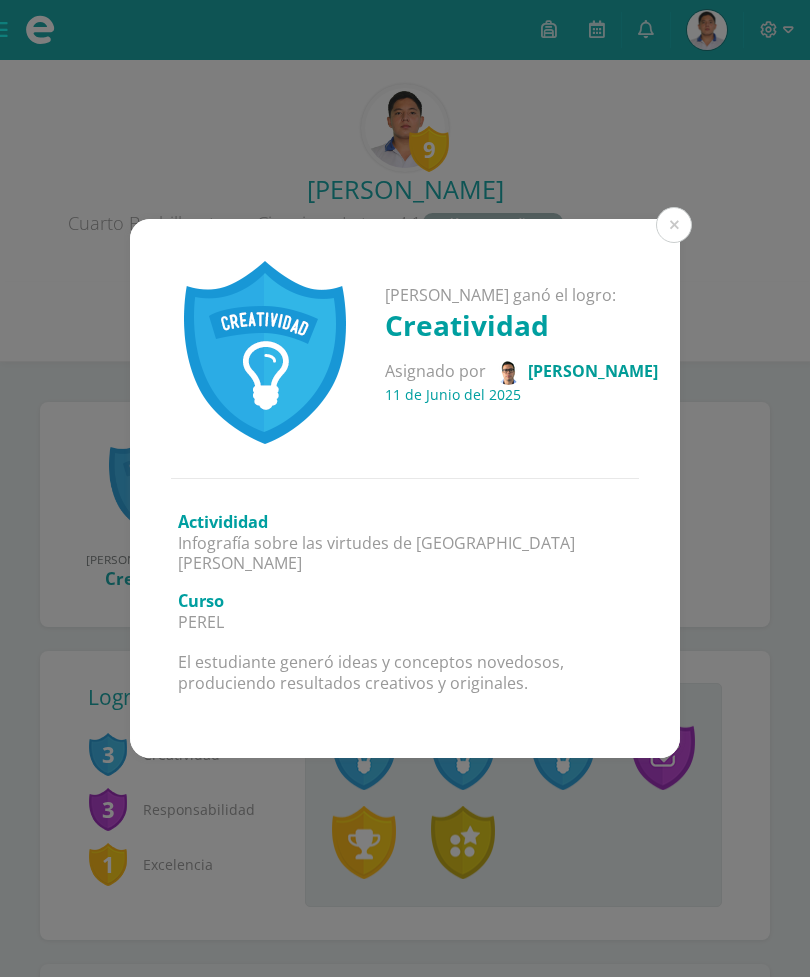 click at bounding box center [674, 225] 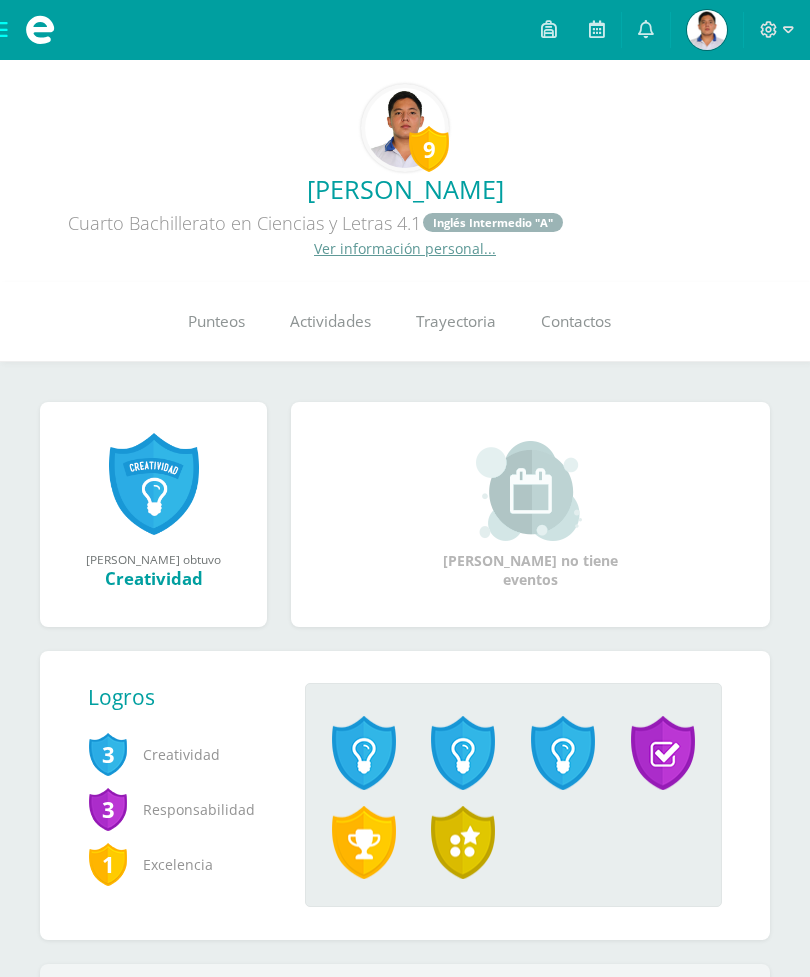 click at bounding box center [563, 753] 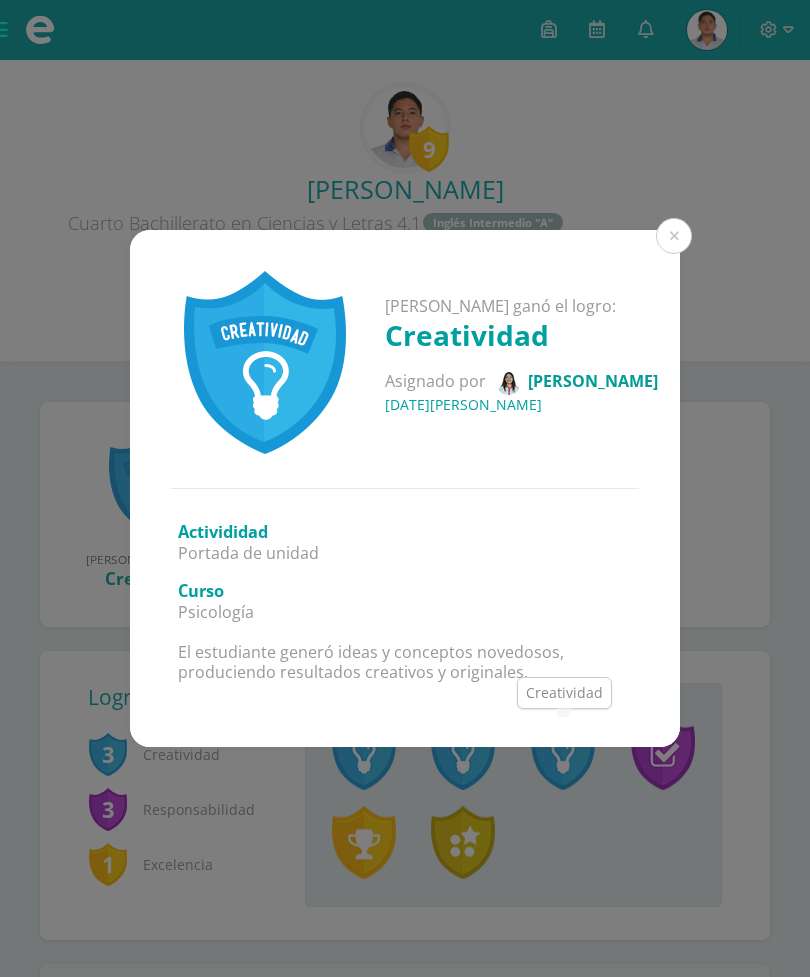 click at bounding box center [674, 236] 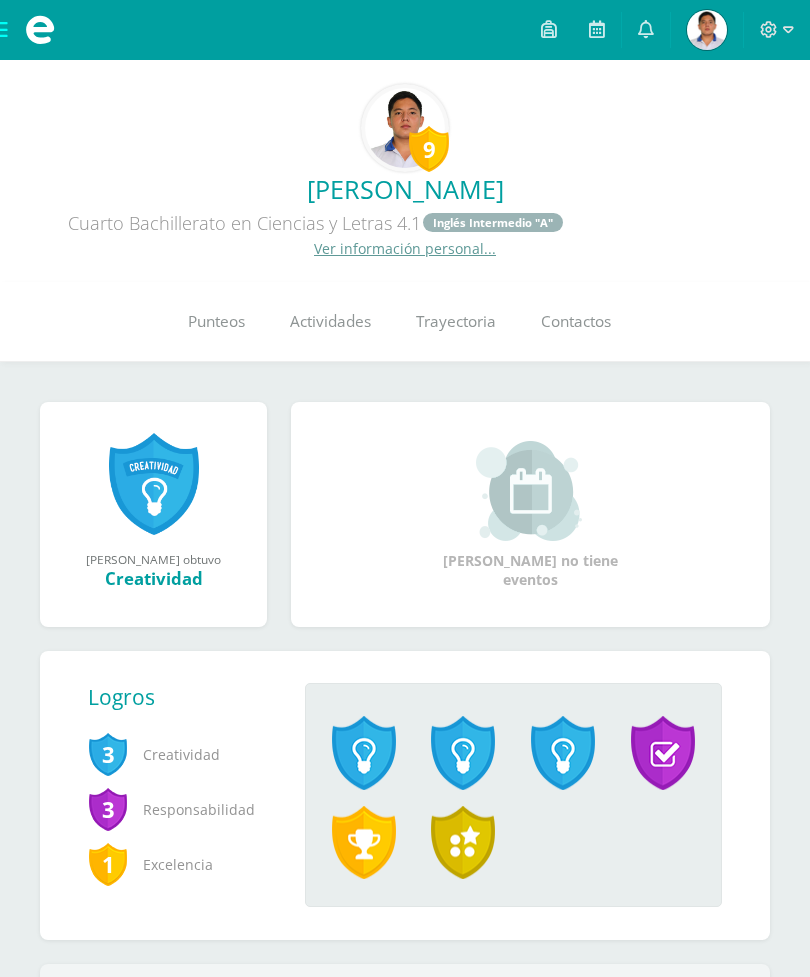 click on "Punteos" at bounding box center (216, 322) 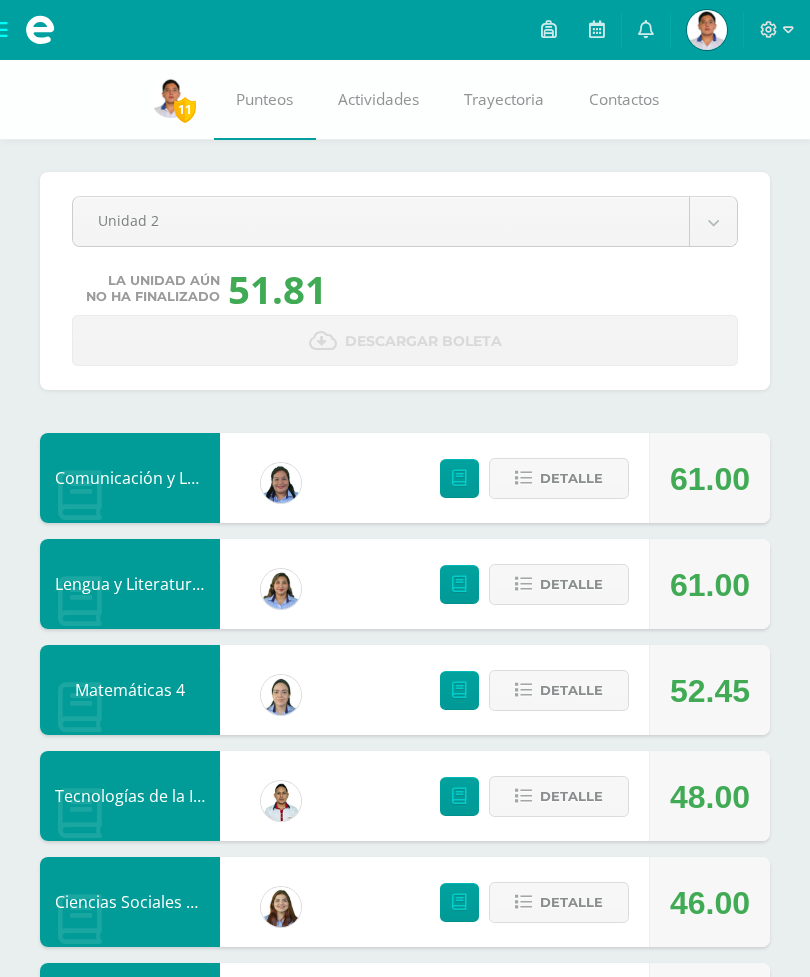 scroll, scrollTop: 0, scrollLeft: 0, axis: both 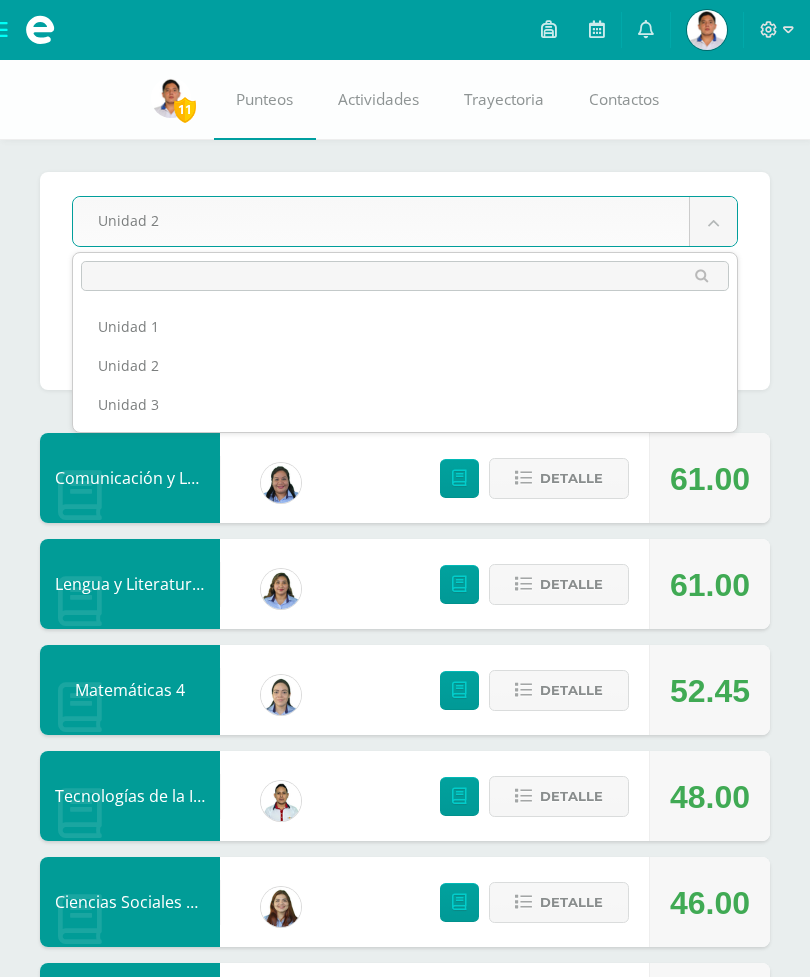click on "Unidad 1 Unidad 2 Unidad 3" at bounding box center [405, 365] 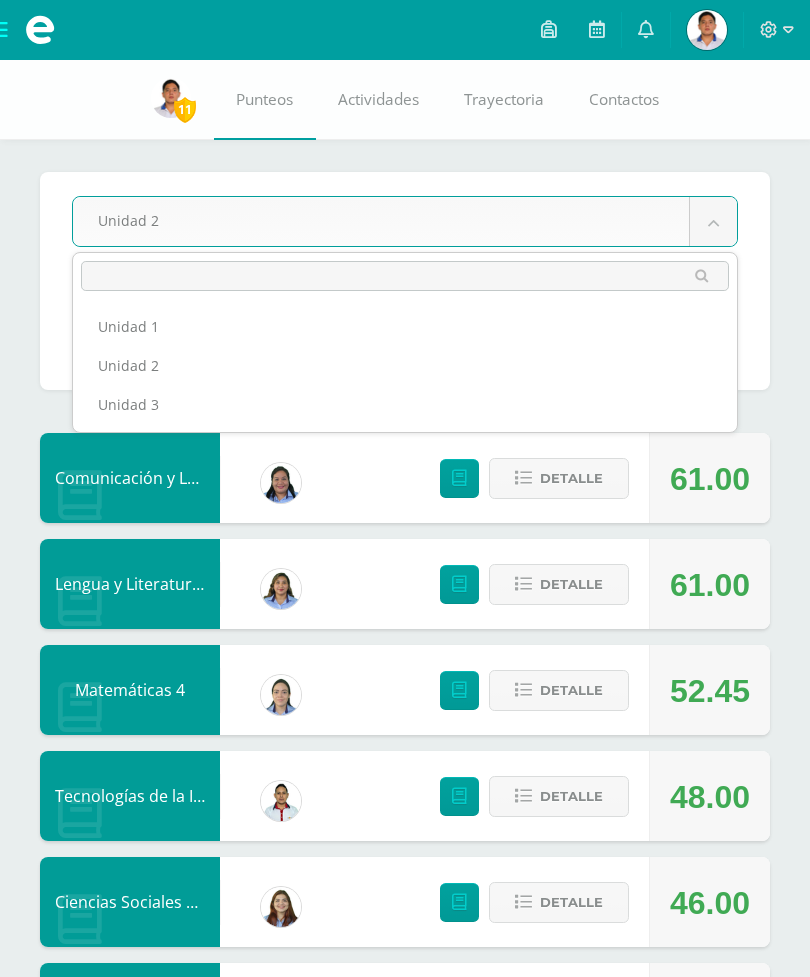 click on "Unidad 1 Unidad 2 Unidad 3" at bounding box center (405, 365) 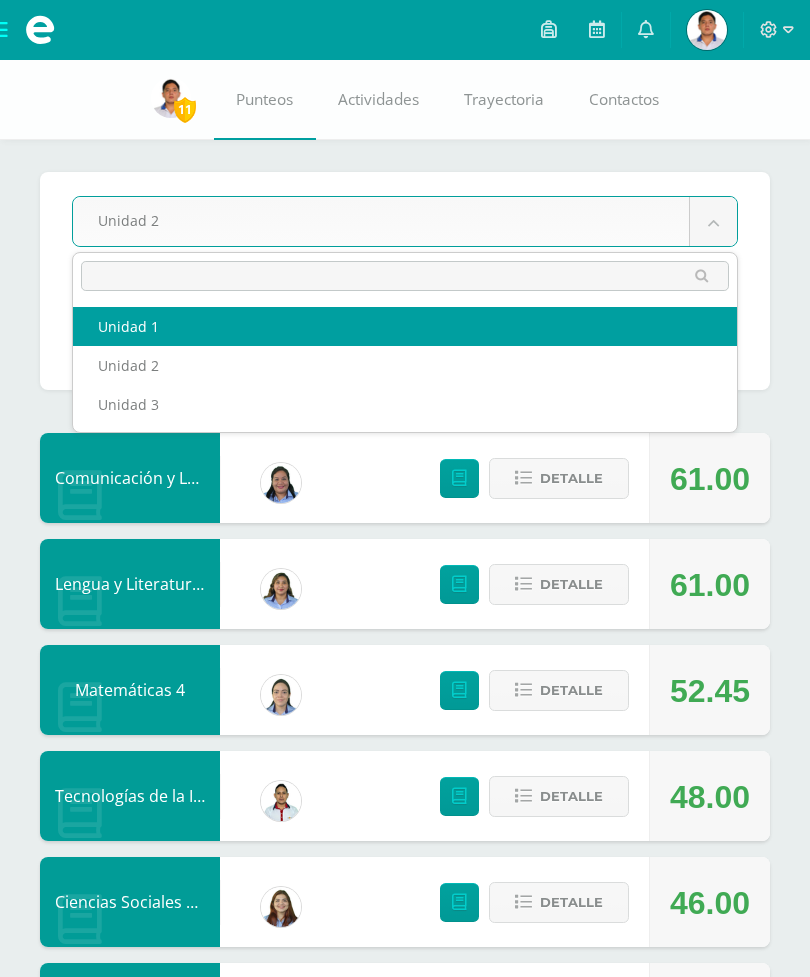 select on "Unidad 1" 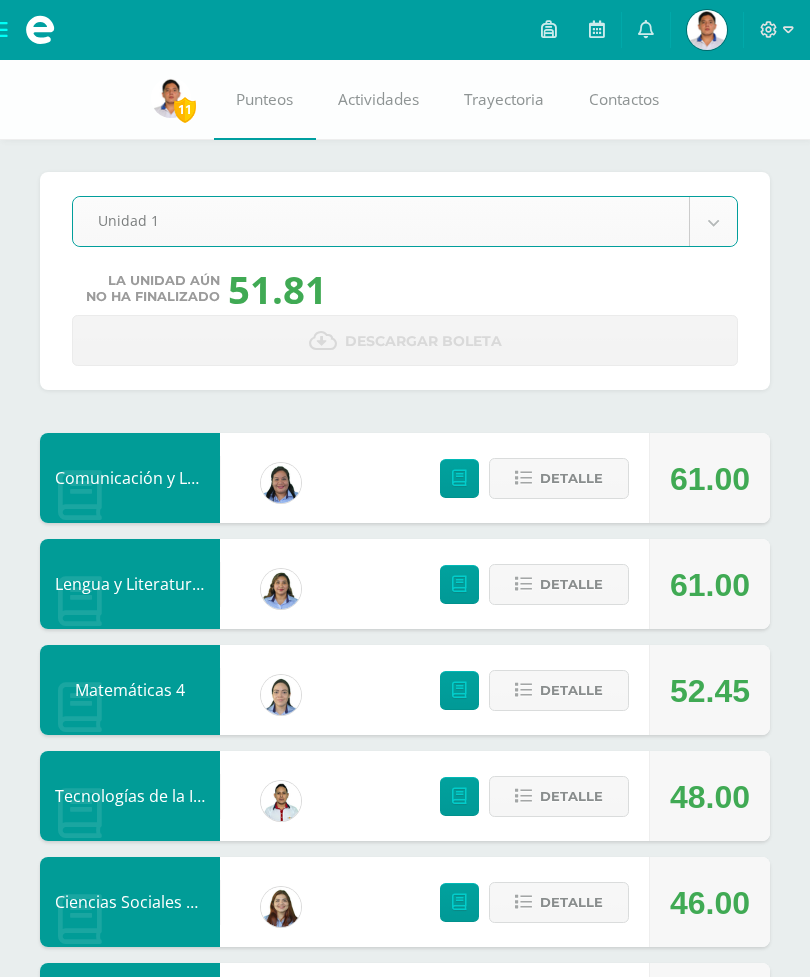 click on "Pendiente
Unidad 1     Unidad 1 Unidad 2 Unidad 3
La unidad aún no ha finalizado
51.81
Descargar boleta
Comunicación y Lenguaje L3, Inglés 4
Indira Camargo Maestro
61.00
Detalle
Lengua y Literatura 4
Mayra González Maestro
61.00
Detalle
Matemáticas 4
Eleaneth Ramírez Maestro
52.45
Detalle
Tecnologías de la Información y Comunicación 4
Marlon García Maestro
48.00
Detalle Joselyn Gutiérrez Maestro Detalle Erick Soberano" at bounding box center [405, 947] 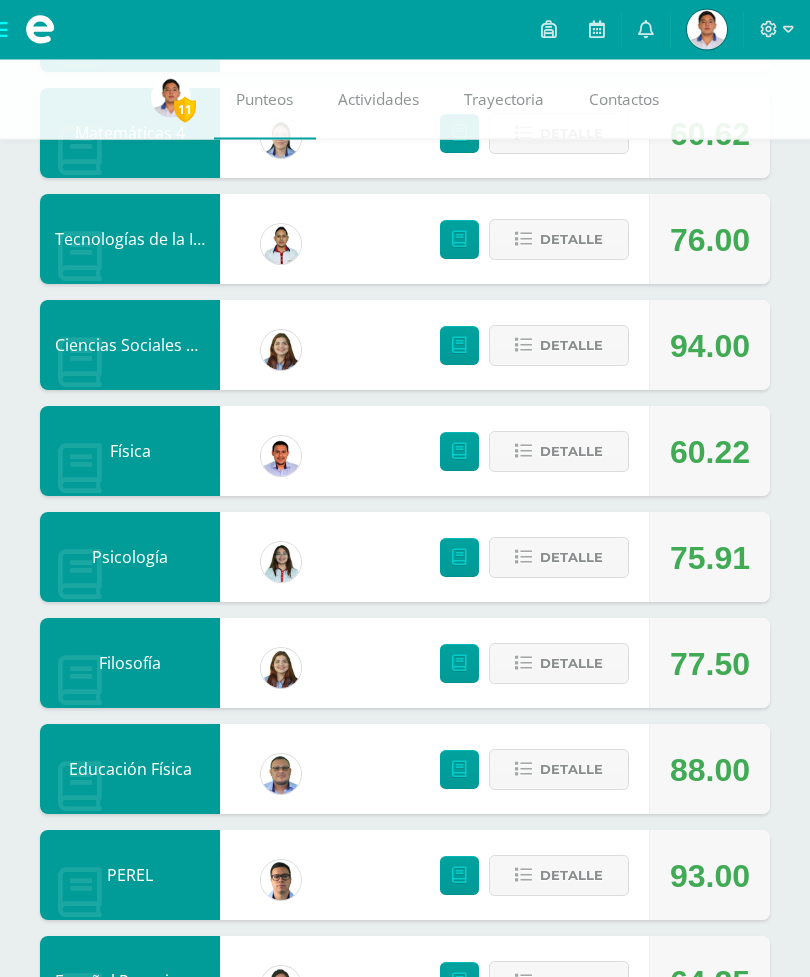 scroll, scrollTop: 557, scrollLeft: 0, axis: vertical 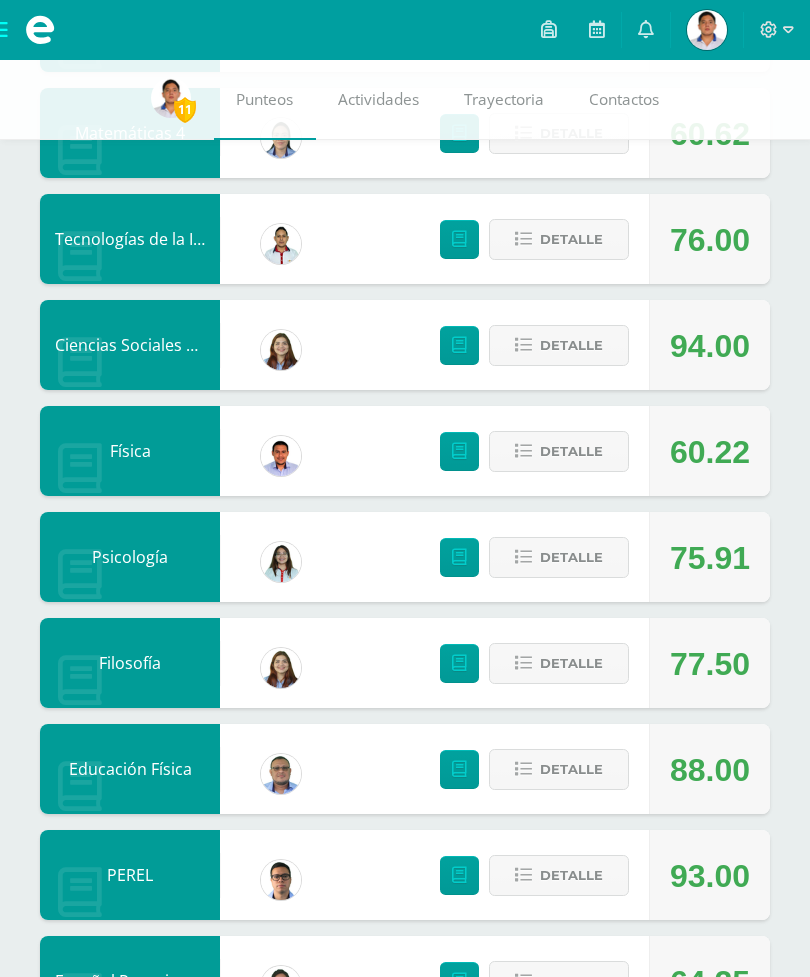 click on "Detalle" at bounding box center [571, 345] 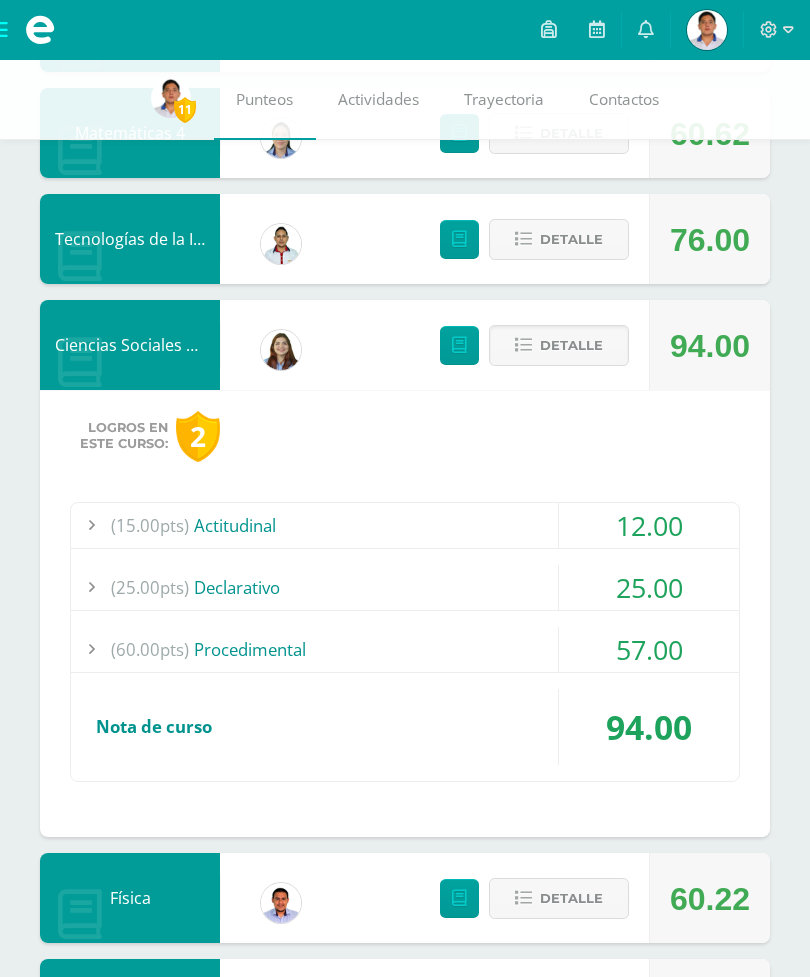 click on "25.00" at bounding box center [649, 587] 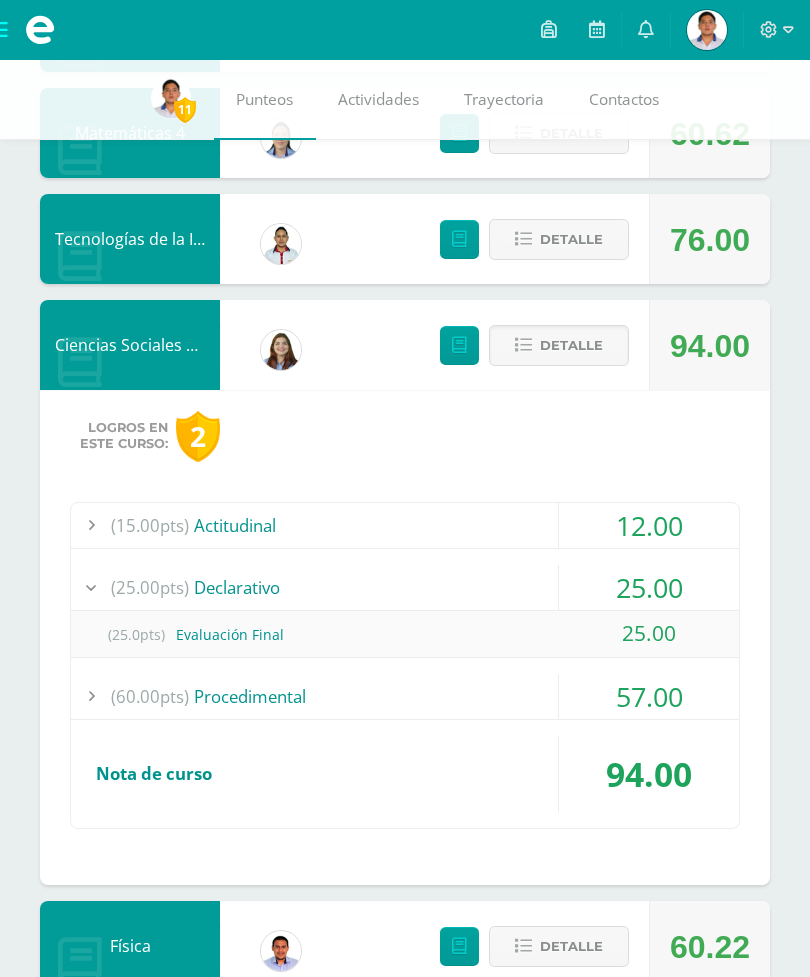 click on "Detalle" at bounding box center [571, 345] 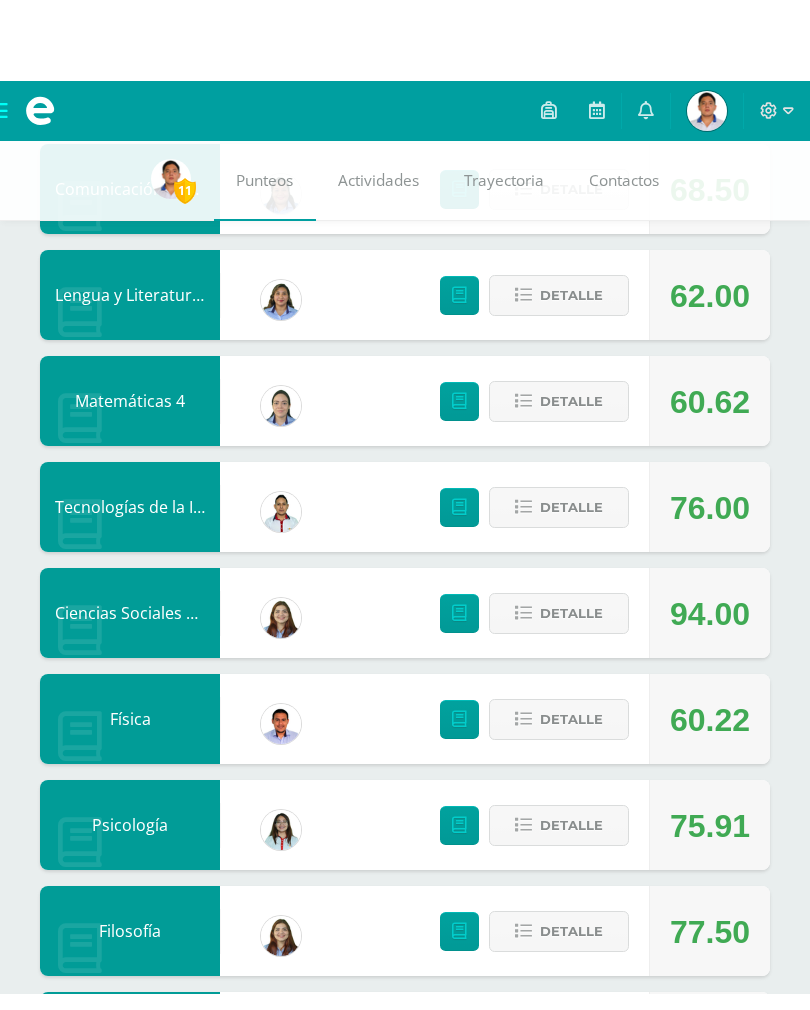 scroll, scrollTop: 0, scrollLeft: 0, axis: both 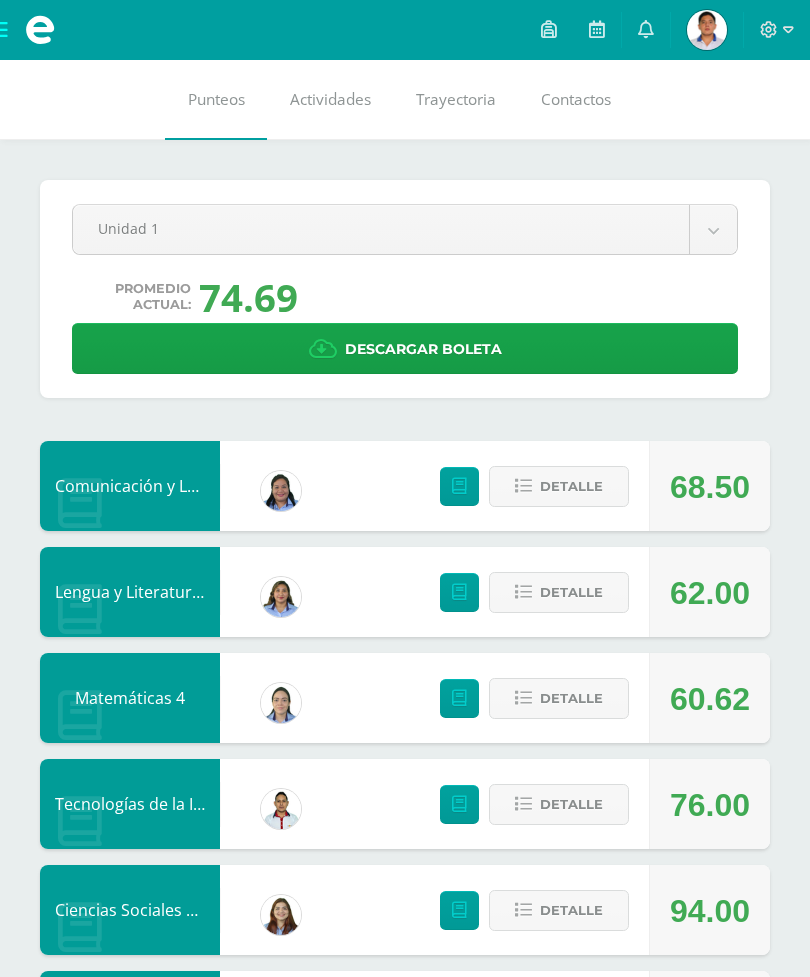 click on "Mis cursos Archivos Cerrar panel
Ciencias Sociales y Formación Ciudadana 4
Cuarto
Bachillerato en Ciencias y Letras
"4.1"
Educación Física
Cuarto
Bachillerato en Ciencias y Letras
"4.1"
Elaboración y Gestión de Proyectos
Cuarto
Bachillerato en Ciencias y Letras
"4.1"
Español Preuniversitario
Cuarto
Bachillerato en Ciencias y Letras
"4.1"
Filosofía
Física
Avisos" at bounding box center (405, 921) 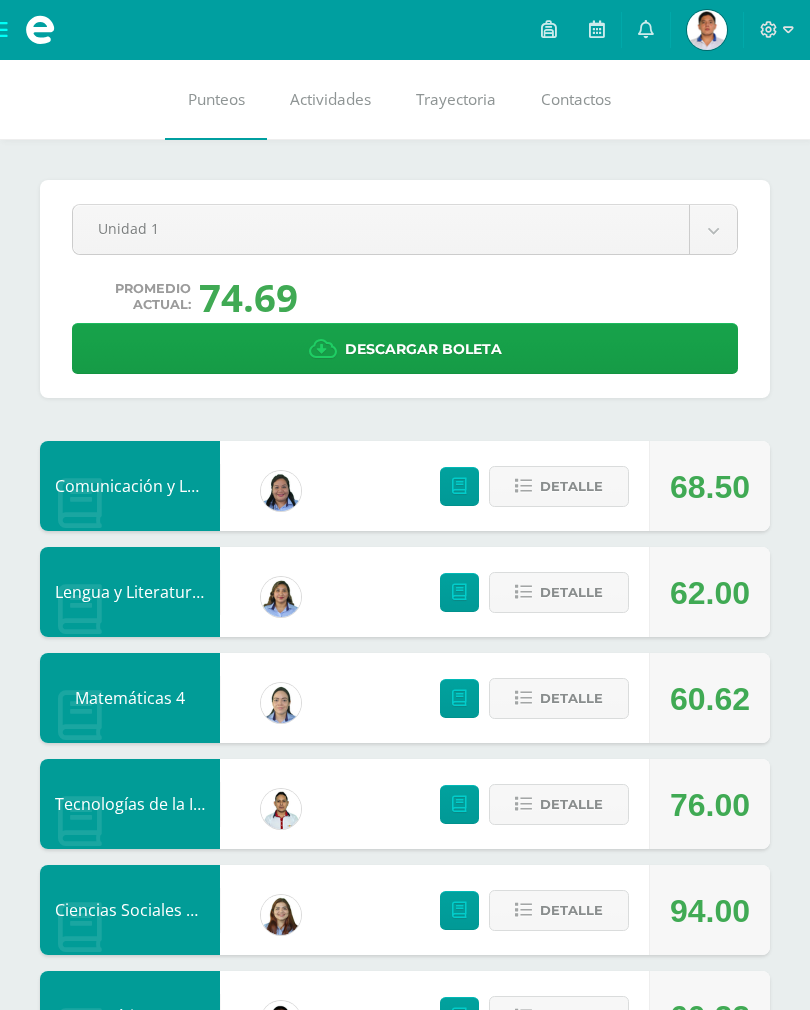 click on "Mis cursos Archivos Cerrar panel
Ciencias Sociales y Formación Ciudadana 4
Cuarto
Bachillerato en Ciencias y Letras
"4.1"
Educación Física
Cuarto
Bachillerato en Ciencias y Letras
"4.1"
Elaboración y Gestión de Proyectos
Cuarto
Bachillerato en Ciencias y Letras
"4.1"
Español Preuniversitario
Cuarto
Bachillerato en Ciencias y Letras
"4.1"
Filosofía
Física
Avisos" at bounding box center (405, 921) 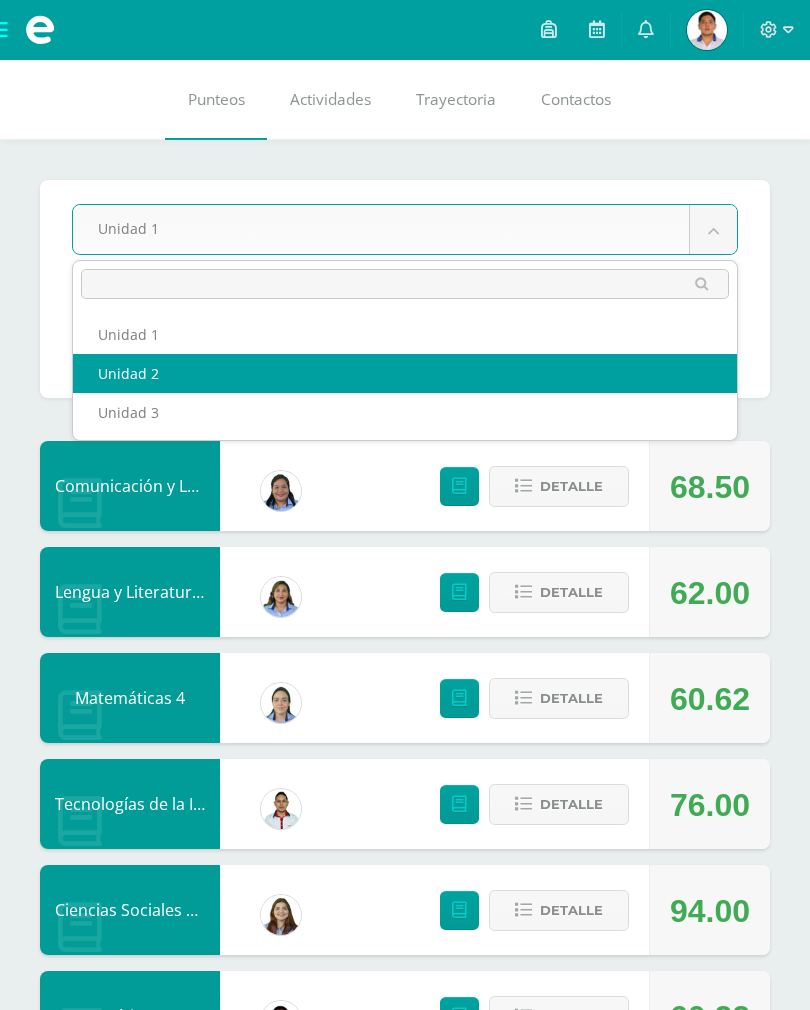 select on "Unidad 2" 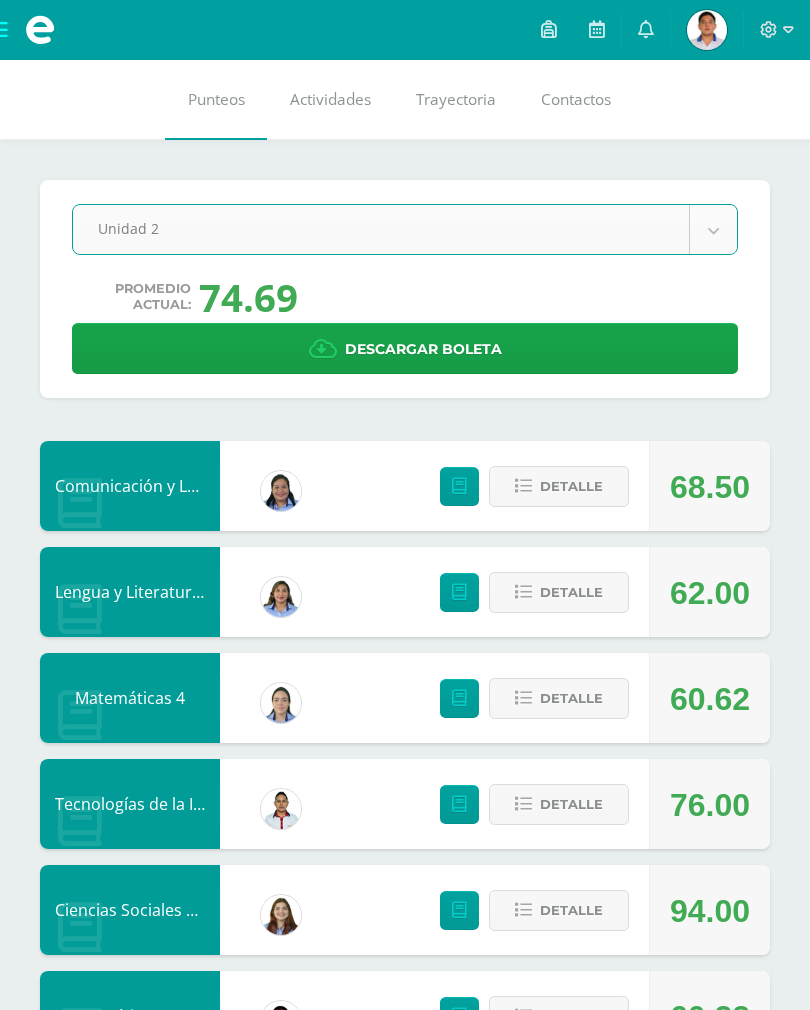 click on "Pendiente
Unidad 2     Unidad 1 Unidad 2 Unidad 3
Promedio actual:
74.69
Descargar boleta
Comunicación y Lenguaje L3, Inglés 4
Indira Camargo Maestro
68.50
Detalle
Lengua y Literatura 4
Mayra González Maestro
62.00
Detalle
Matemáticas 4
Eleaneth Ramírez Maestro
60.62
Detalle
Tecnologías de la Información y Comunicación 4
Marlon García Maestro
76.00
Detalle Joselyn Gutiérrez Maestro
94.00
Detalle" at bounding box center (405, 991) 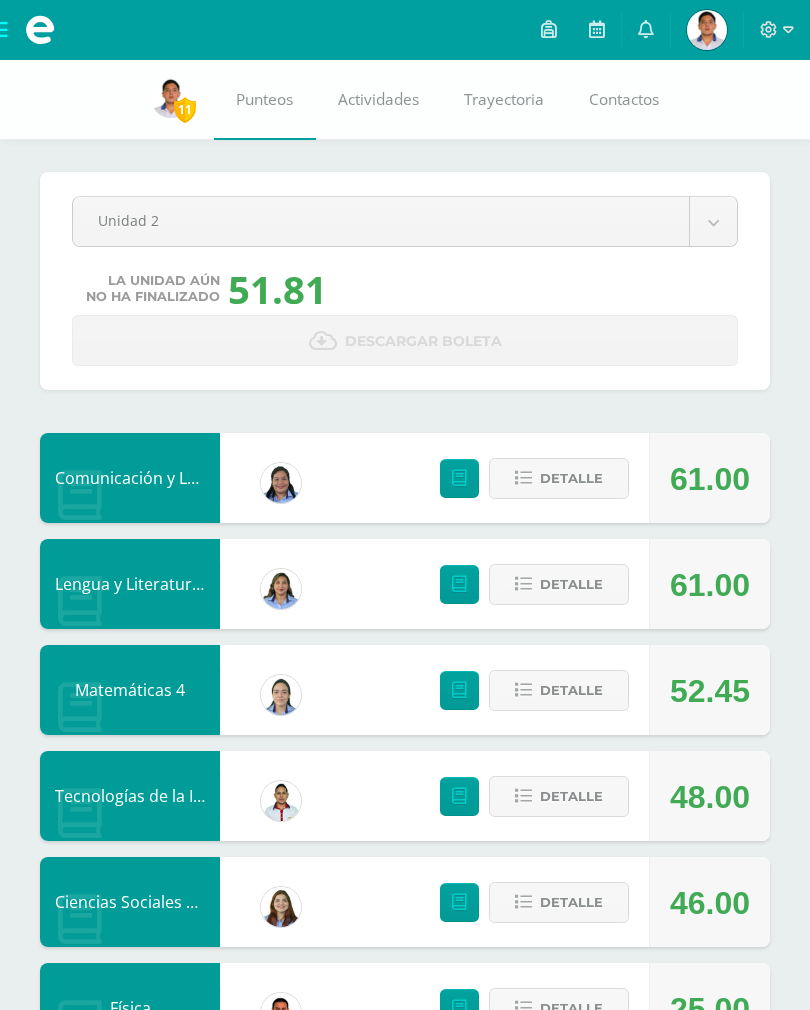 scroll, scrollTop: 0, scrollLeft: 0, axis: both 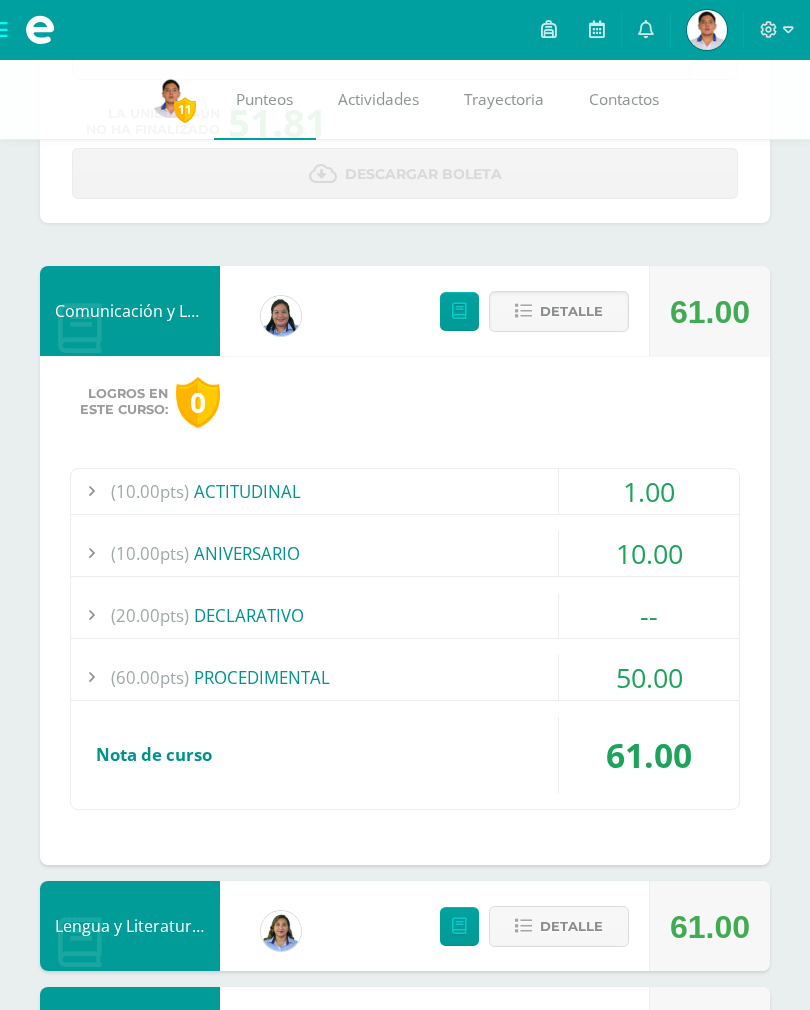 click on "(60.00pts)" at bounding box center [150, 677] 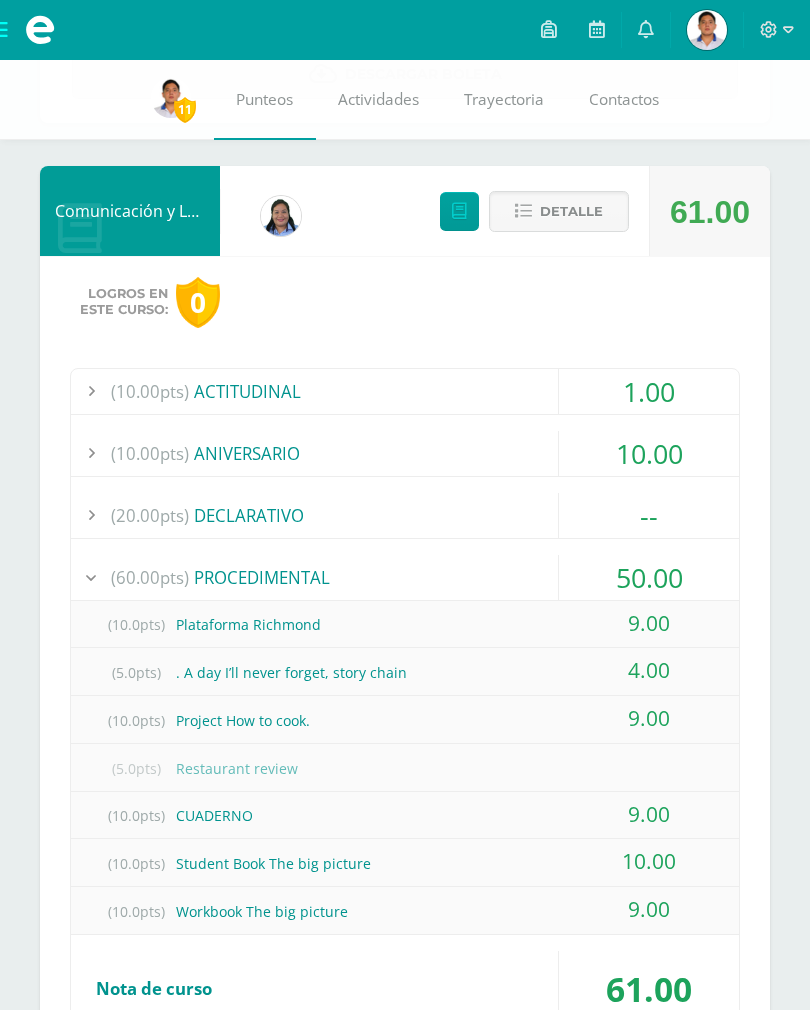 scroll, scrollTop: 270, scrollLeft: 0, axis: vertical 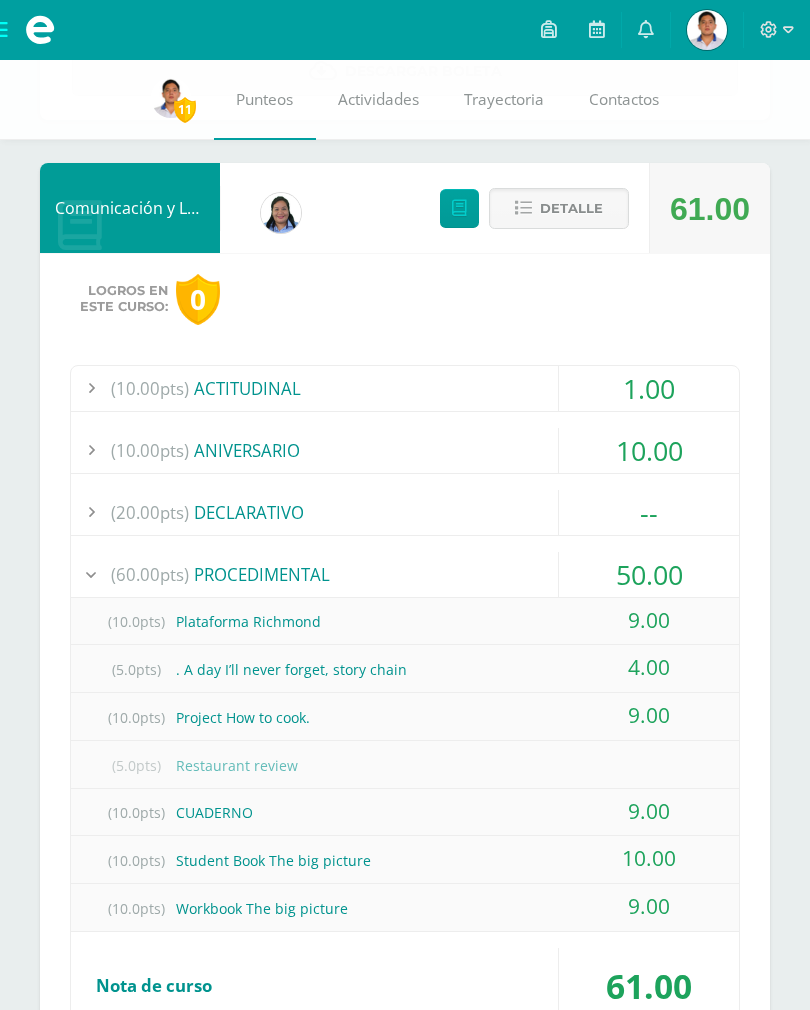 click on "(10.00pts)" at bounding box center (150, 388) 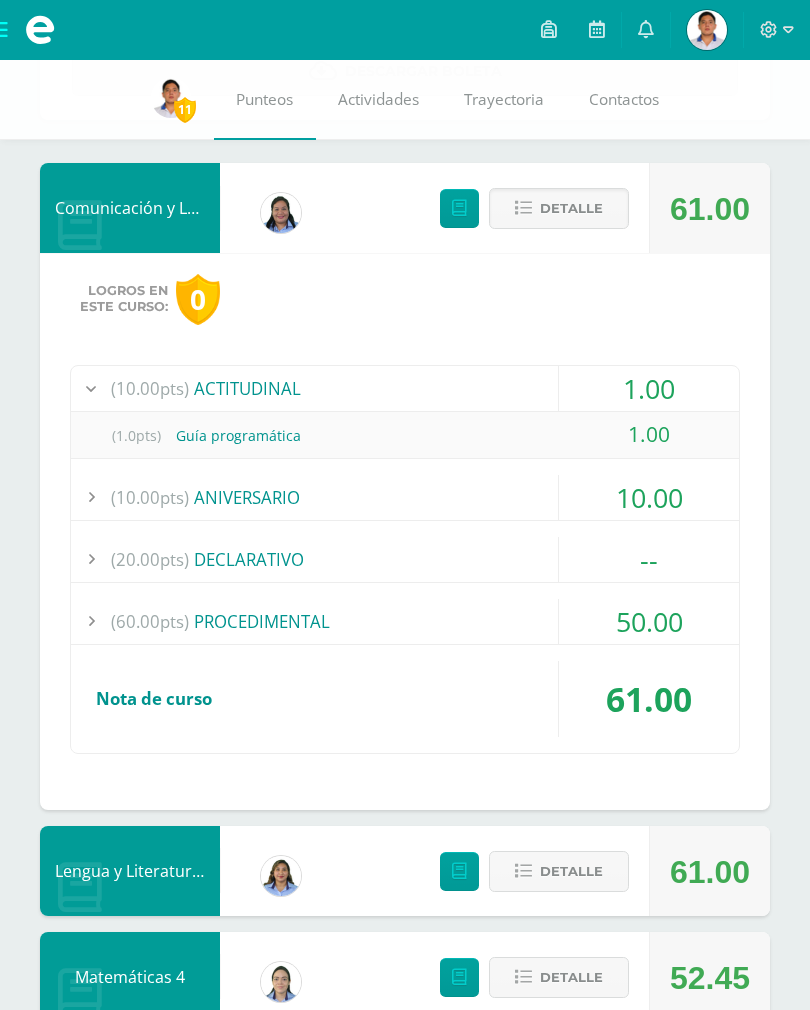 click on "(60.00pts)
PROCEDIMENTAL" at bounding box center [405, 621] 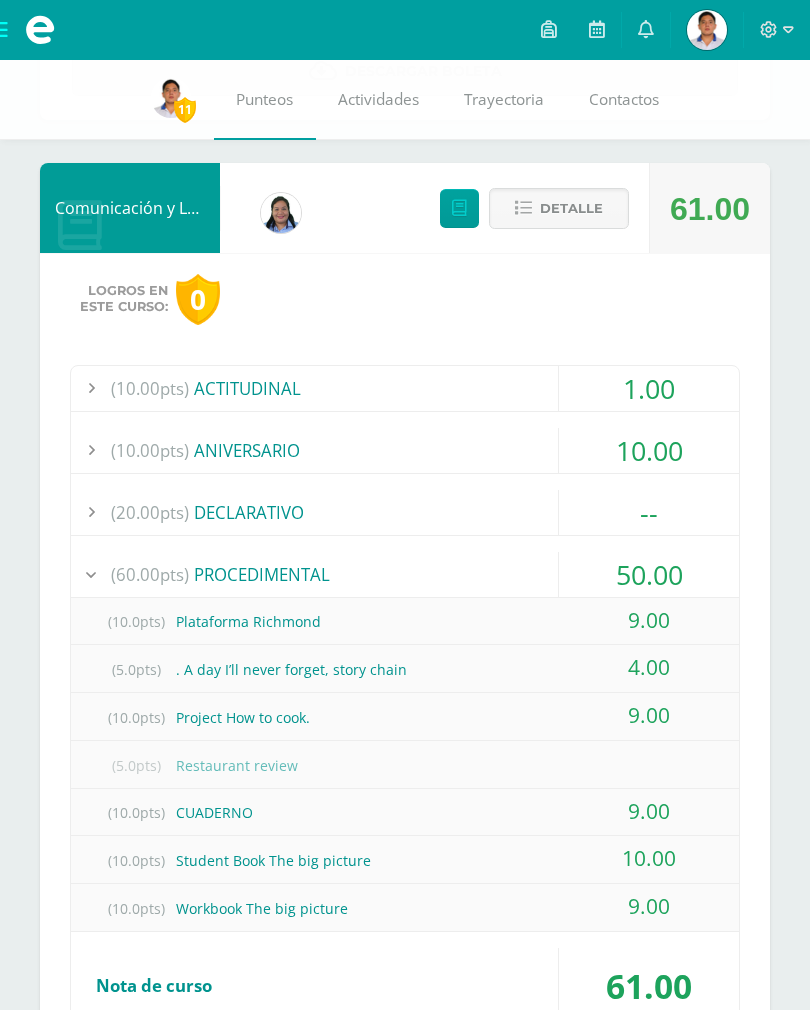 click on "Detalle" at bounding box center (571, 208) 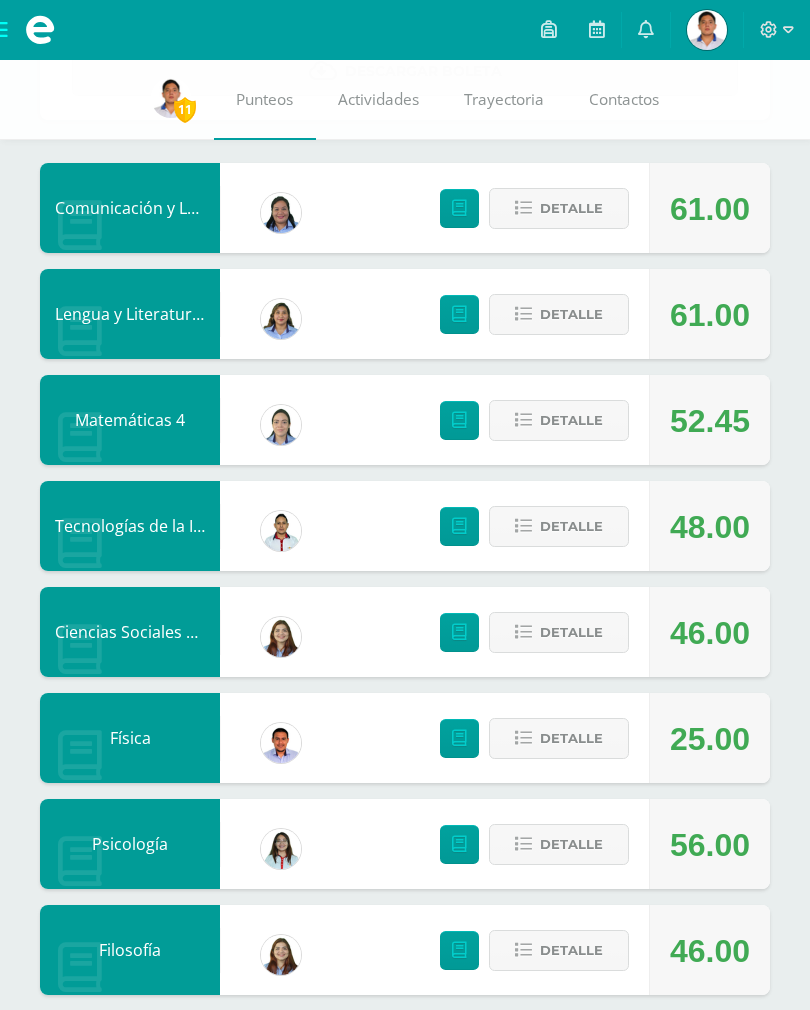 click on "Detalle" at bounding box center (559, 314) 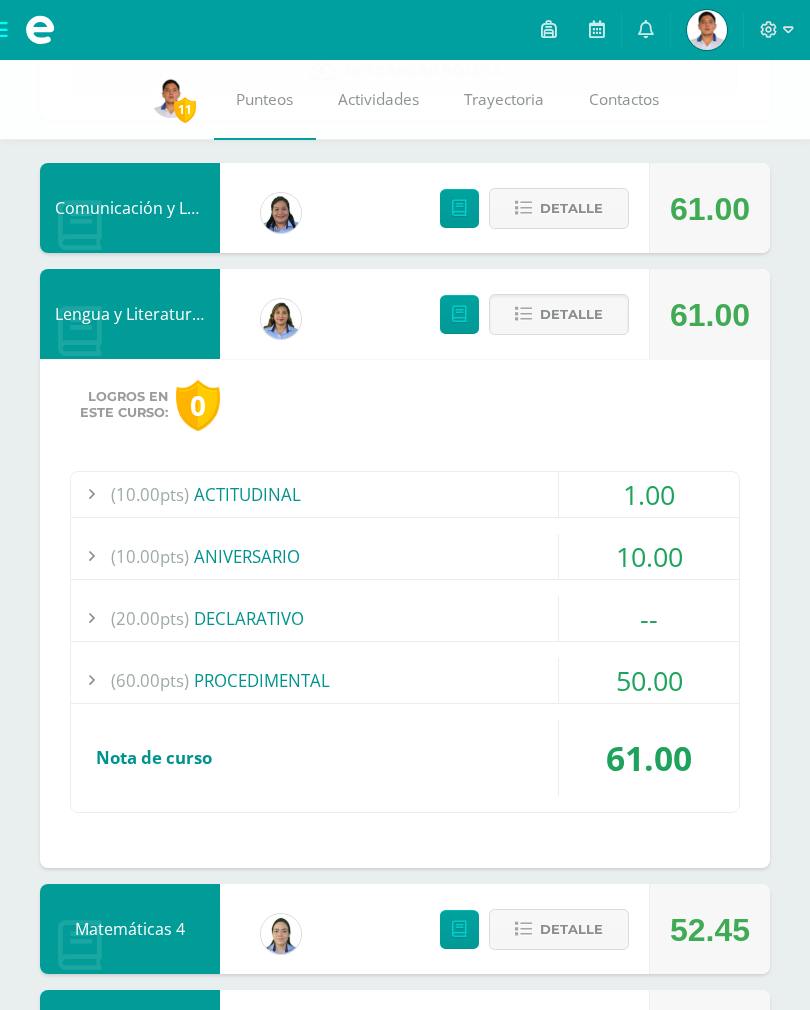 click on "(60.00pts)
PROCEDIMENTAL" at bounding box center [405, 680] 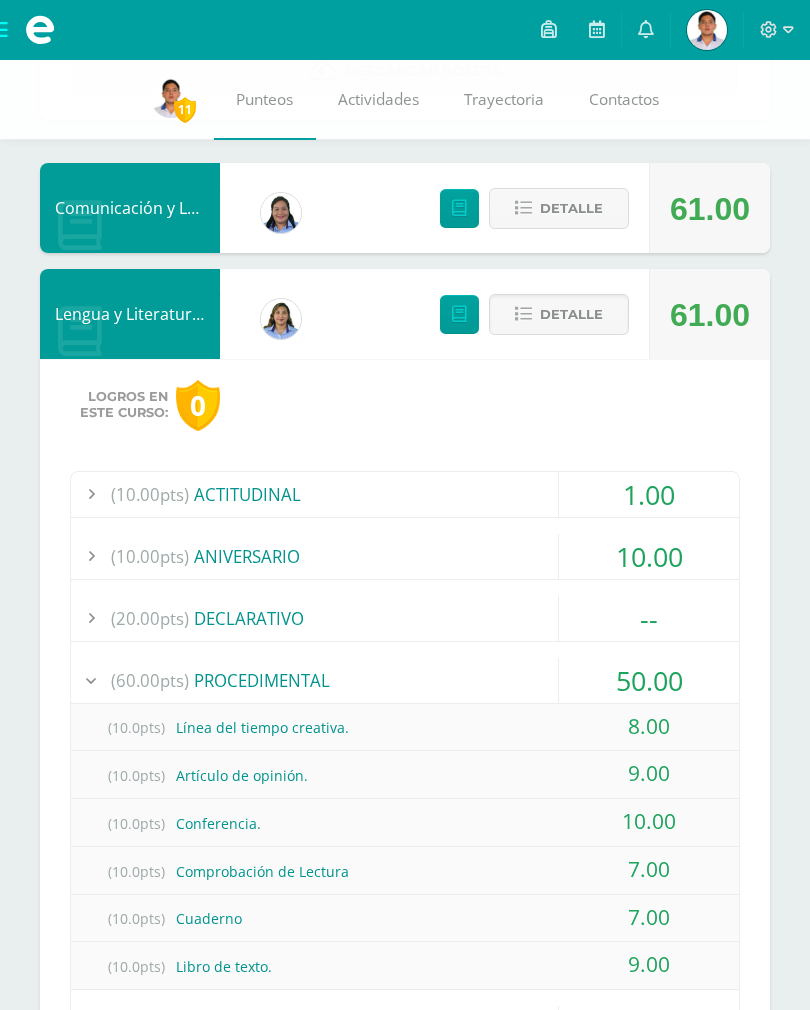 click on "Detalle" at bounding box center [571, 314] 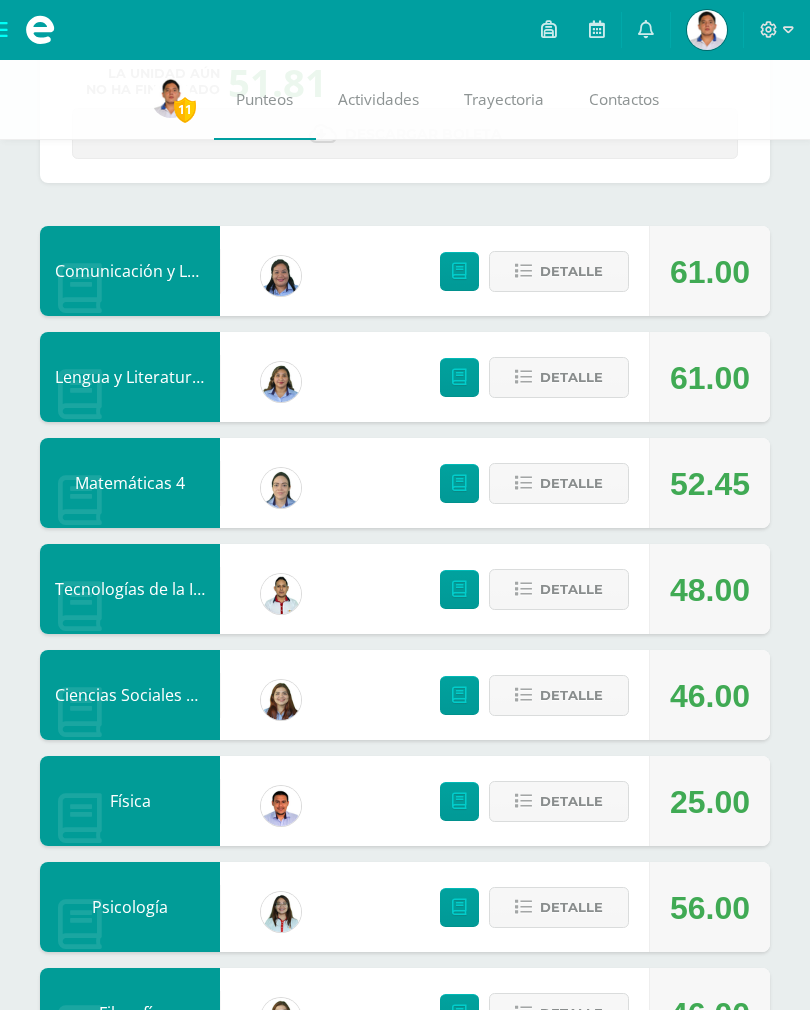 scroll, scrollTop: 173, scrollLeft: 0, axis: vertical 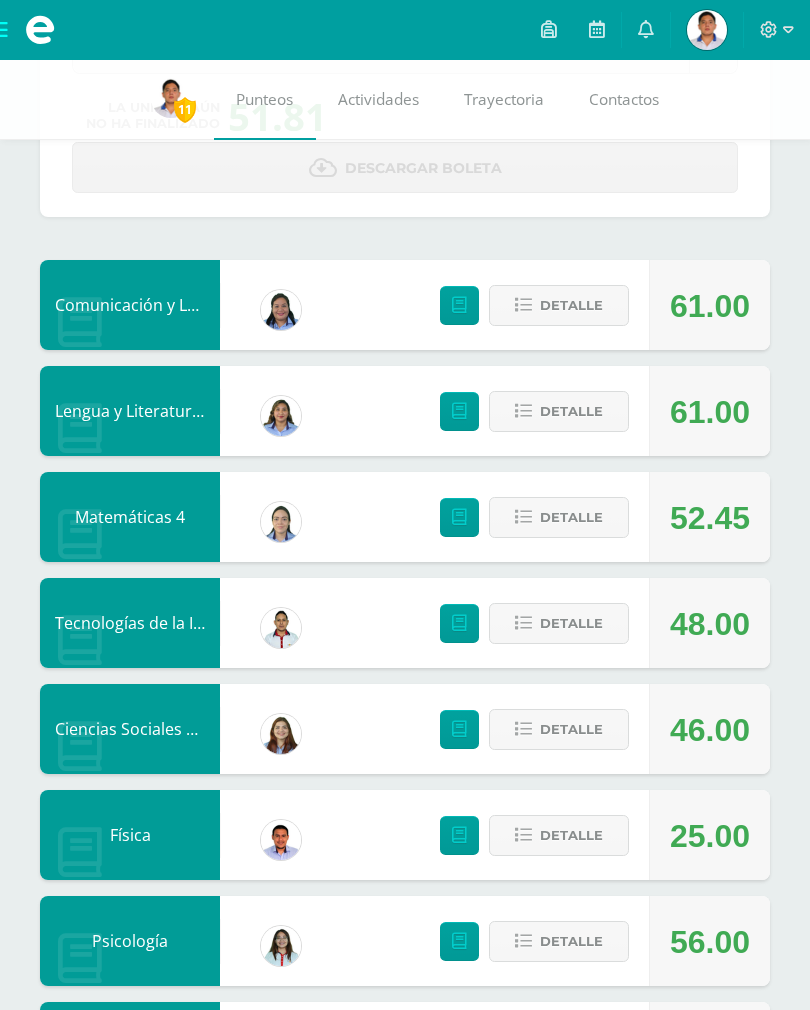 click on "Detalle" at bounding box center (571, 517) 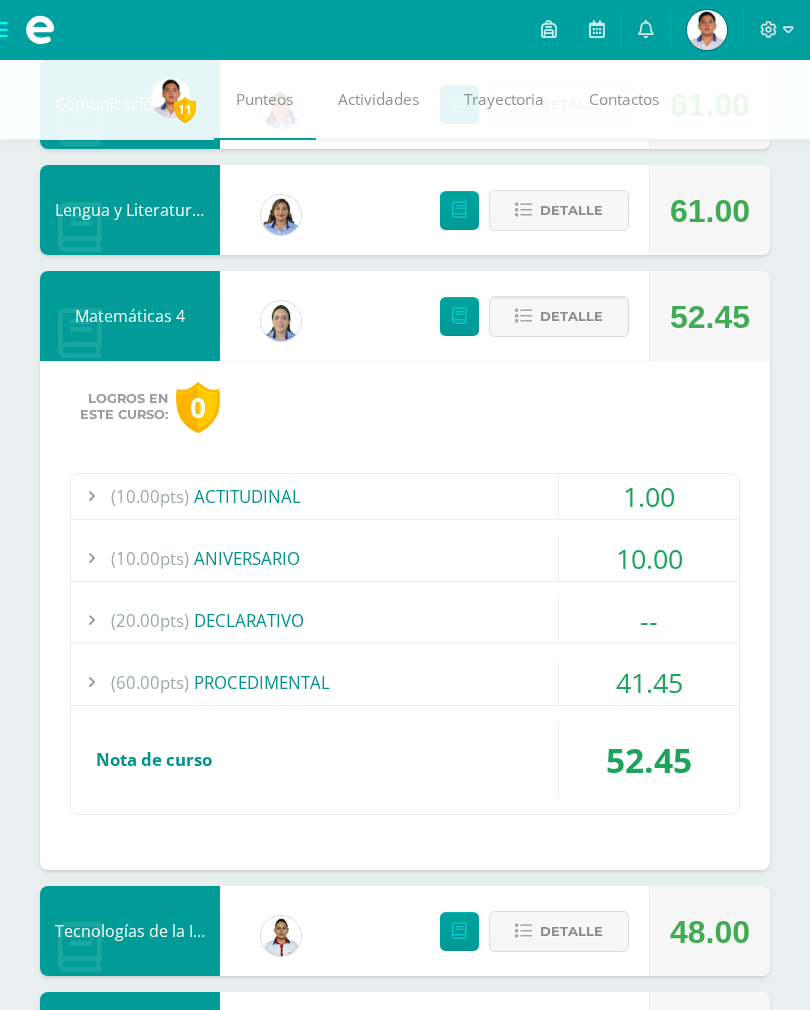 scroll, scrollTop: 375, scrollLeft: 0, axis: vertical 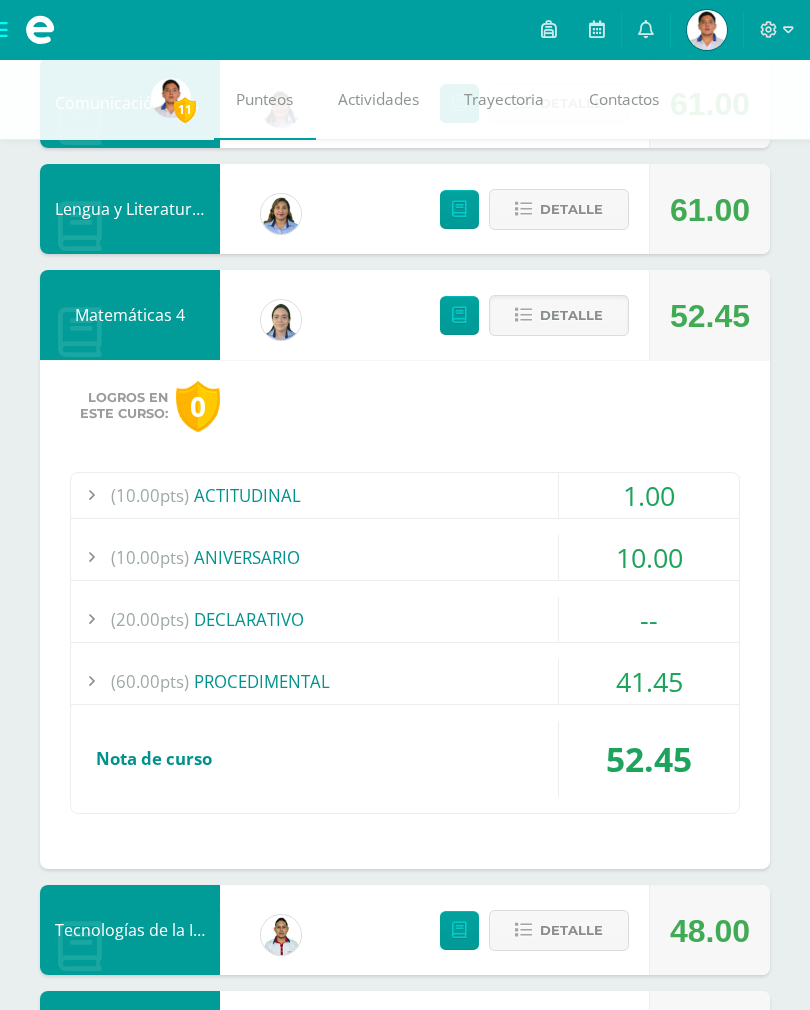 click on "41.45" at bounding box center [649, 681] 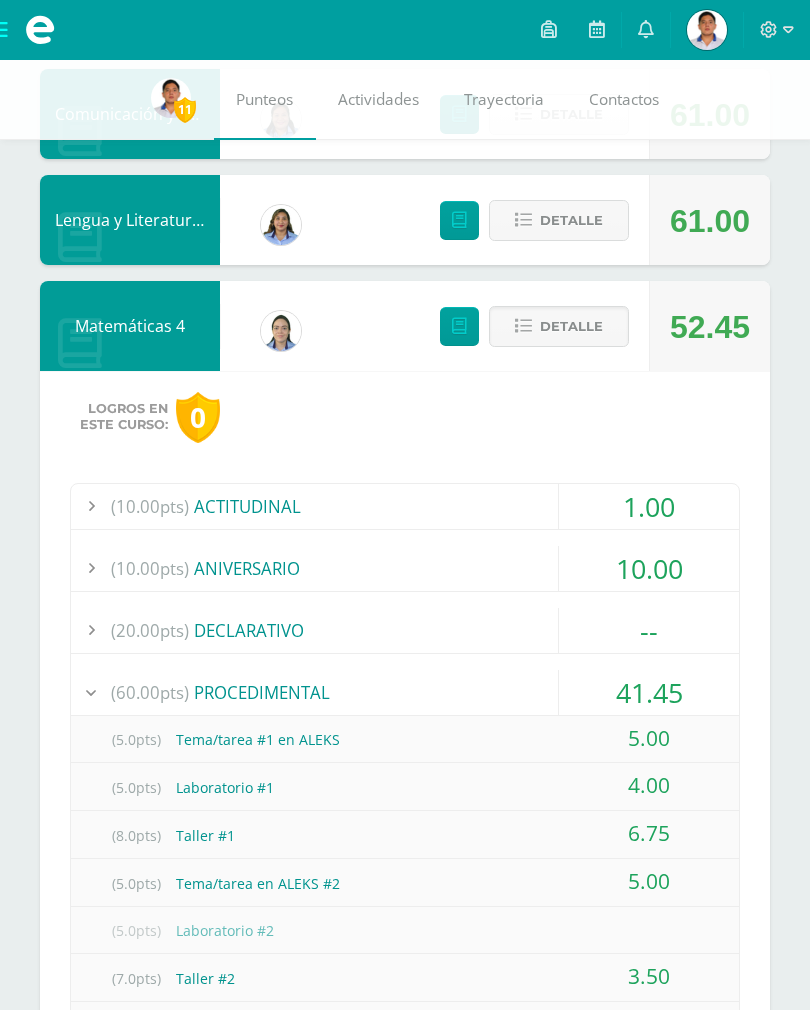 scroll, scrollTop: 365, scrollLeft: 0, axis: vertical 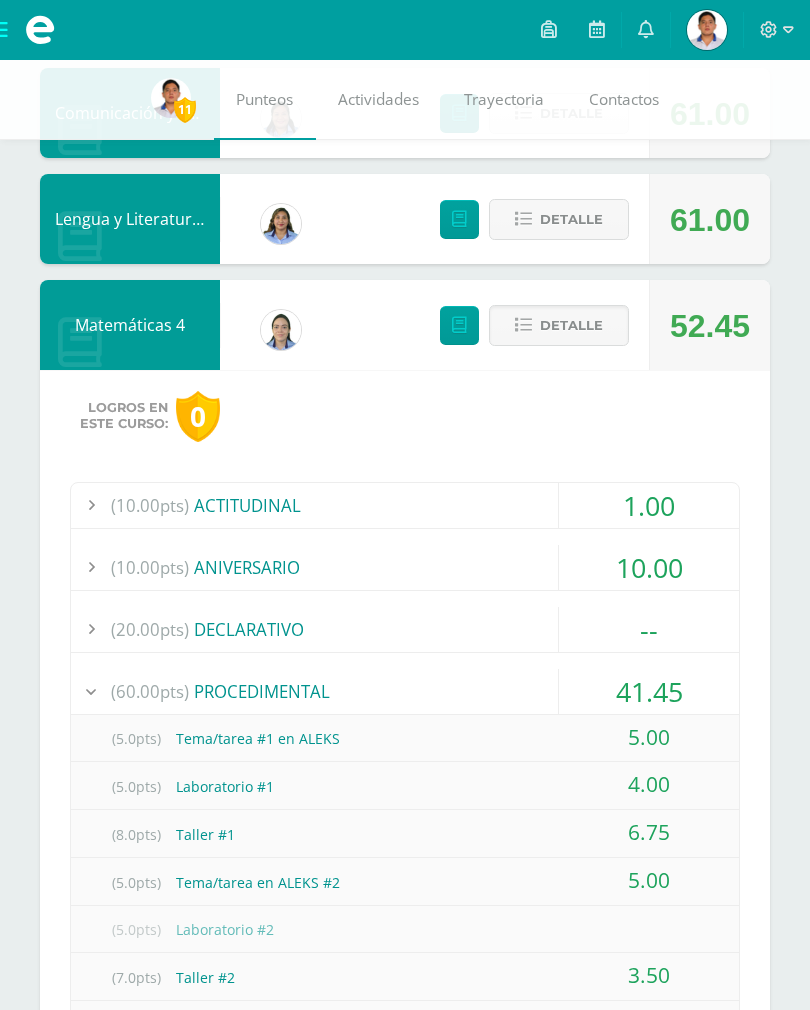 click on "Detalle" at bounding box center [571, 325] 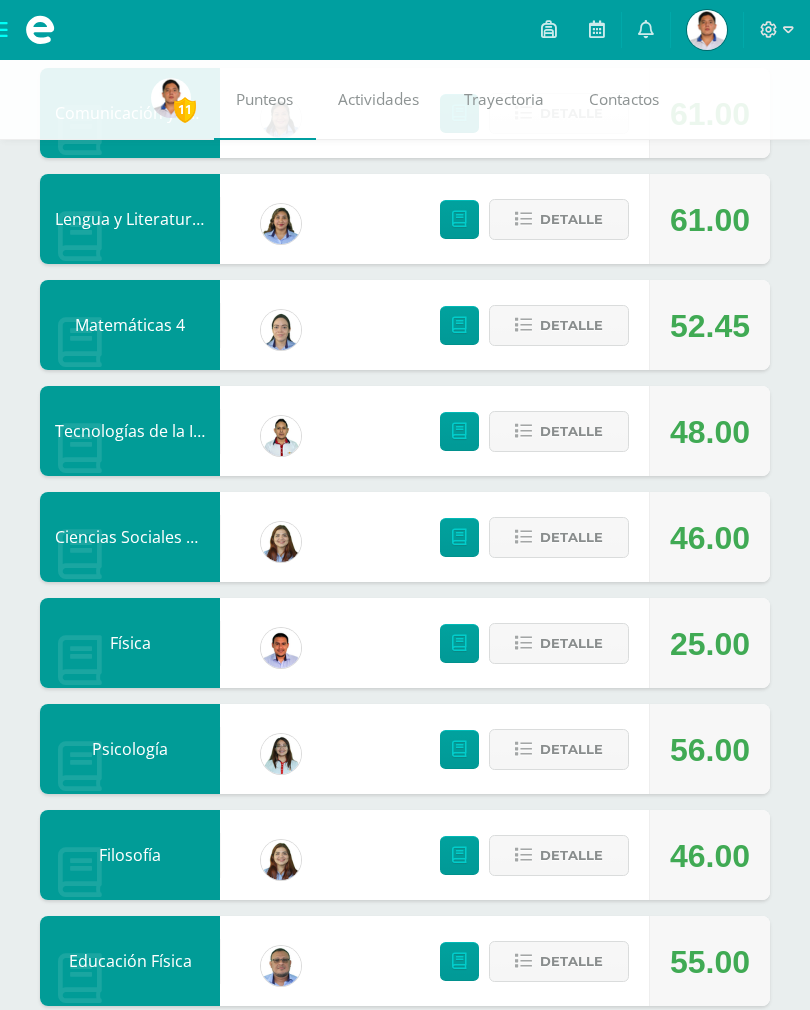 click on "Detalle" at bounding box center (559, 431) 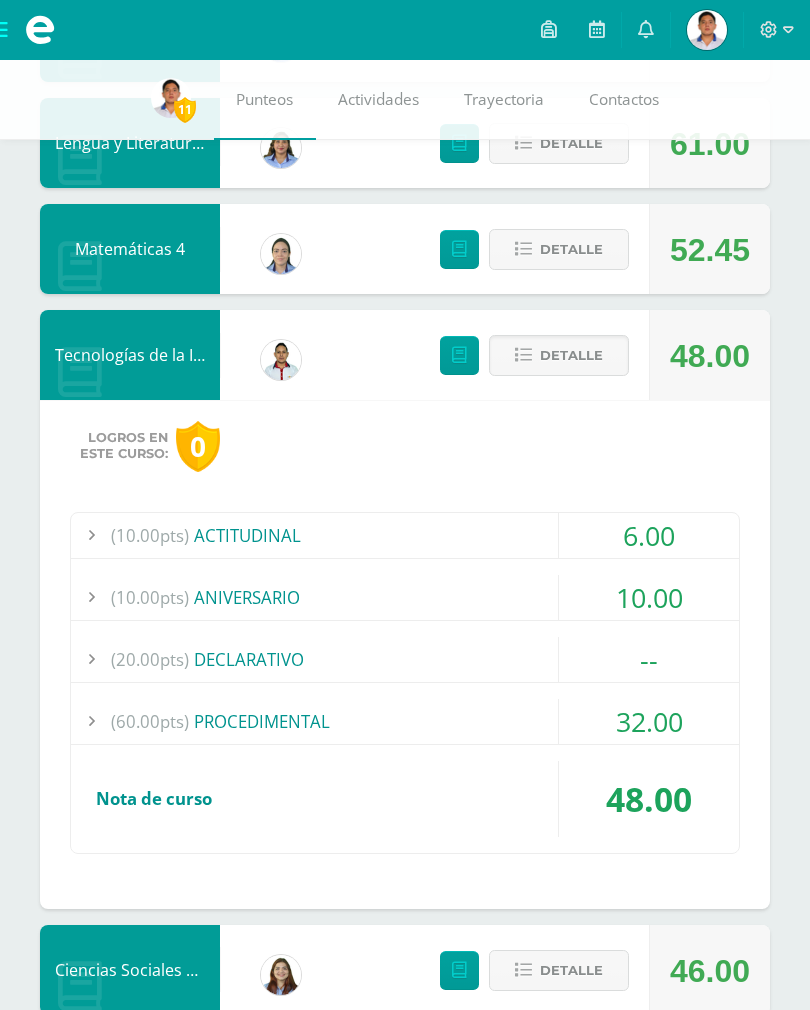 scroll, scrollTop: 440, scrollLeft: 0, axis: vertical 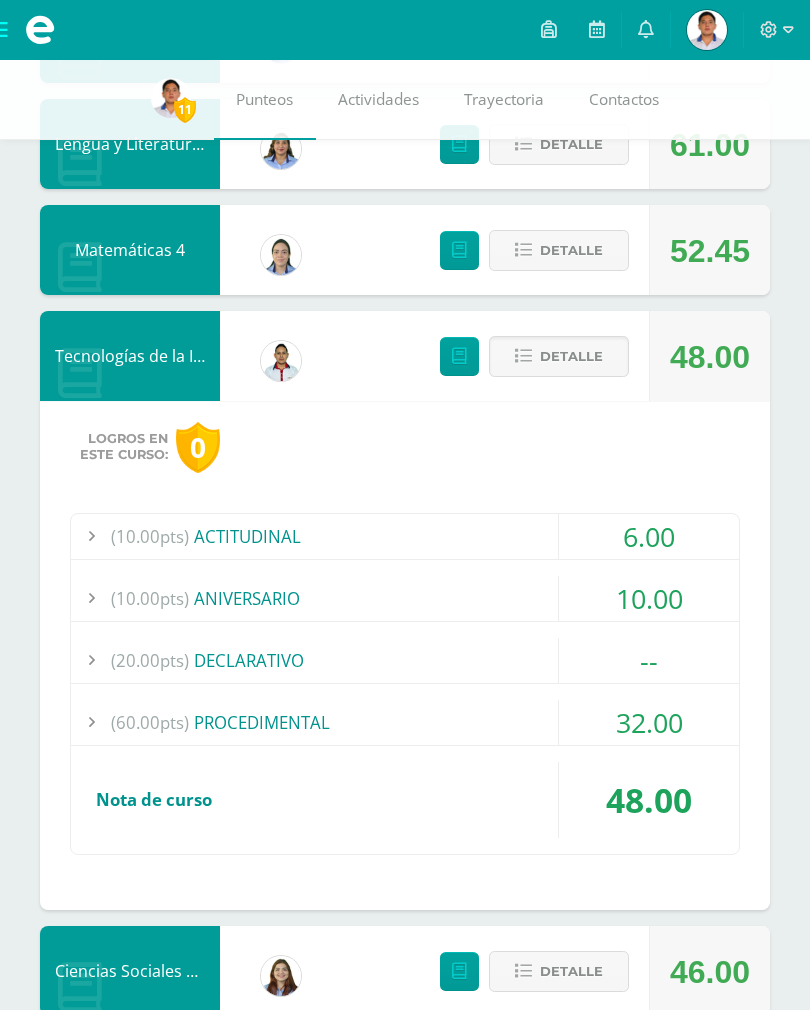 click on "32.00" at bounding box center (649, 722) 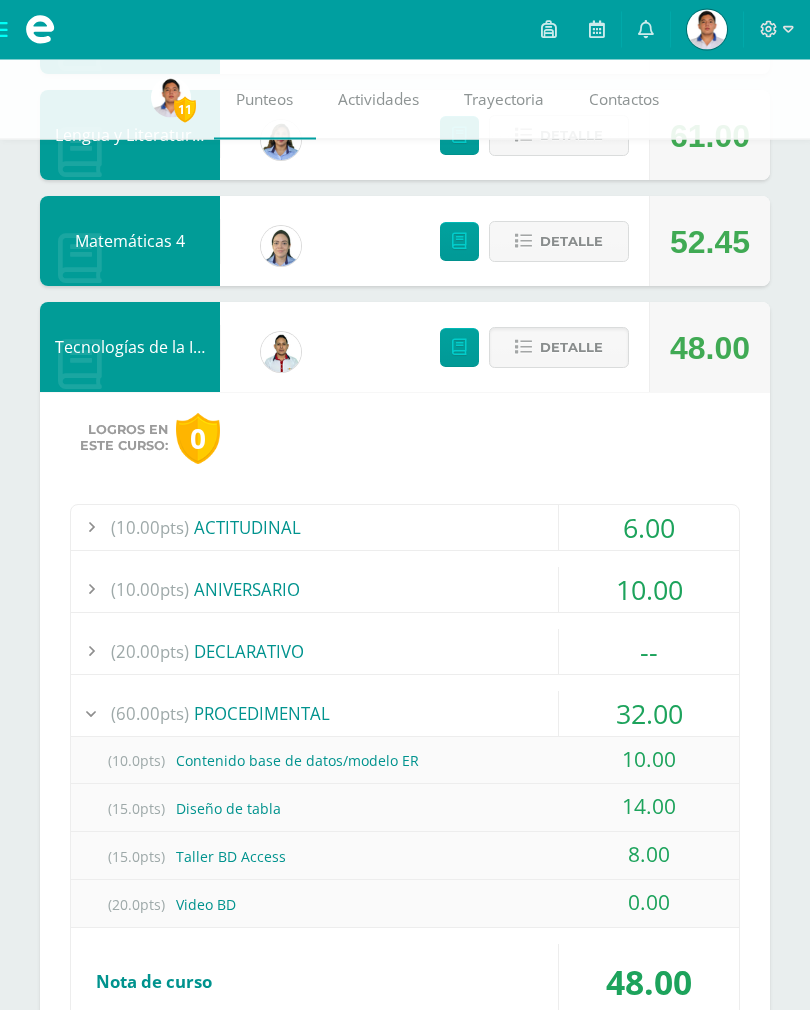 scroll, scrollTop: 461, scrollLeft: 0, axis: vertical 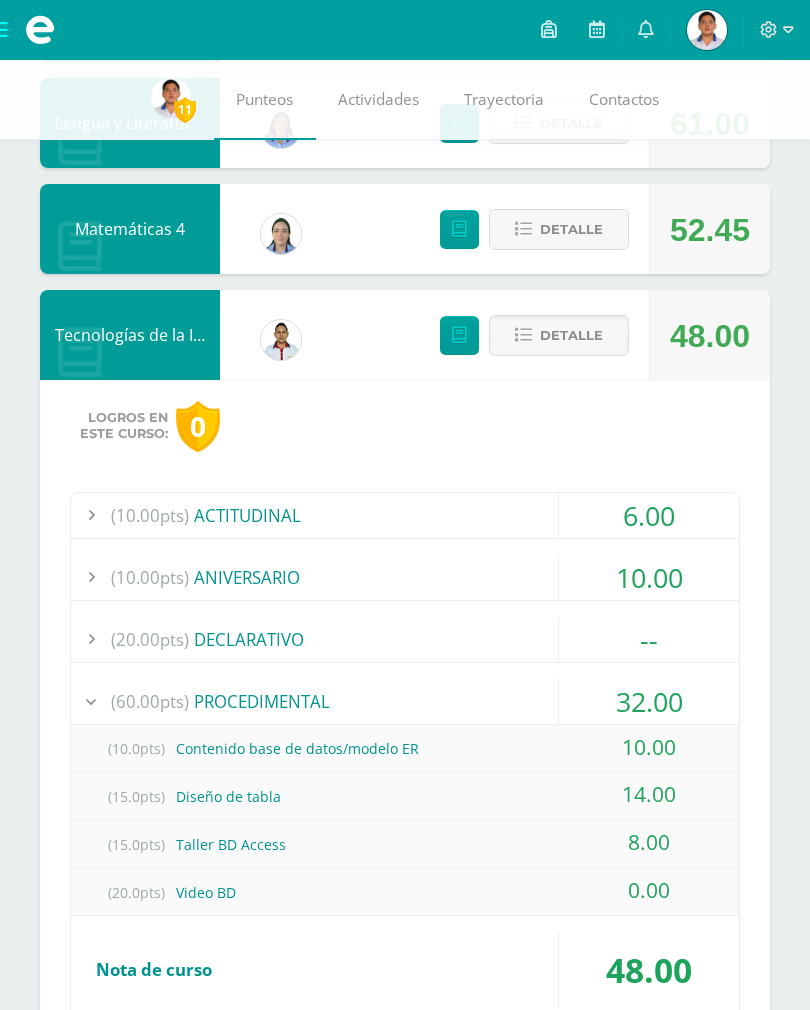 click on "Detalle" at bounding box center [571, 335] 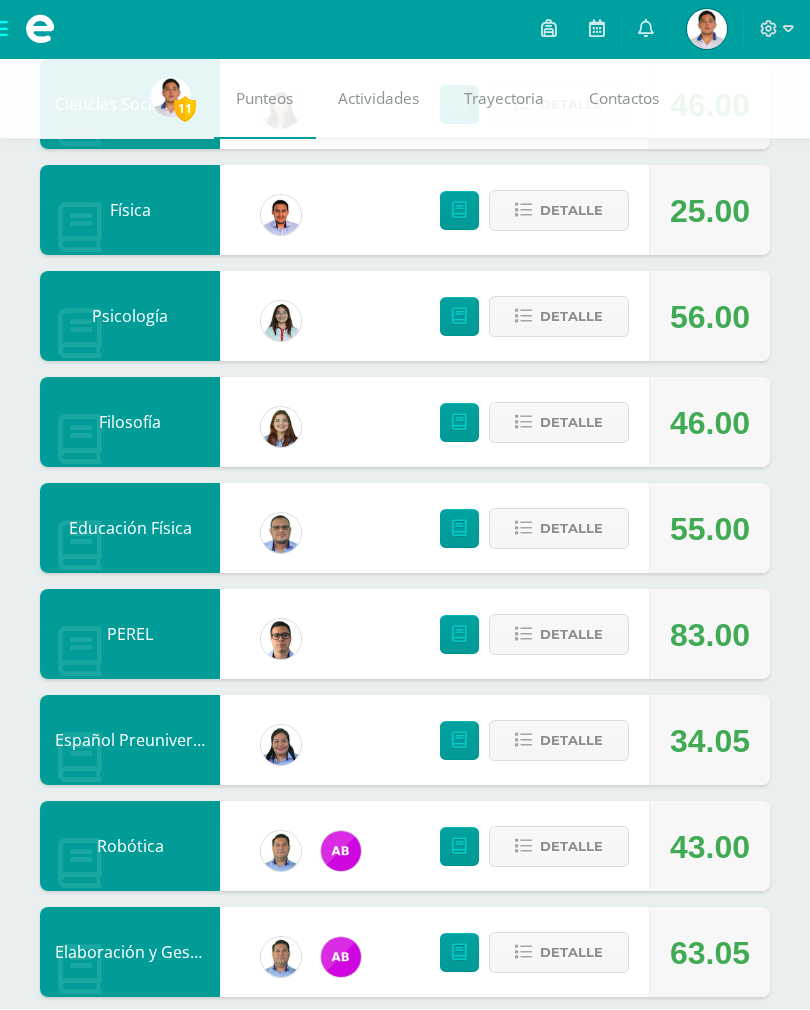 scroll, scrollTop: 782, scrollLeft: 0, axis: vertical 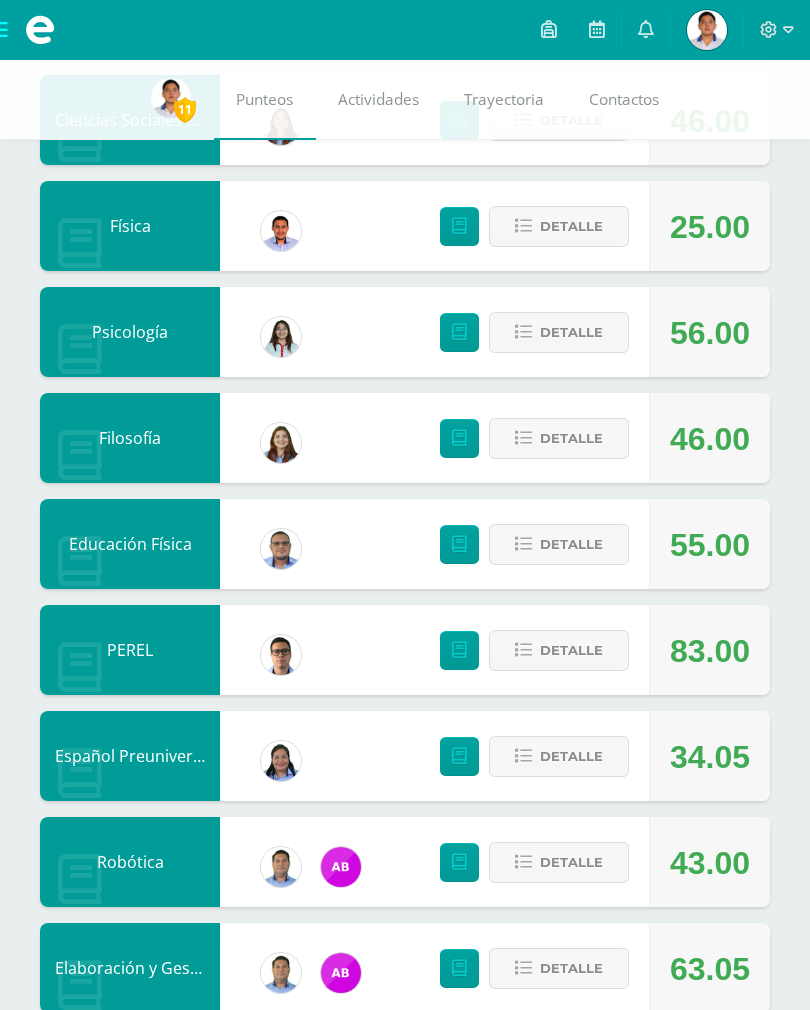 click on "Detalle" at bounding box center (571, 226) 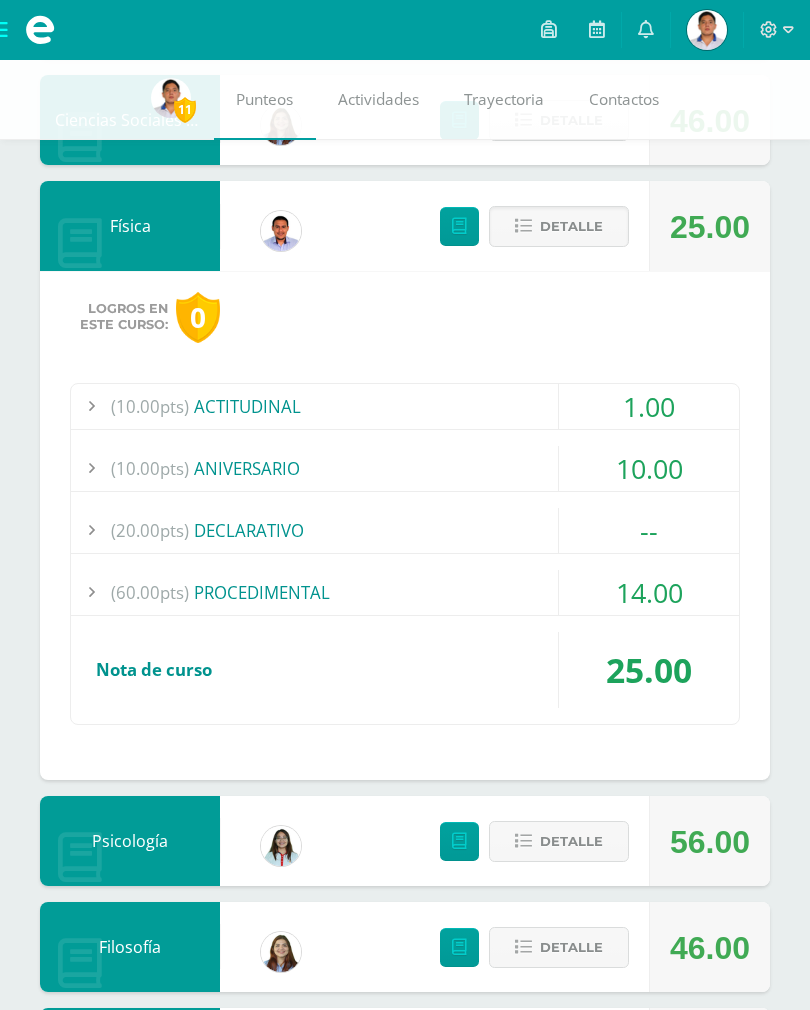click on "14.00" at bounding box center [649, 592] 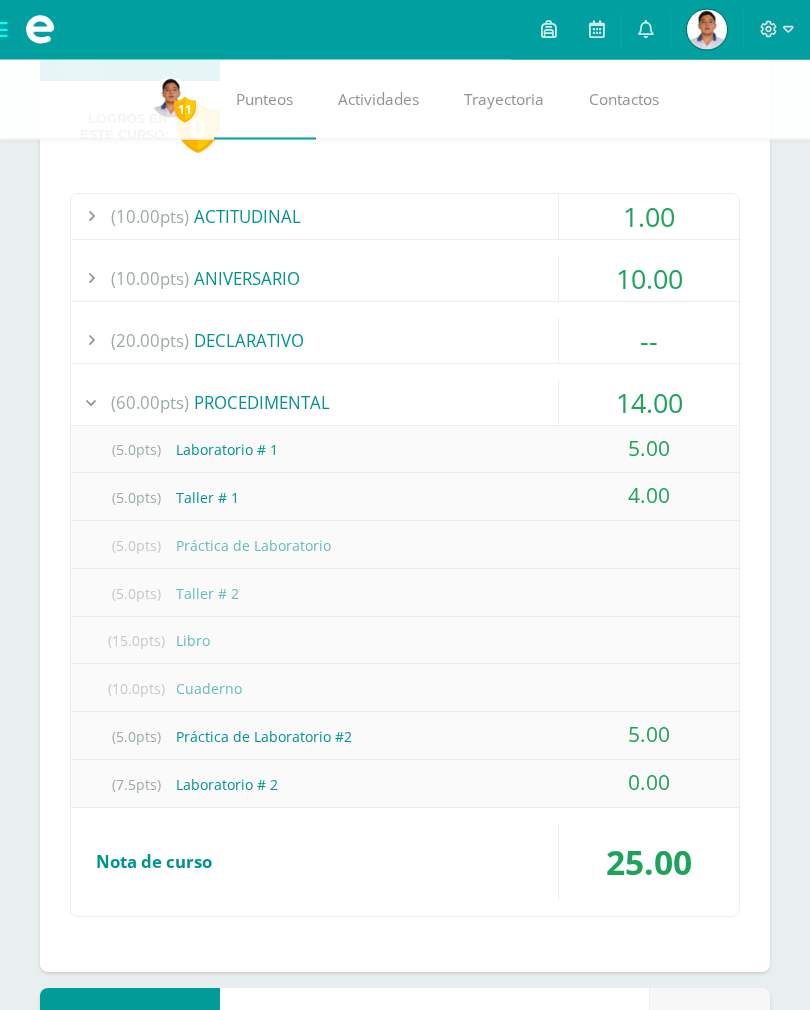scroll, scrollTop: 971, scrollLeft: 0, axis: vertical 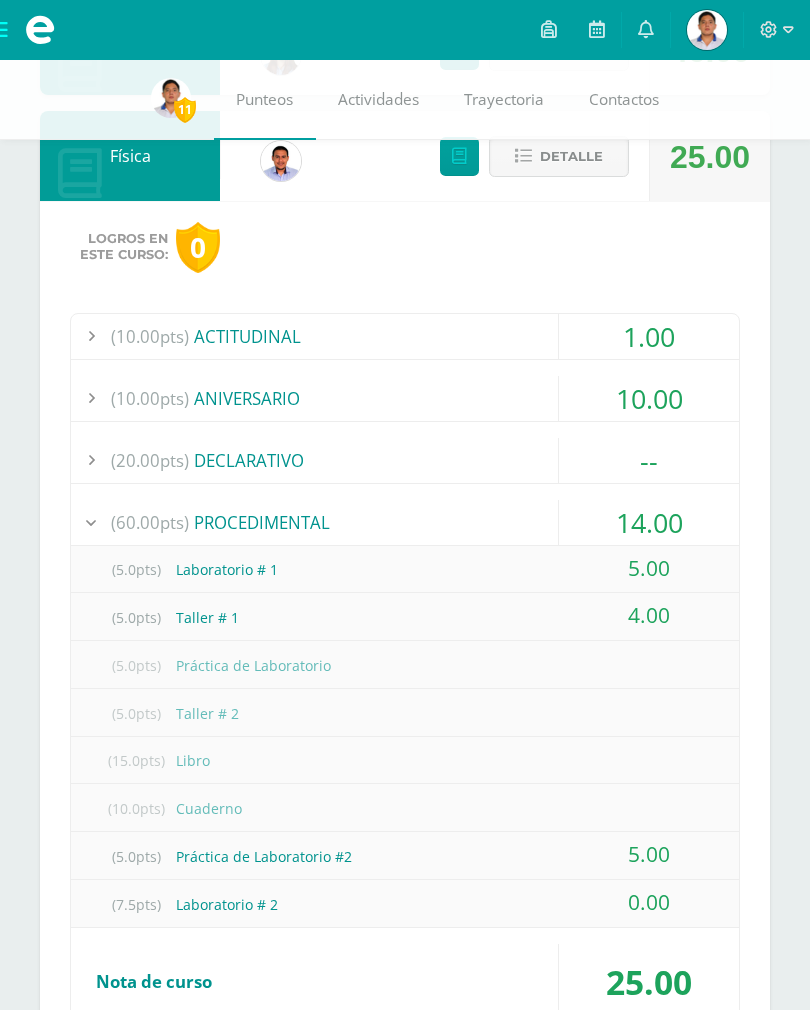 click on "Detalle" at bounding box center (571, 156) 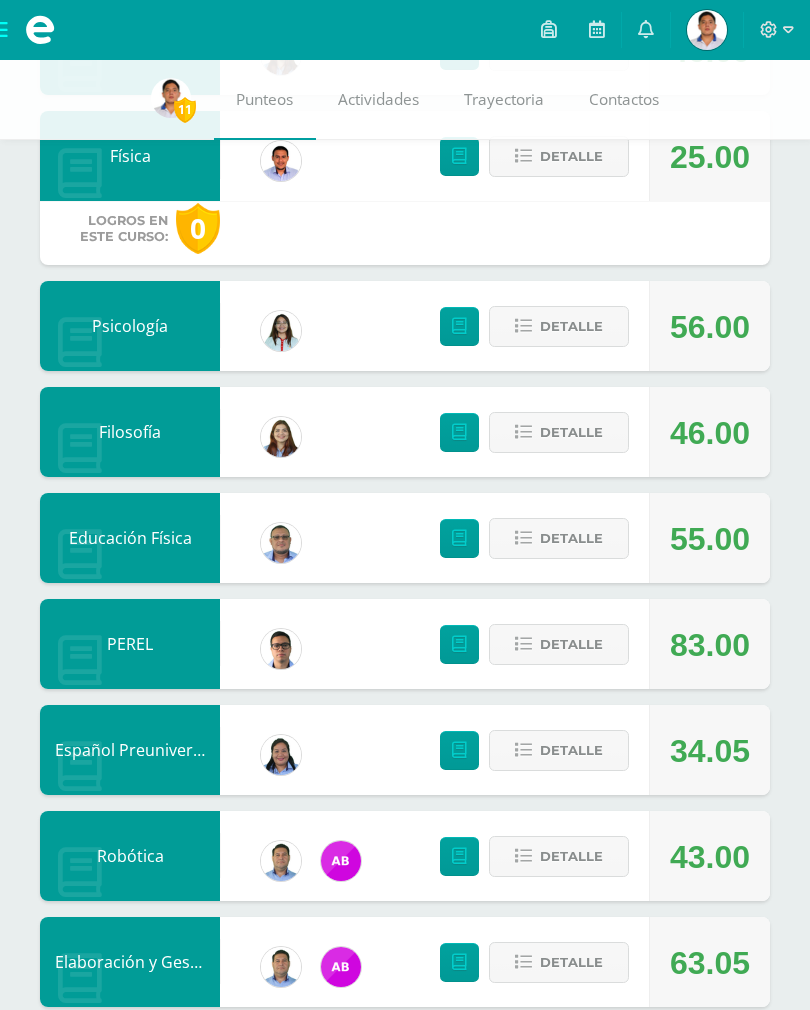 scroll, scrollTop: 797, scrollLeft: 0, axis: vertical 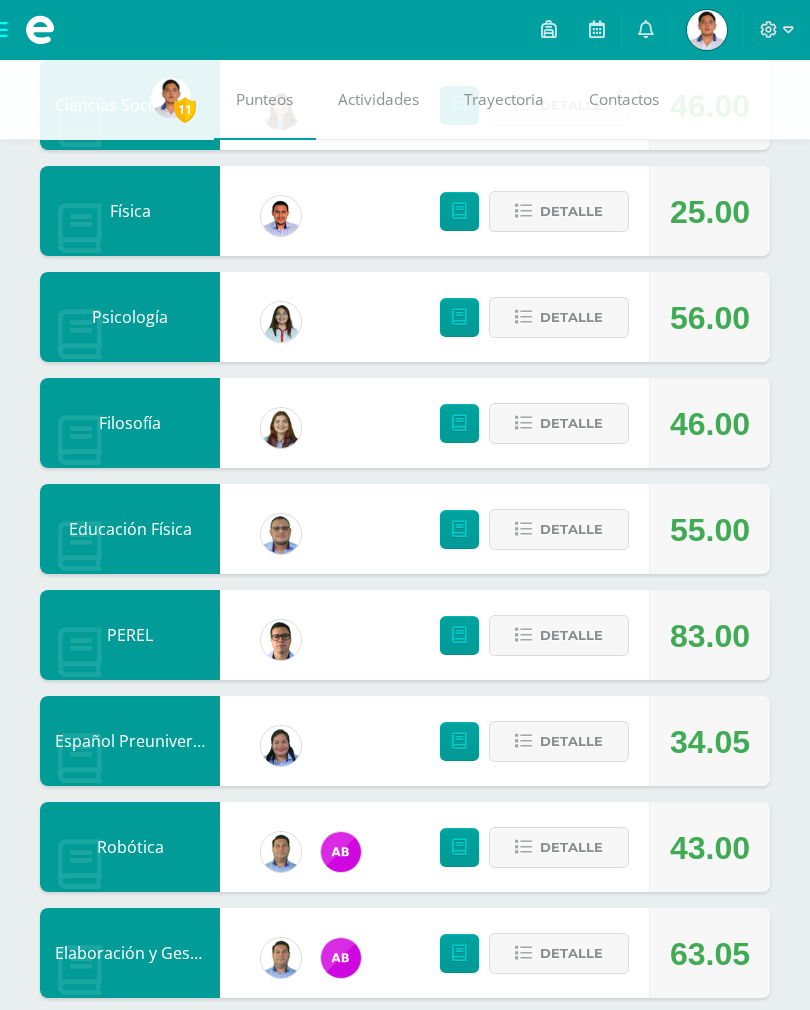 click on "Detalle" at bounding box center (559, 953) 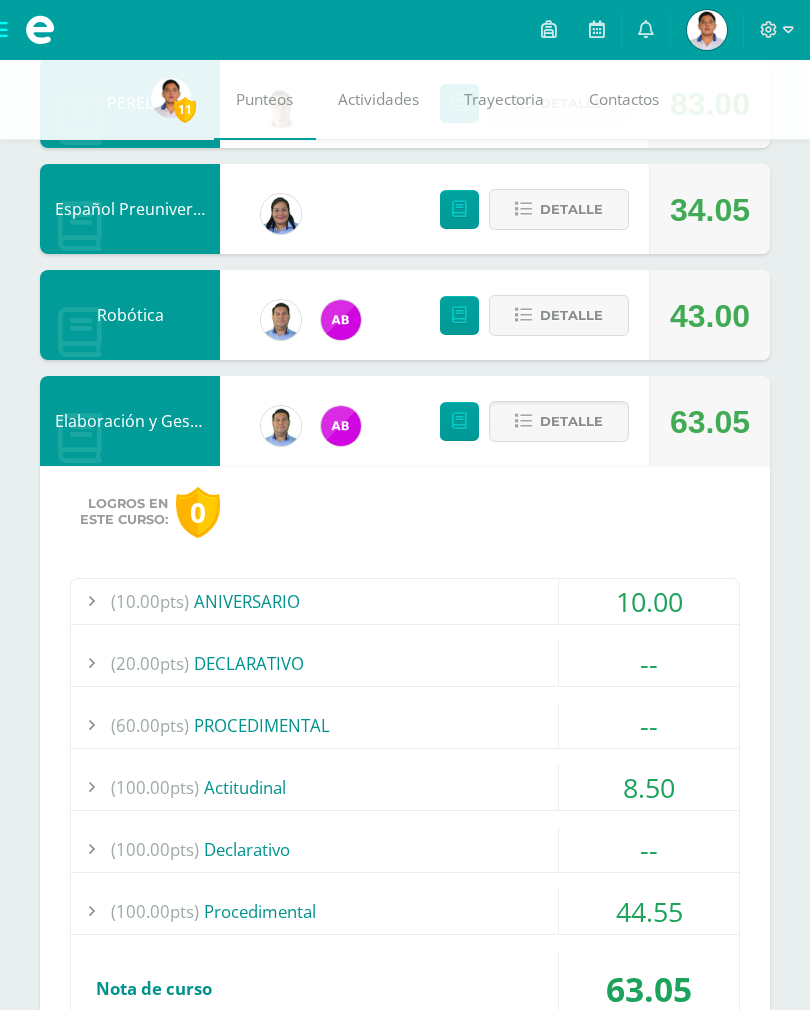 click on "Detalle" at bounding box center [571, 421] 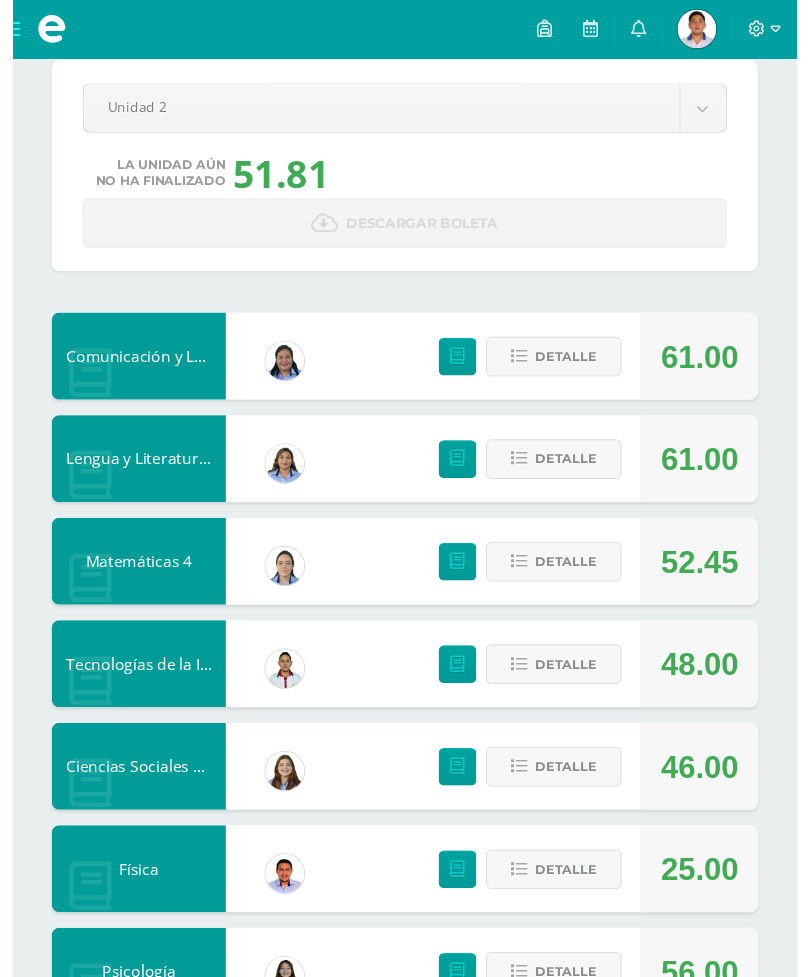 scroll, scrollTop: 0, scrollLeft: 0, axis: both 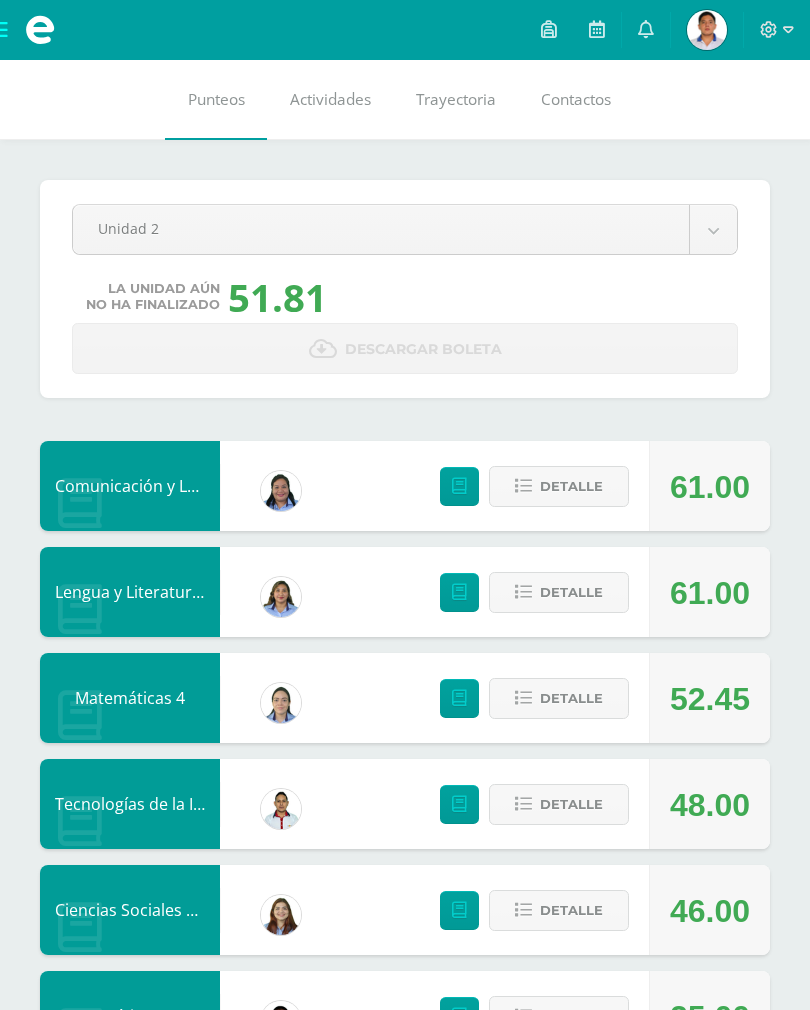 click 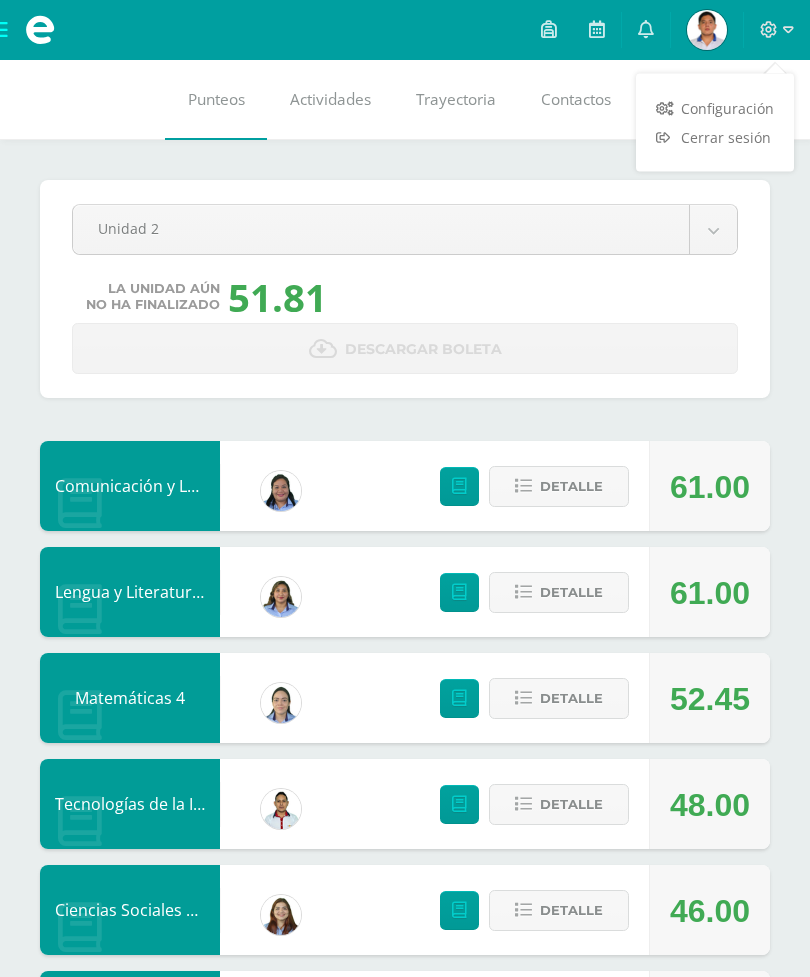 click on "Cerrar sesión" at bounding box center [715, 137] 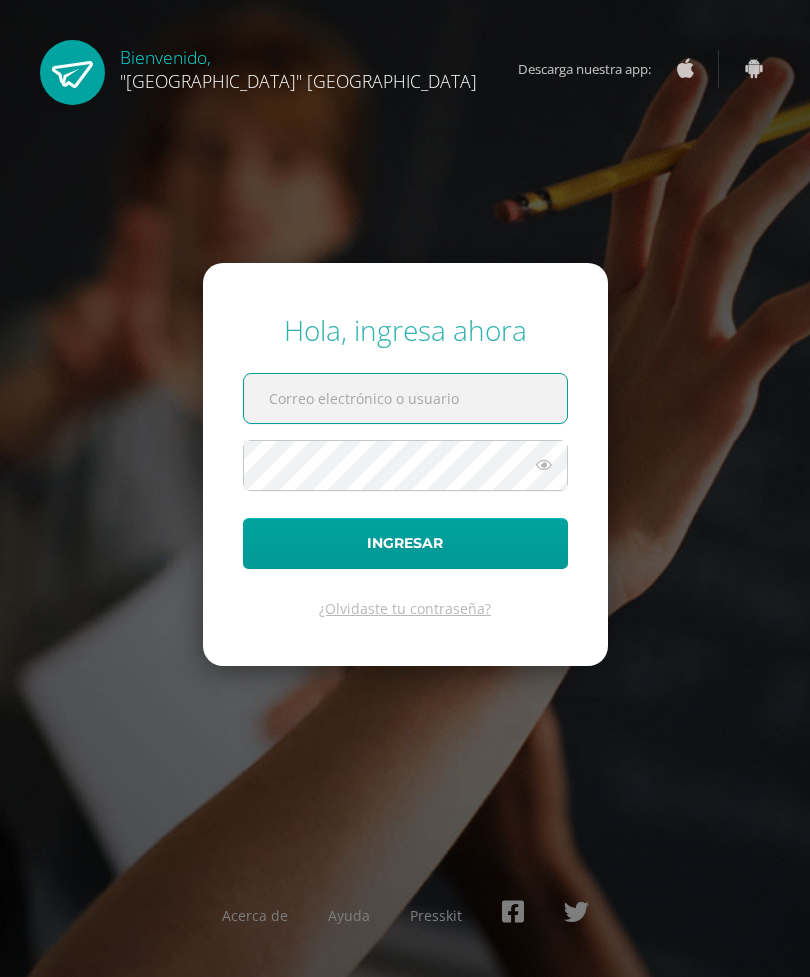 scroll, scrollTop: 0, scrollLeft: 0, axis: both 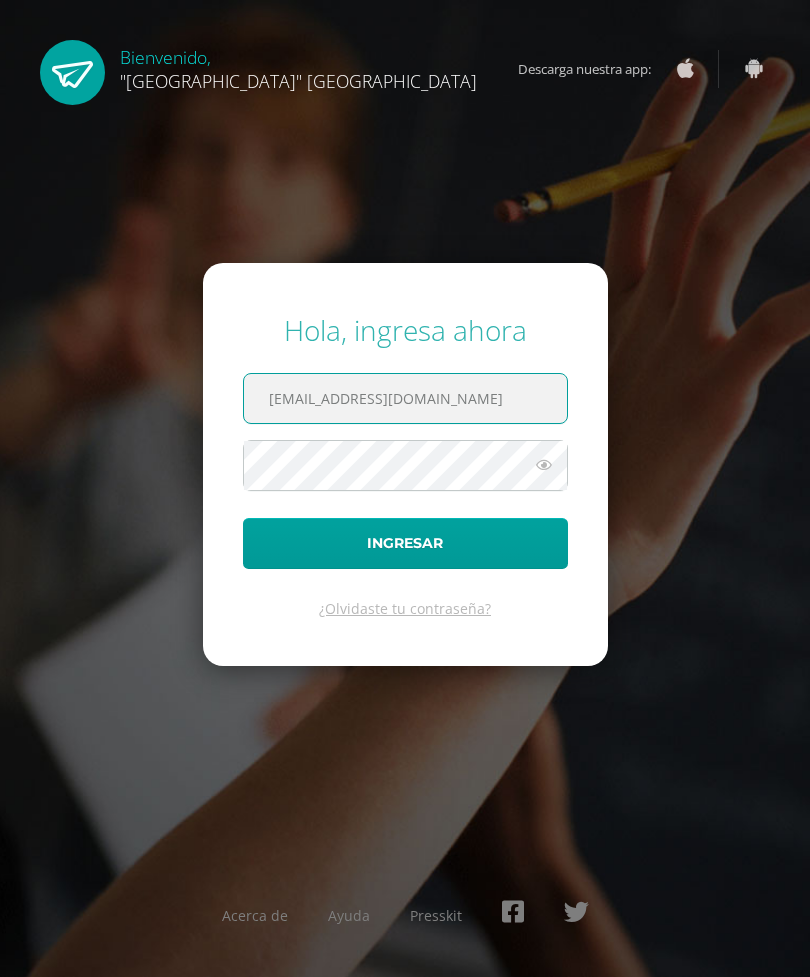 click on "[EMAIL_ADDRESS][DOMAIN_NAME]" at bounding box center (405, 398) 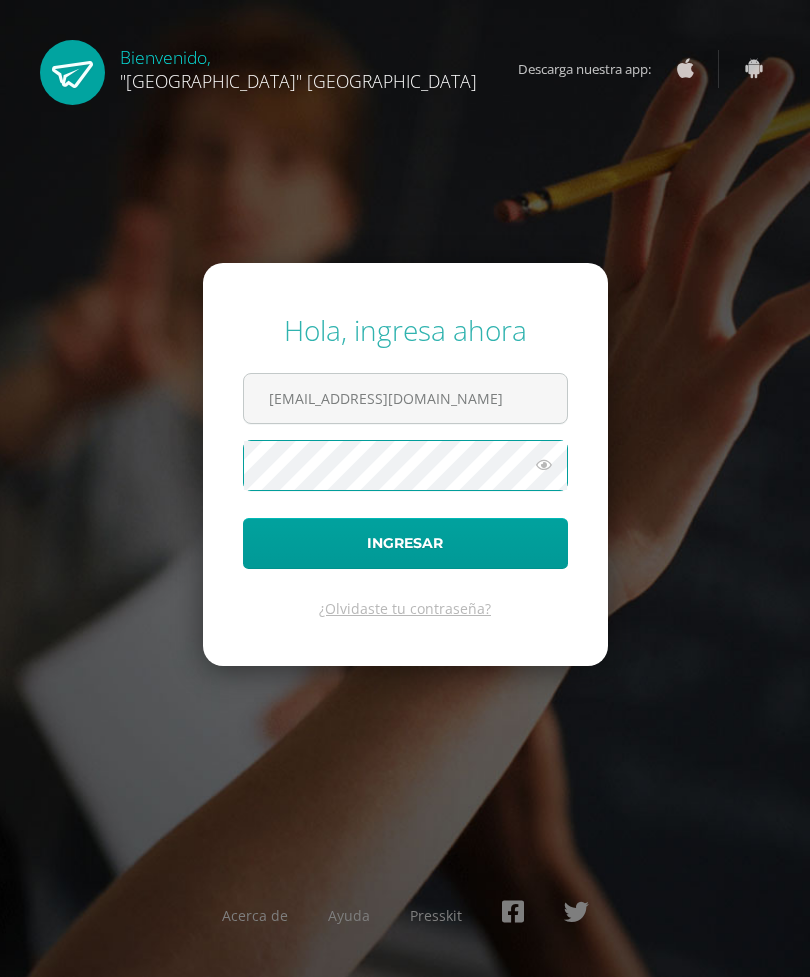 click at bounding box center (544, 465) 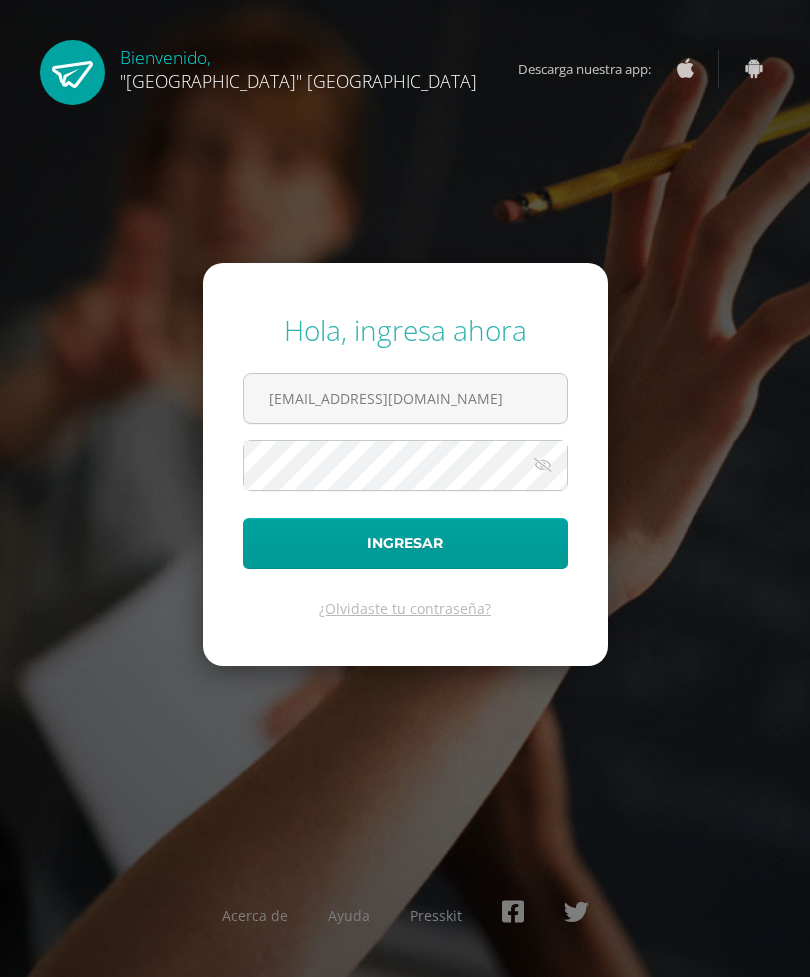 click on "Ingresar" at bounding box center [405, 543] 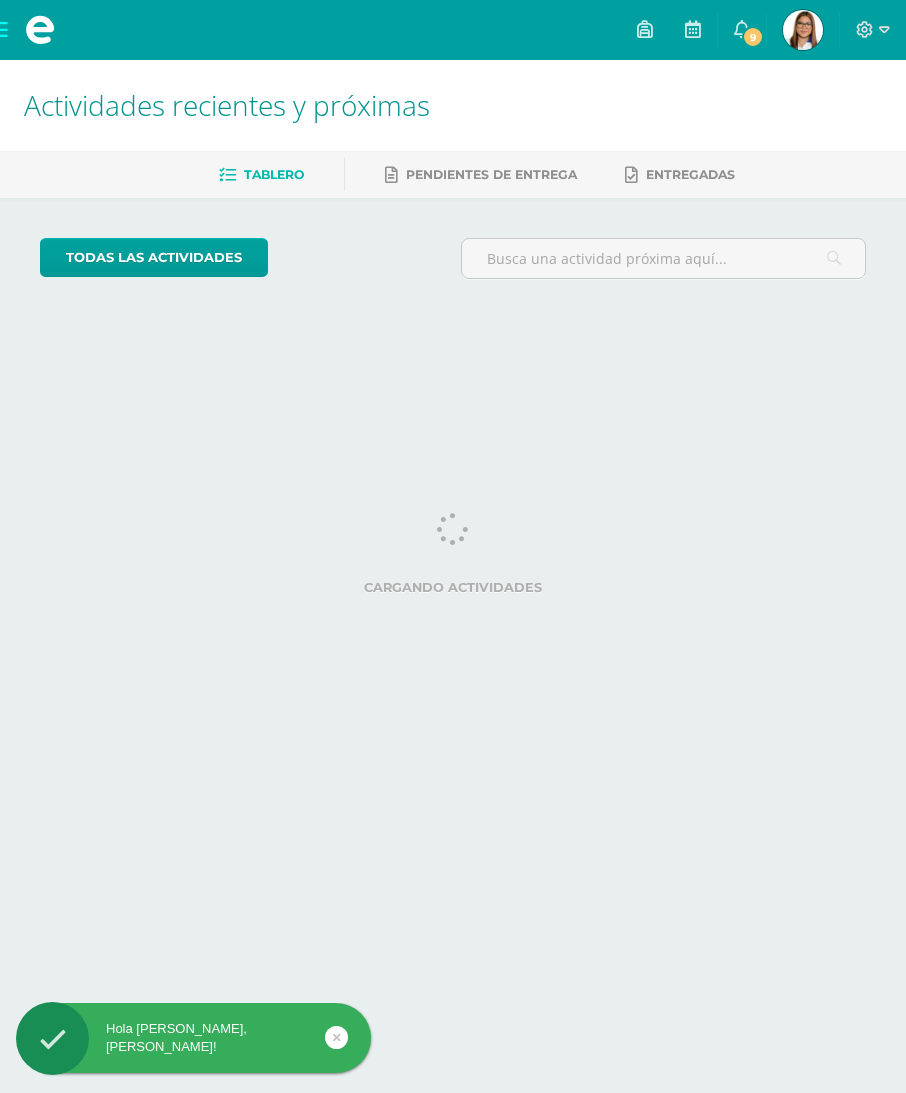 scroll, scrollTop: 0, scrollLeft: 0, axis: both 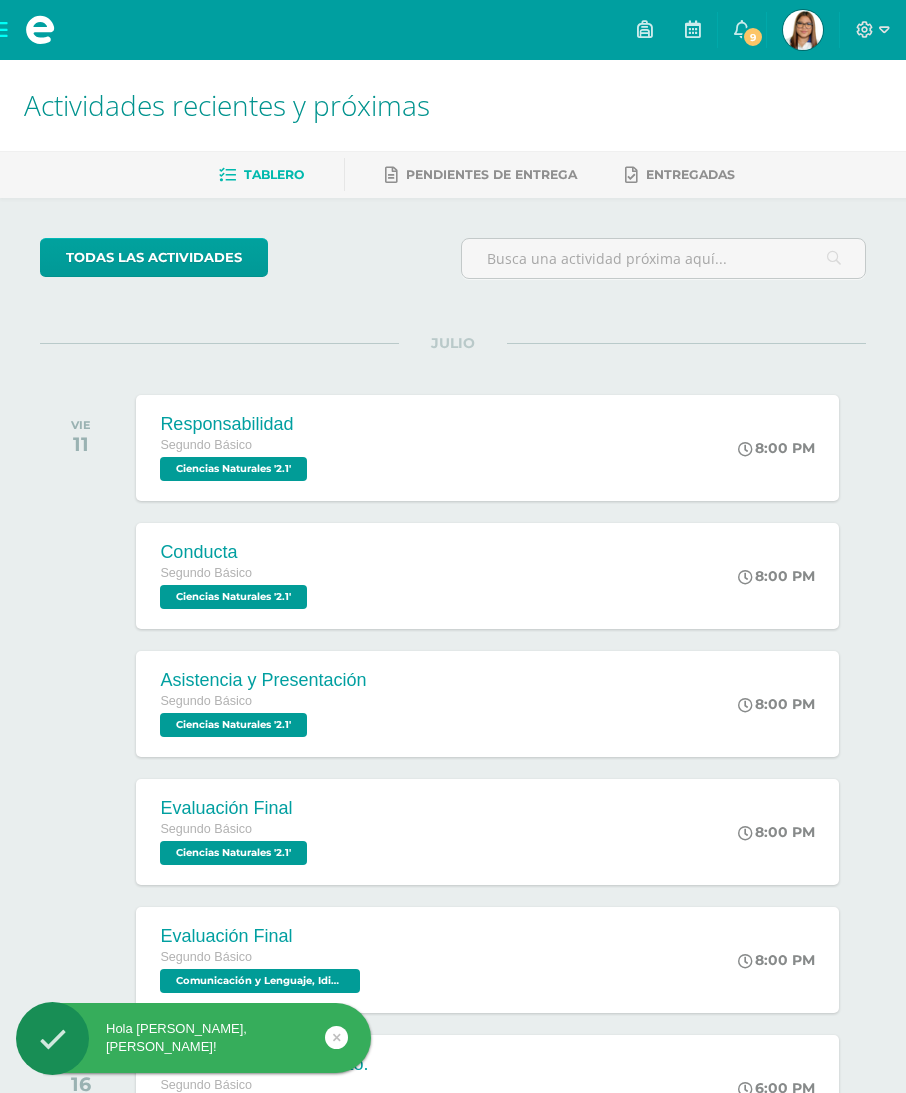 click on "9" at bounding box center [753, 37] 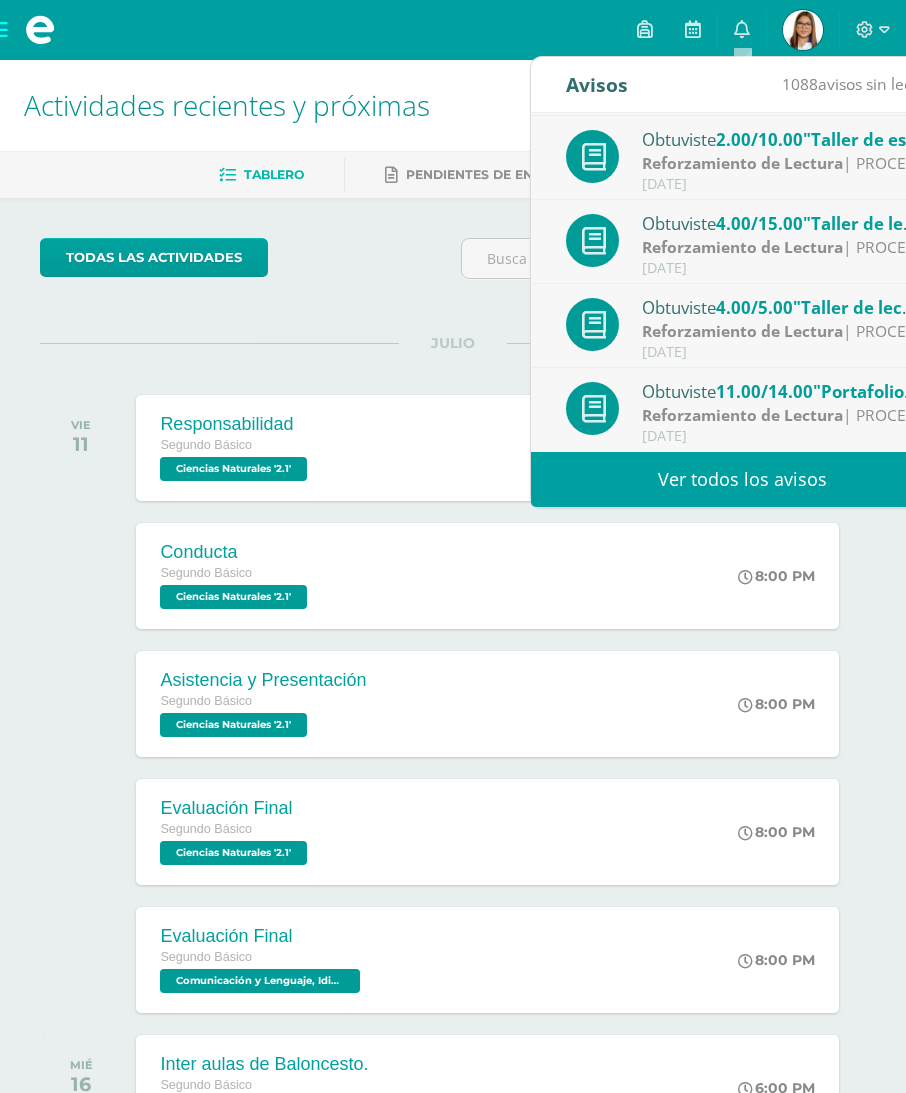 scroll, scrollTop: 333, scrollLeft: 0, axis: vertical 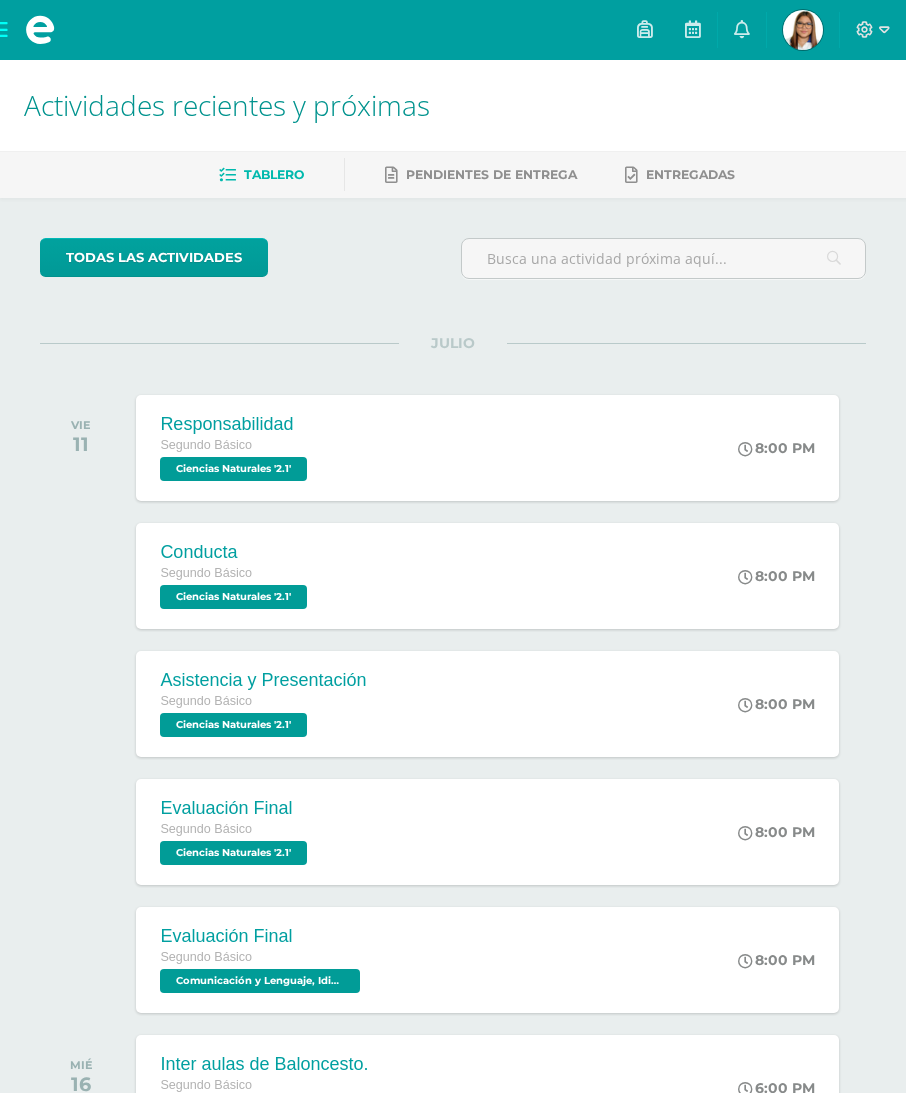 click on "Conducta
Segundo Básico
Ciencias Naturales '2.1'
8:00 PM
Conducta
Ciencias Naturales
Cargando contenido" at bounding box center [453, 576] 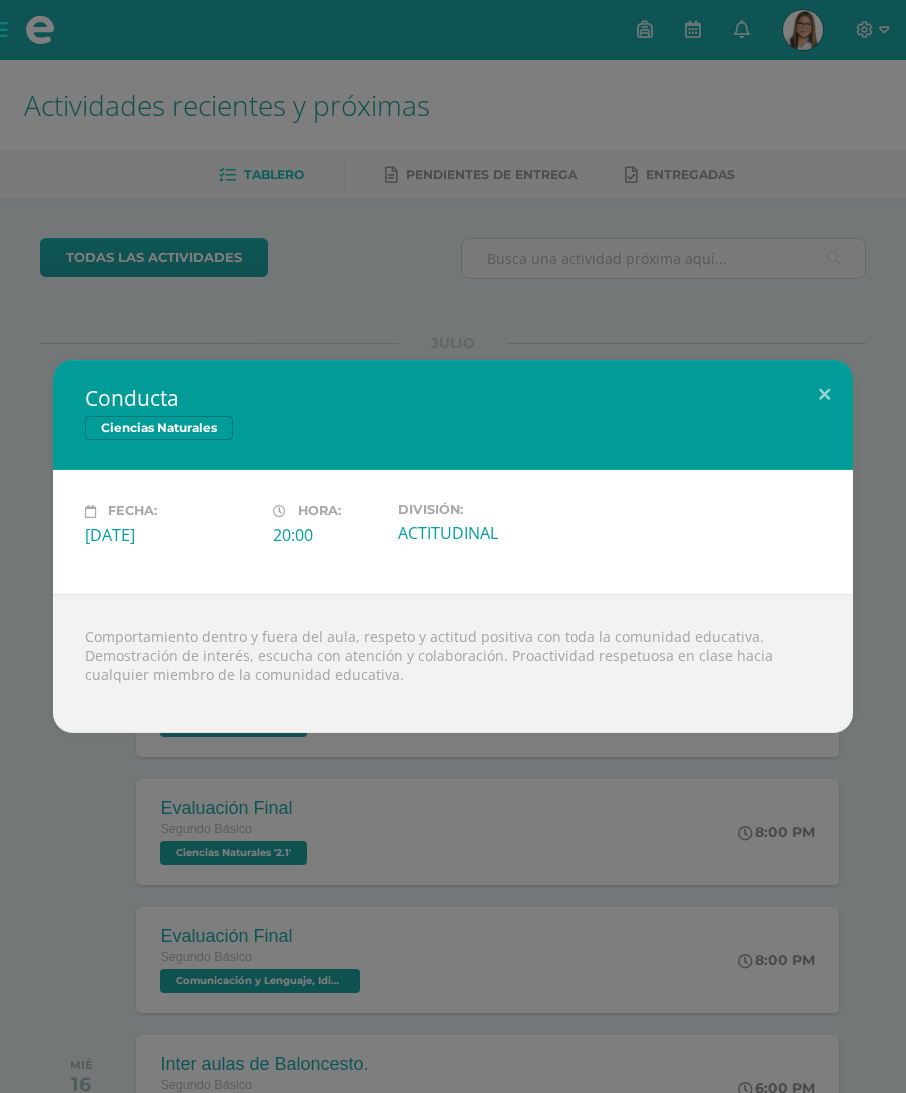 click on "Conducta
Ciencias Naturales
Fecha:
[DATE][PERSON_NAME]:
20:00
División:
ACTITUDINAL" at bounding box center [453, 546] 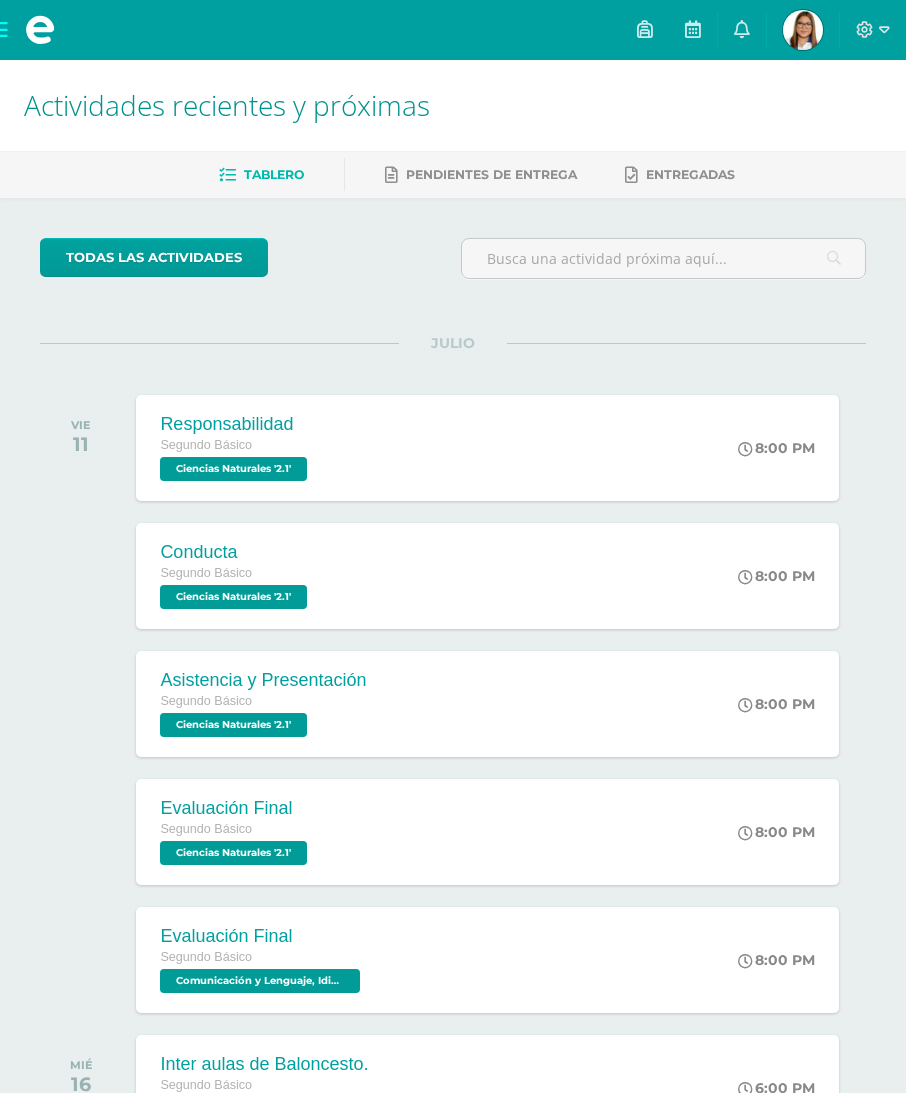 click on "[PERSON_NAME]
Mi Perfil" at bounding box center (803, 30) 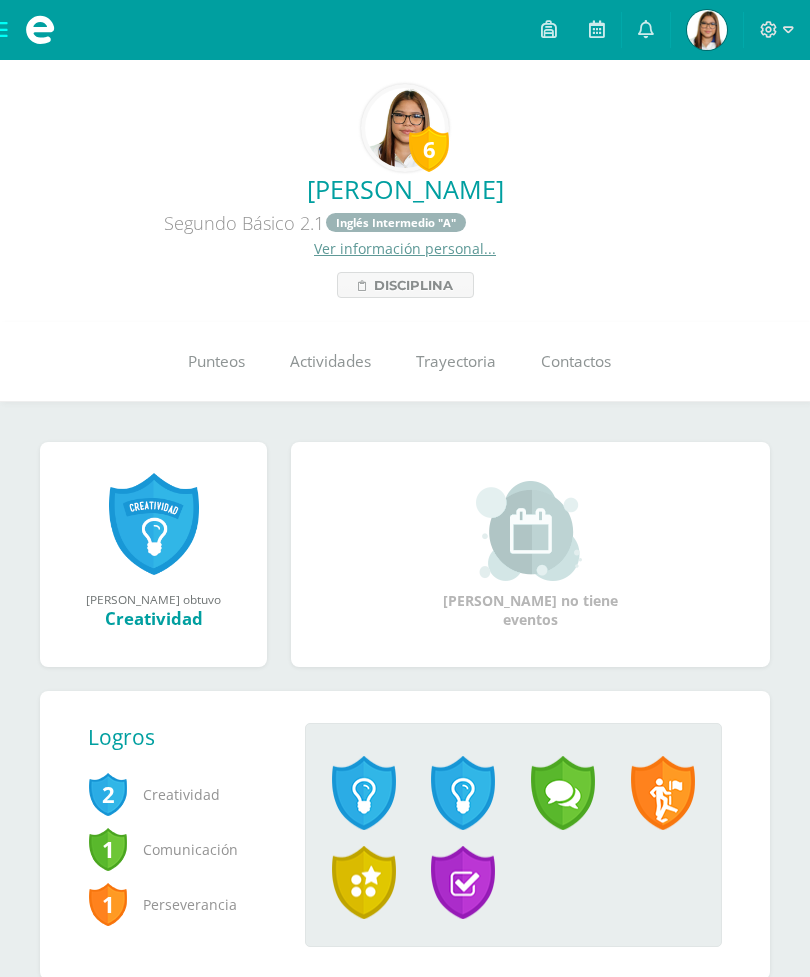 scroll, scrollTop: 0, scrollLeft: 0, axis: both 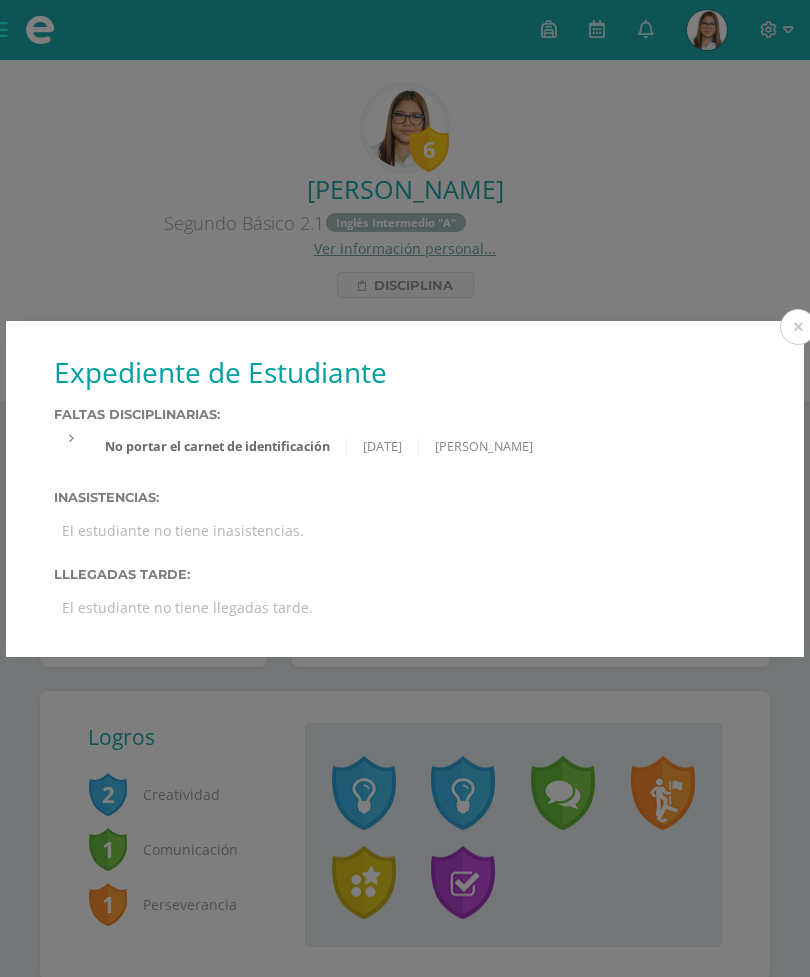 click on "Expediente de Estudiante      Faltas Disciplinarias: No portar el carnet de identificación
14/03/2025
Mynor DeLeón
Portar el carné de identificación en las instalaciones del Liceo y en las actividades extracurriculares (convivencia).
Inasistencias:
El estudiante no tiene inasistencias.
Lllegadas tarde:
El estudiante no tiene llegadas tarde.
Loading..." at bounding box center [405, 488] 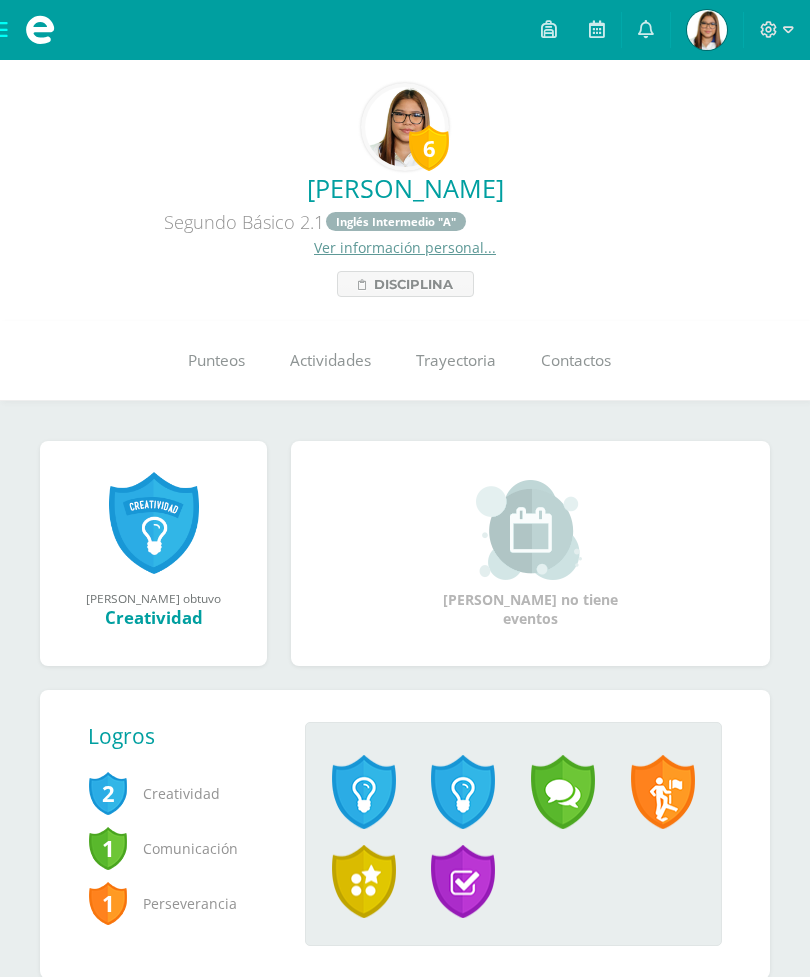 scroll, scrollTop: 6, scrollLeft: 0, axis: vertical 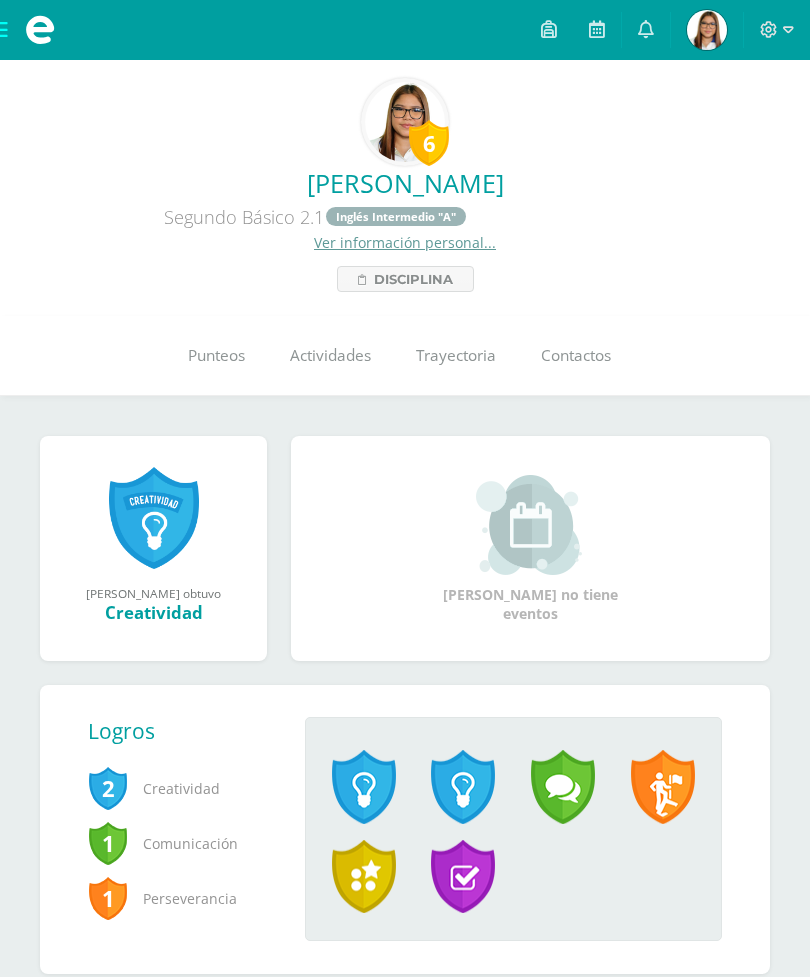 click on "Punteos" at bounding box center [216, 356] 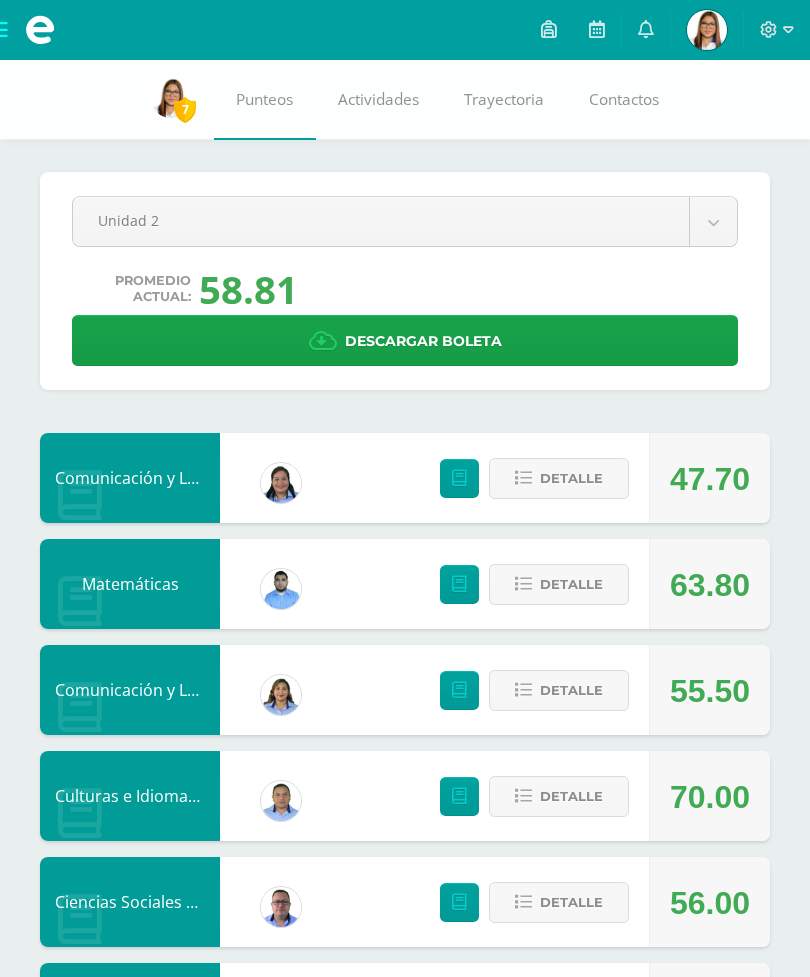 scroll, scrollTop: 0, scrollLeft: 0, axis: both 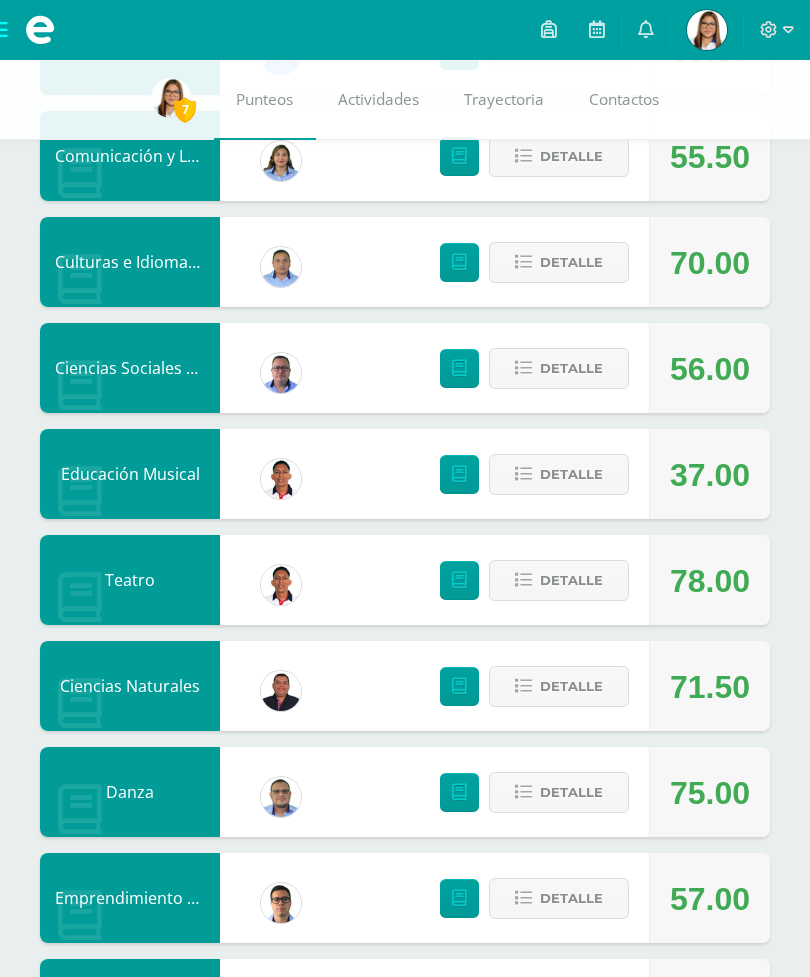 click on "Detalle" at bounding box center (571, 686) 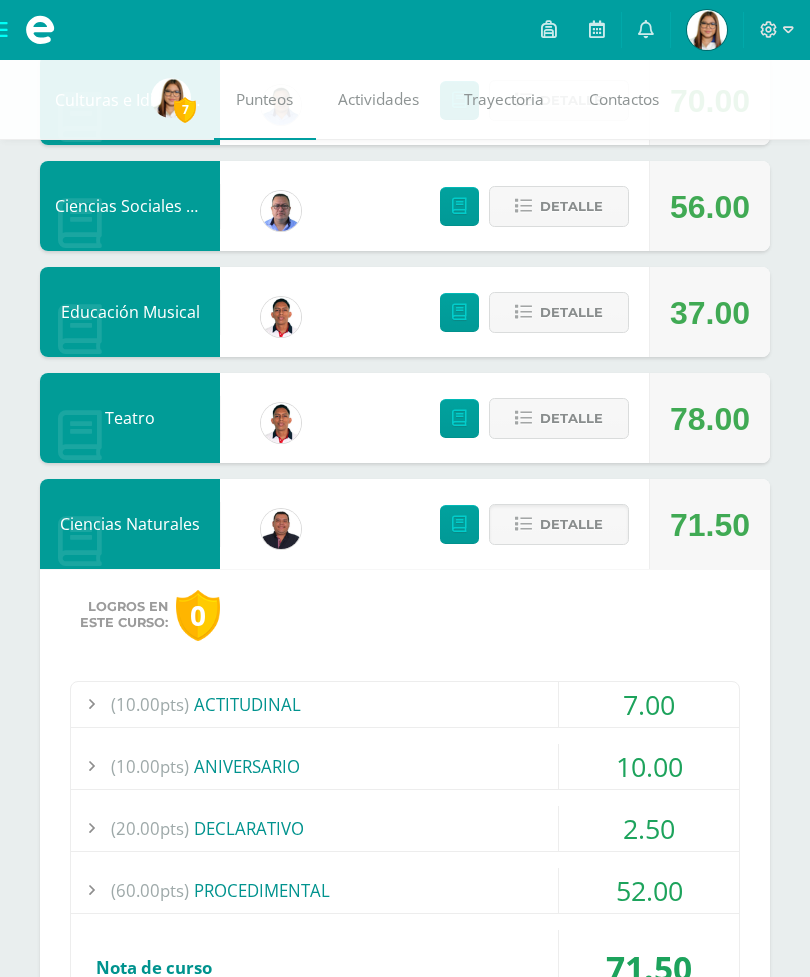 scroll, scrollTop: 705, scrollLeft: 0, axis: vertical 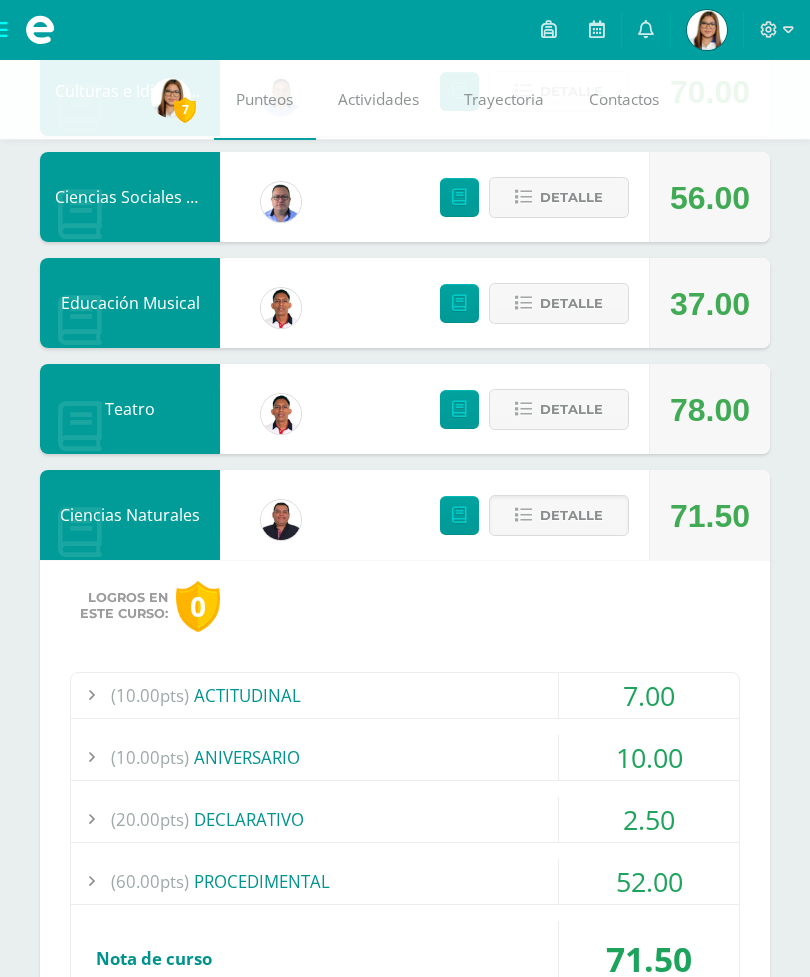 click on "Detalle" at bounding box center (559, 515) 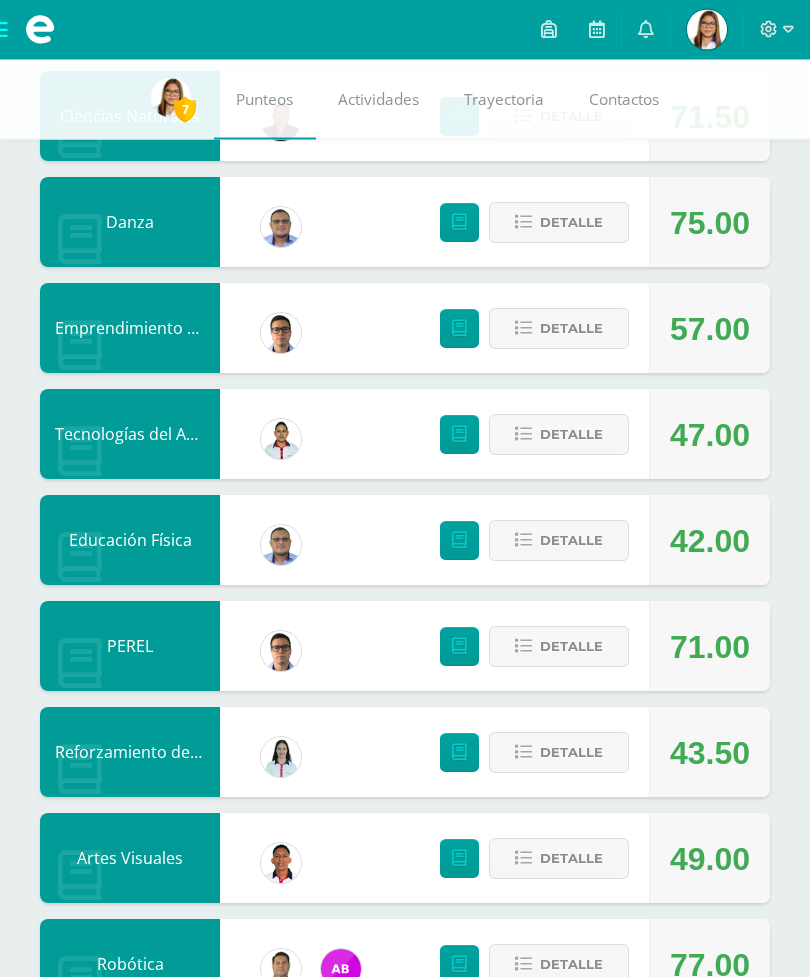 scroll, scrollTop: 1115, scrollLeft: 0, axis: vertical 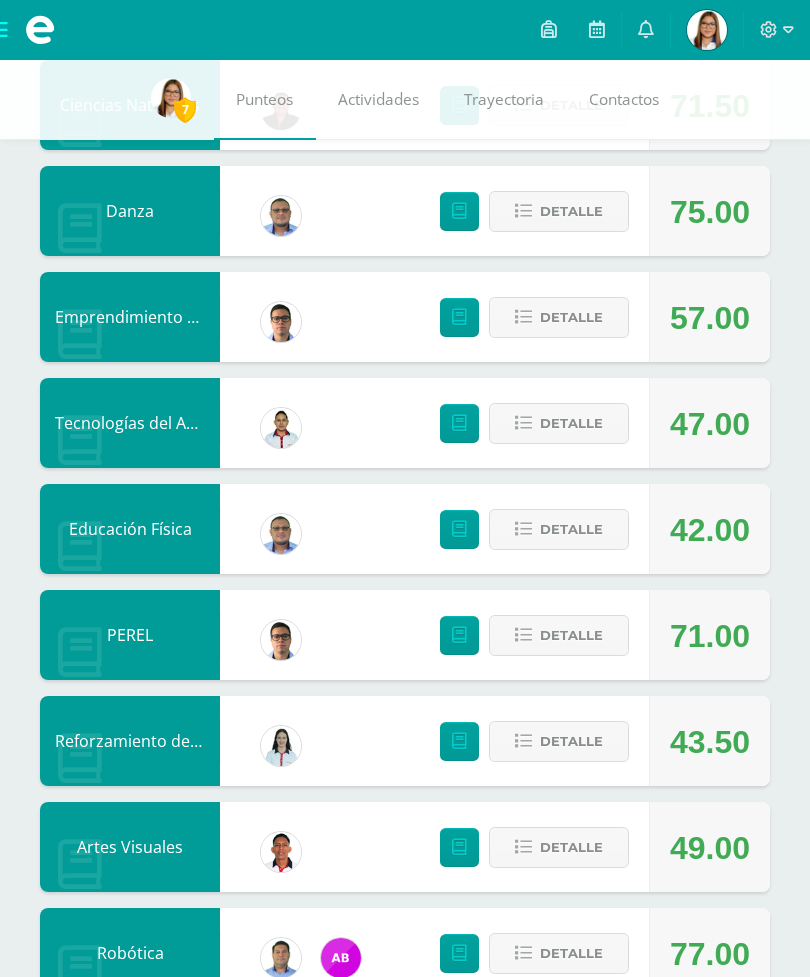 click at bounding box center [40, 30] 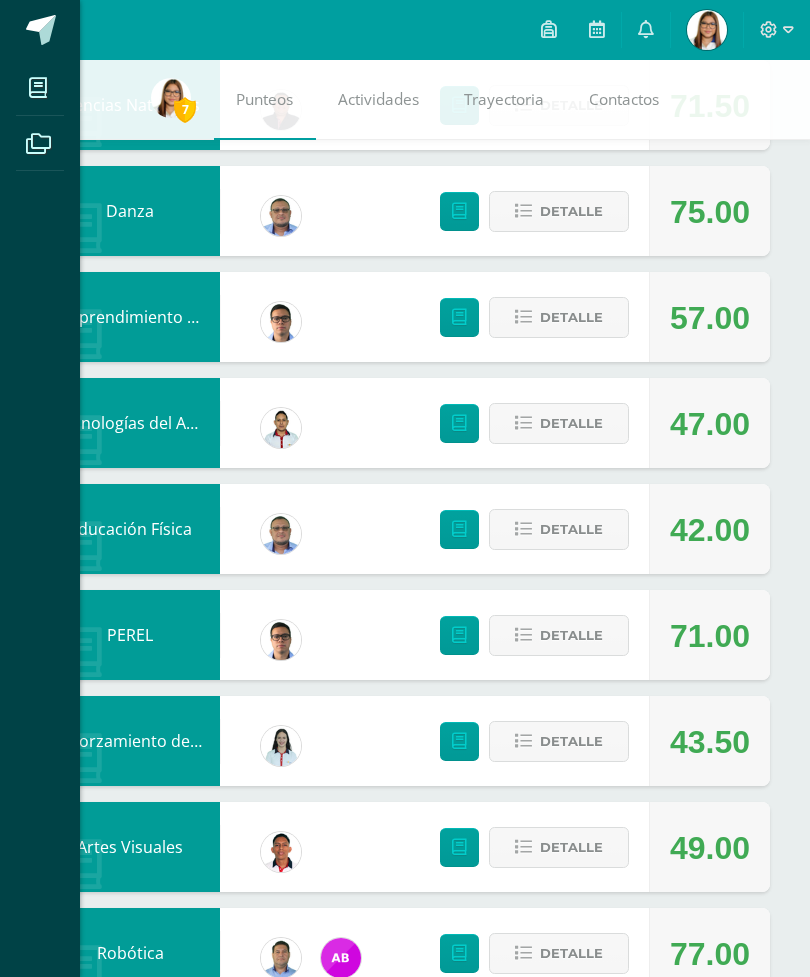 click at bounding box center [40, 30] 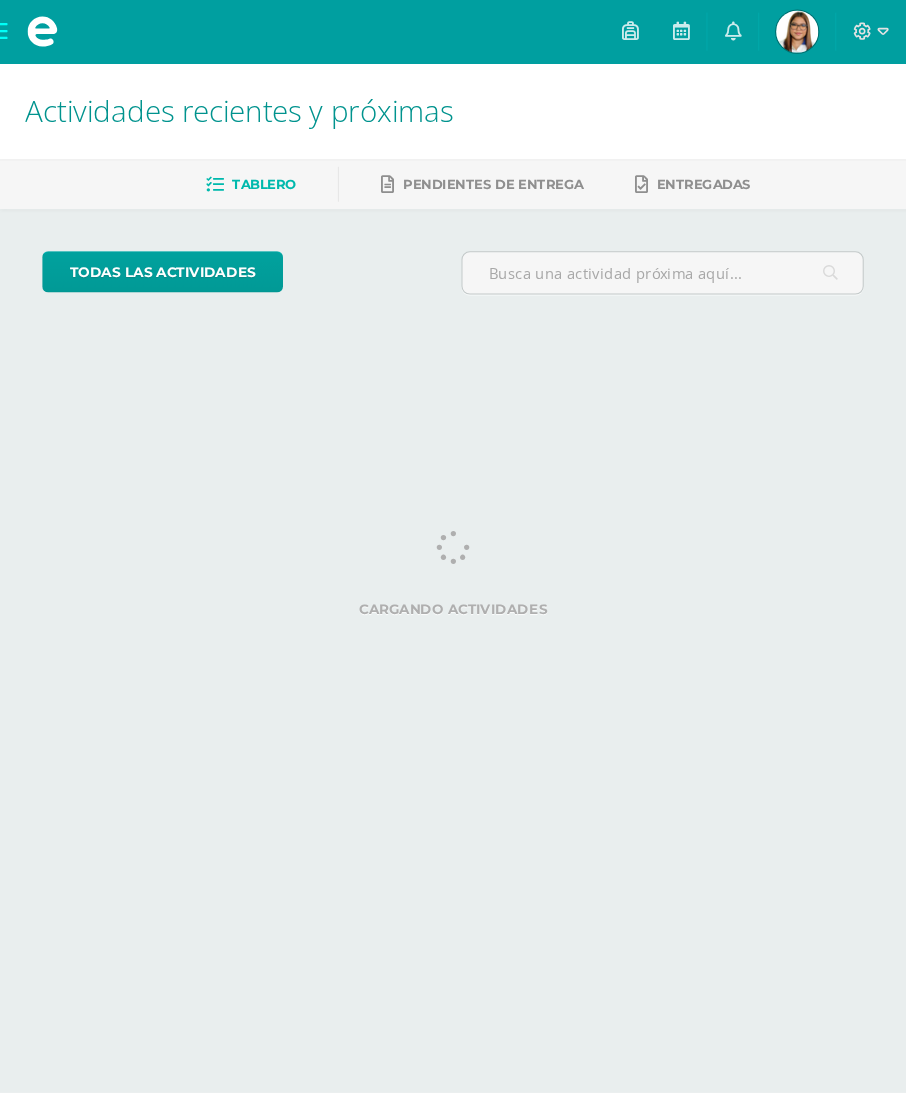 scroll, scrollTop: 0, scrollLeft: 0, axis: both 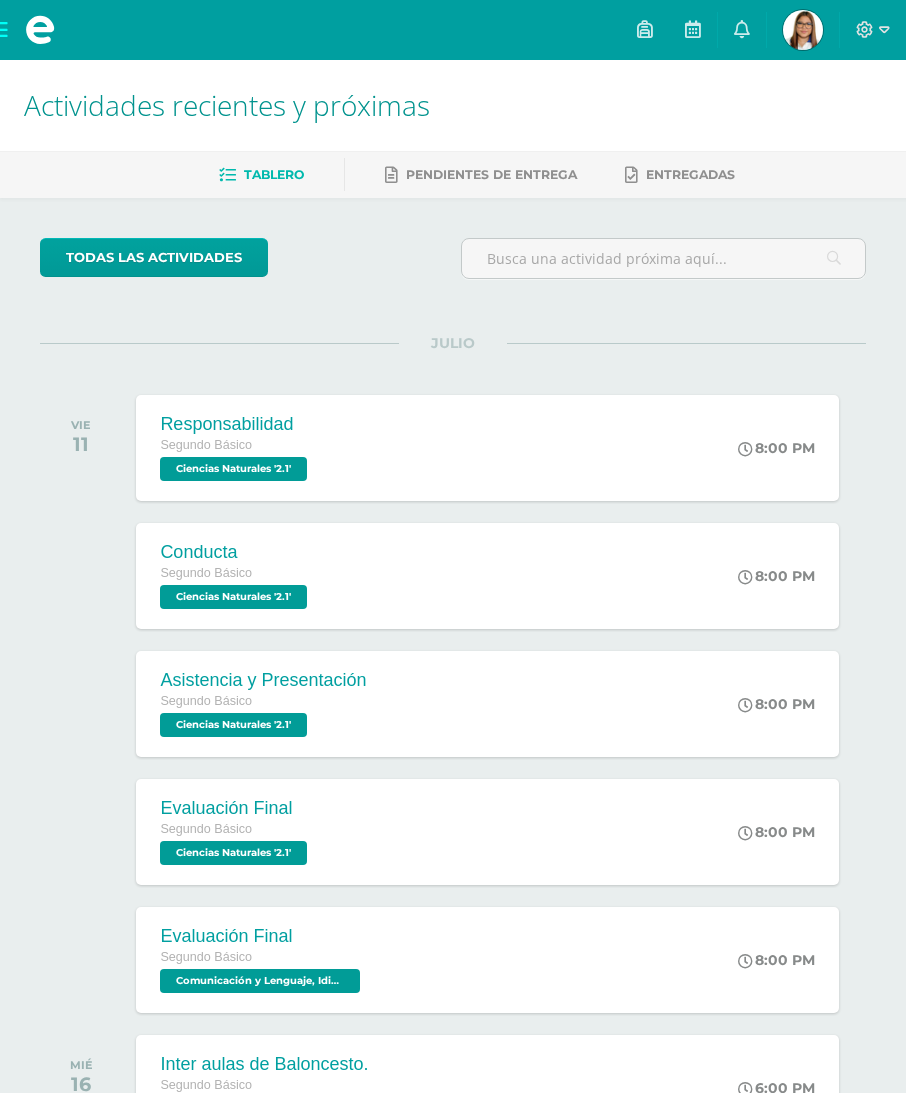click on "Tablero
Pendientes de entrega
Entregadas" at bounding box center [477, 174] 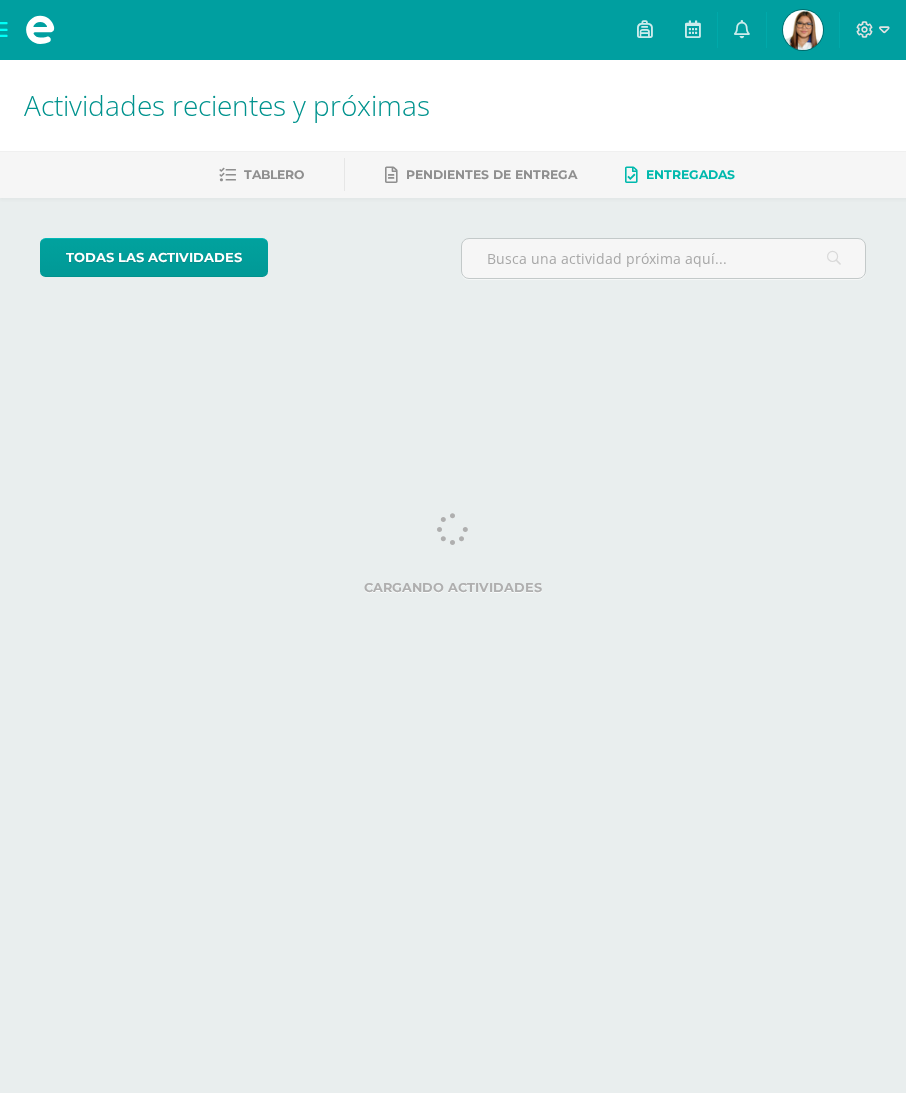 scroll, scrollTop: 0, scrollLeft: 0, axis: both 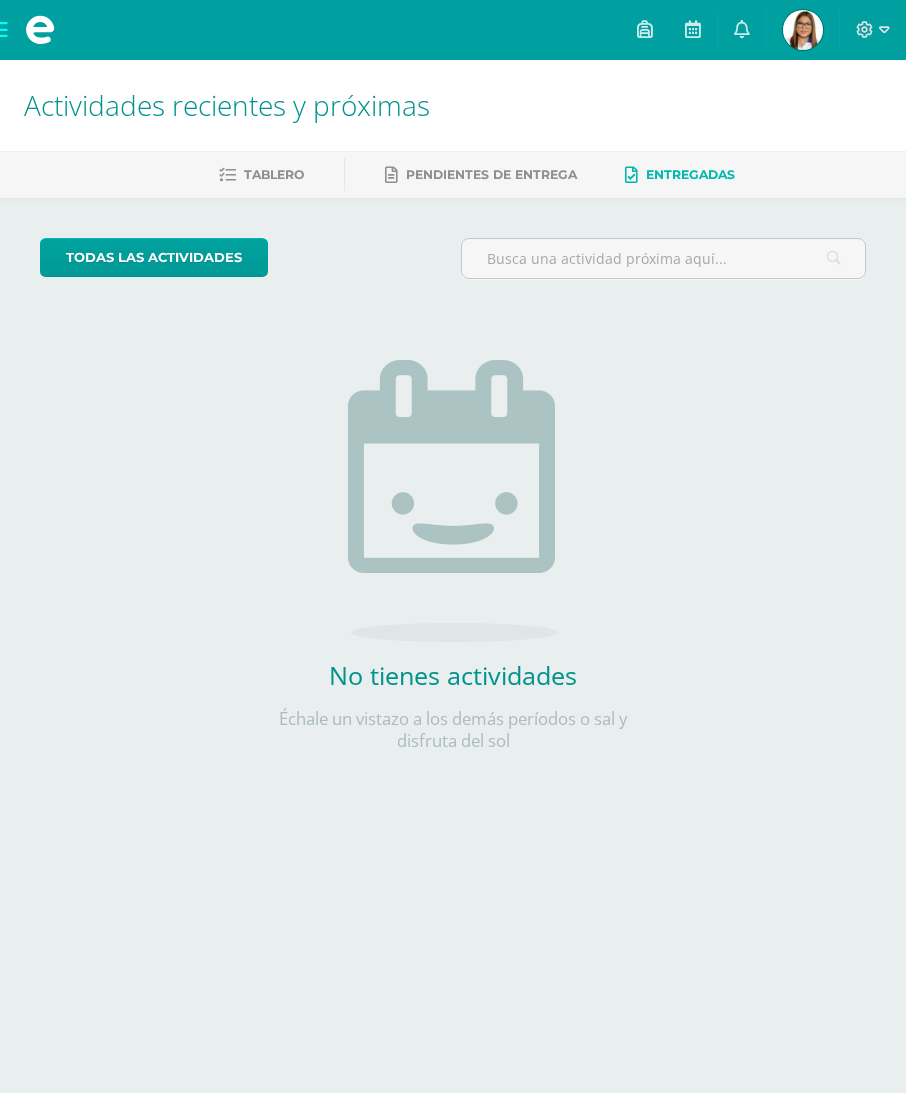 click at bounding box center [40, 30] 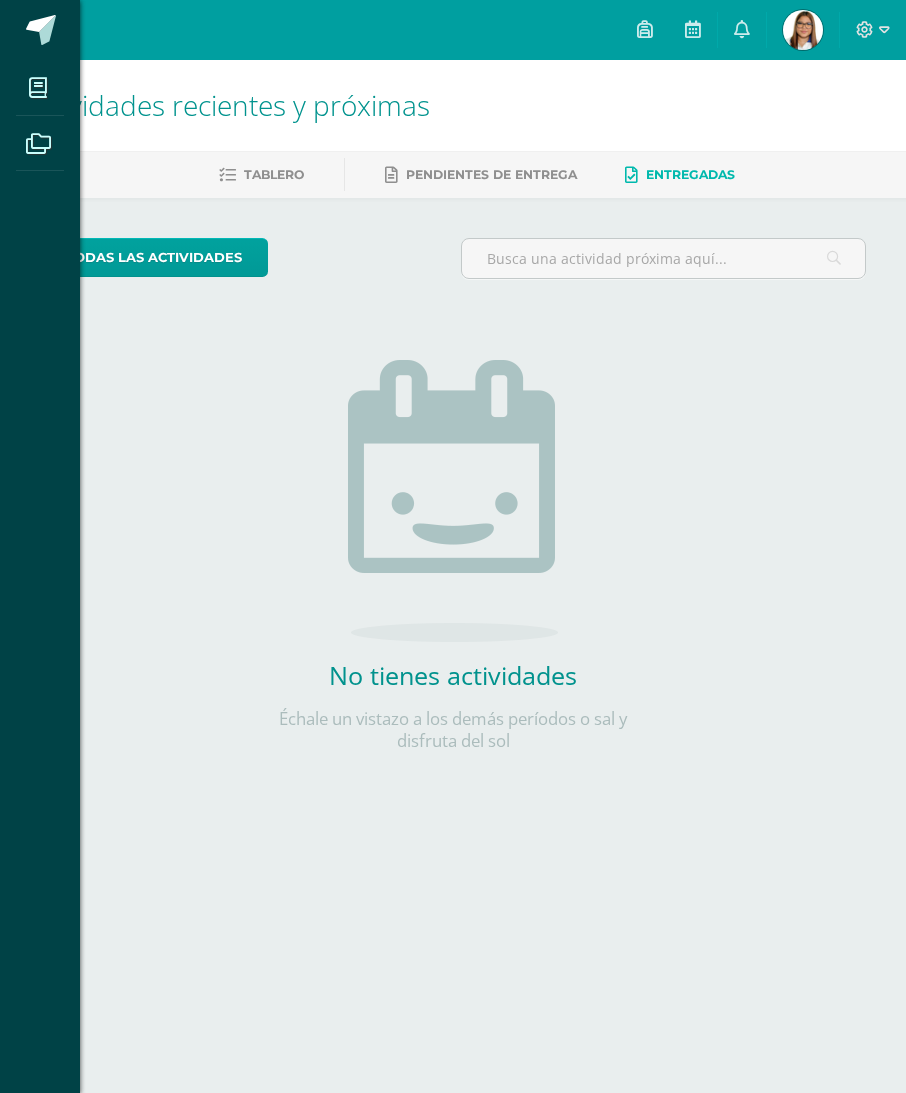 click at bounding box center (38, 88) 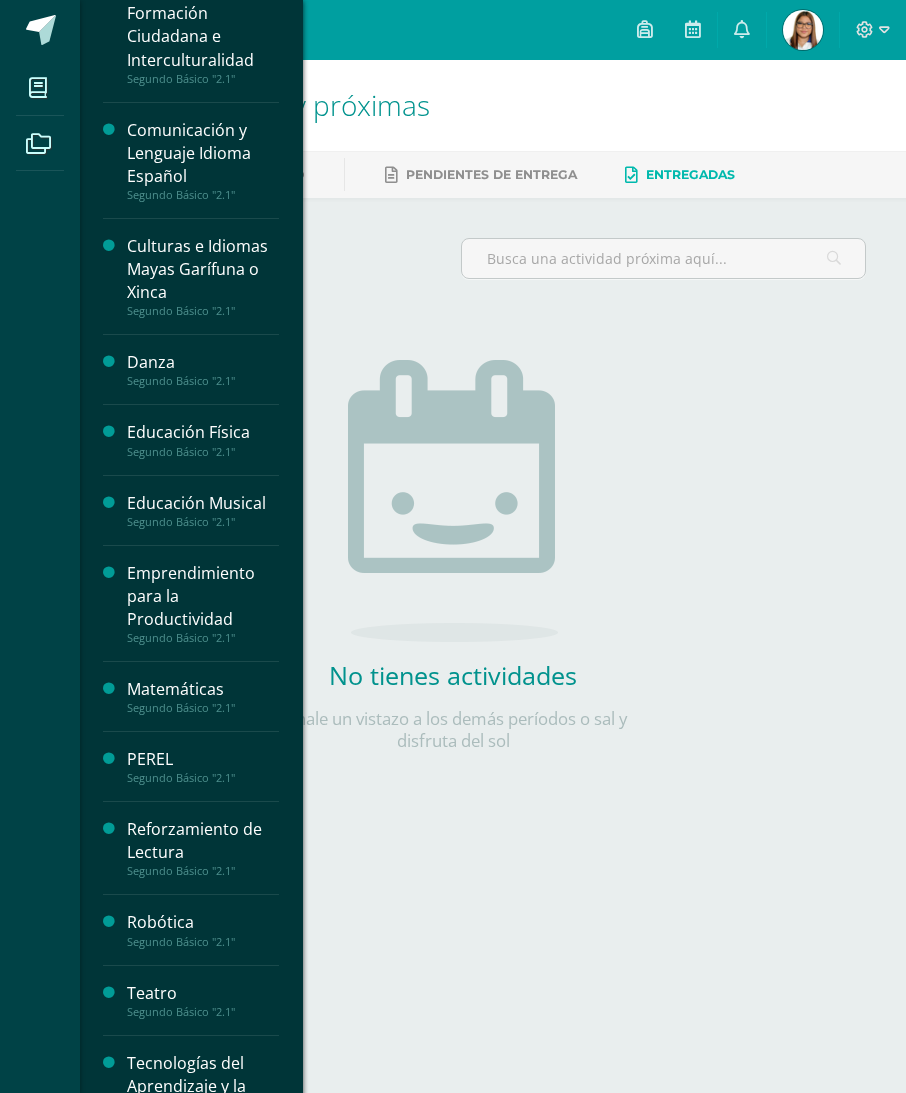 scroll, scrollTop: 184, scrollLeft: 0, axis: vertical 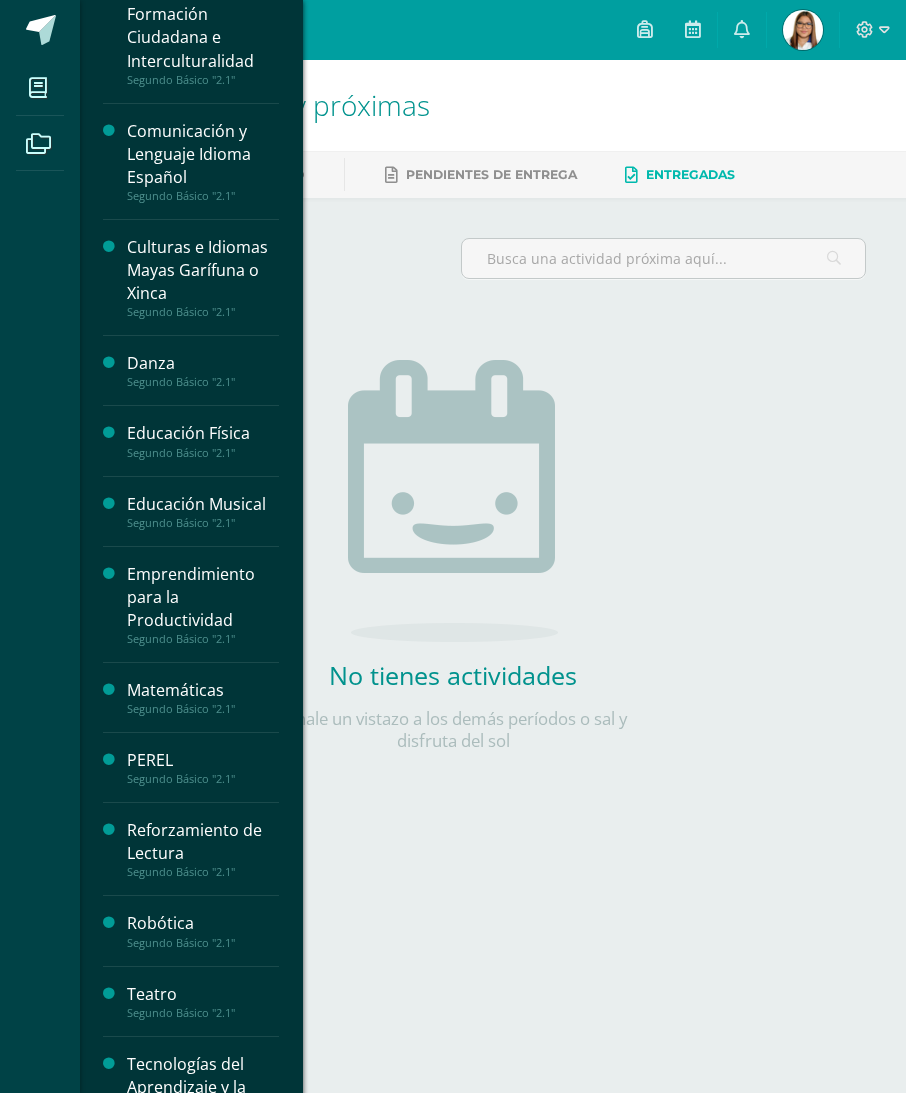 click on "Emprendimiento para la Productividad" at bounding box center [203, 597] 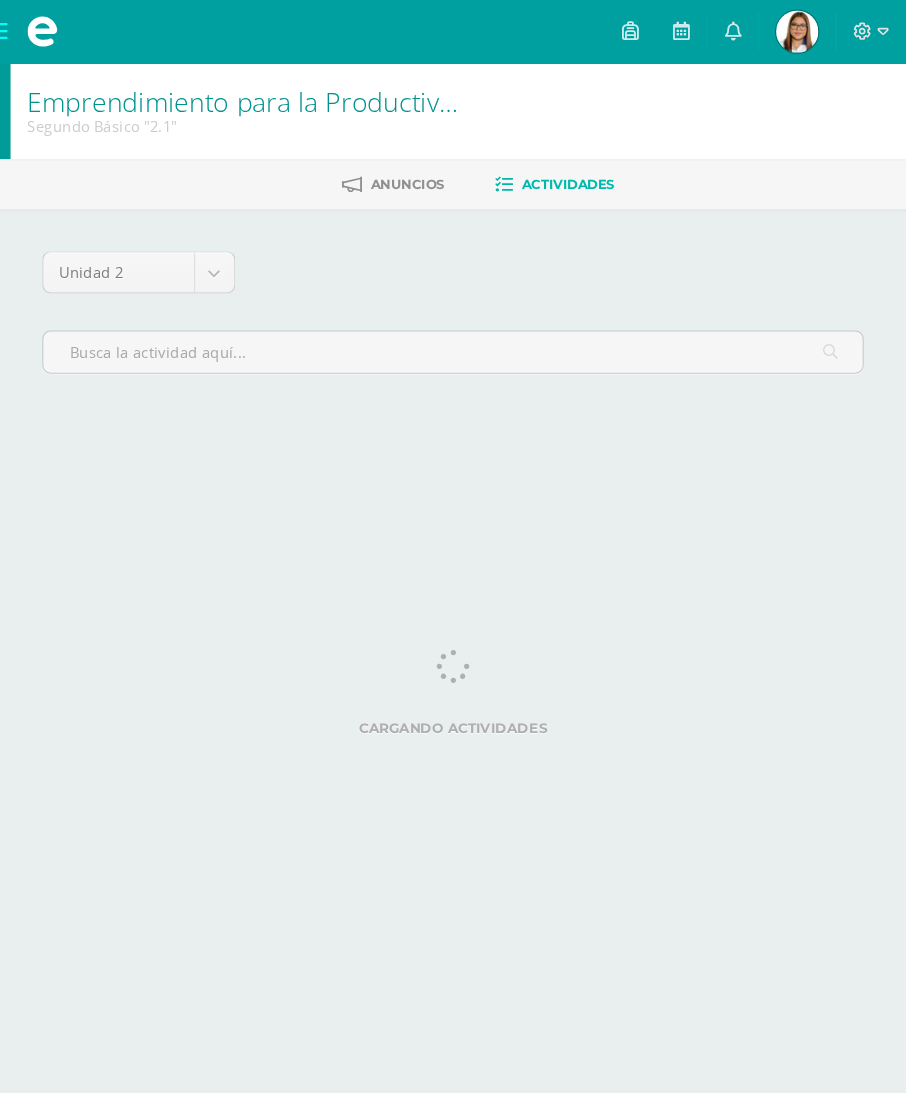 scroll, scrollTop: 0, scrollLeft: 0, axis: both 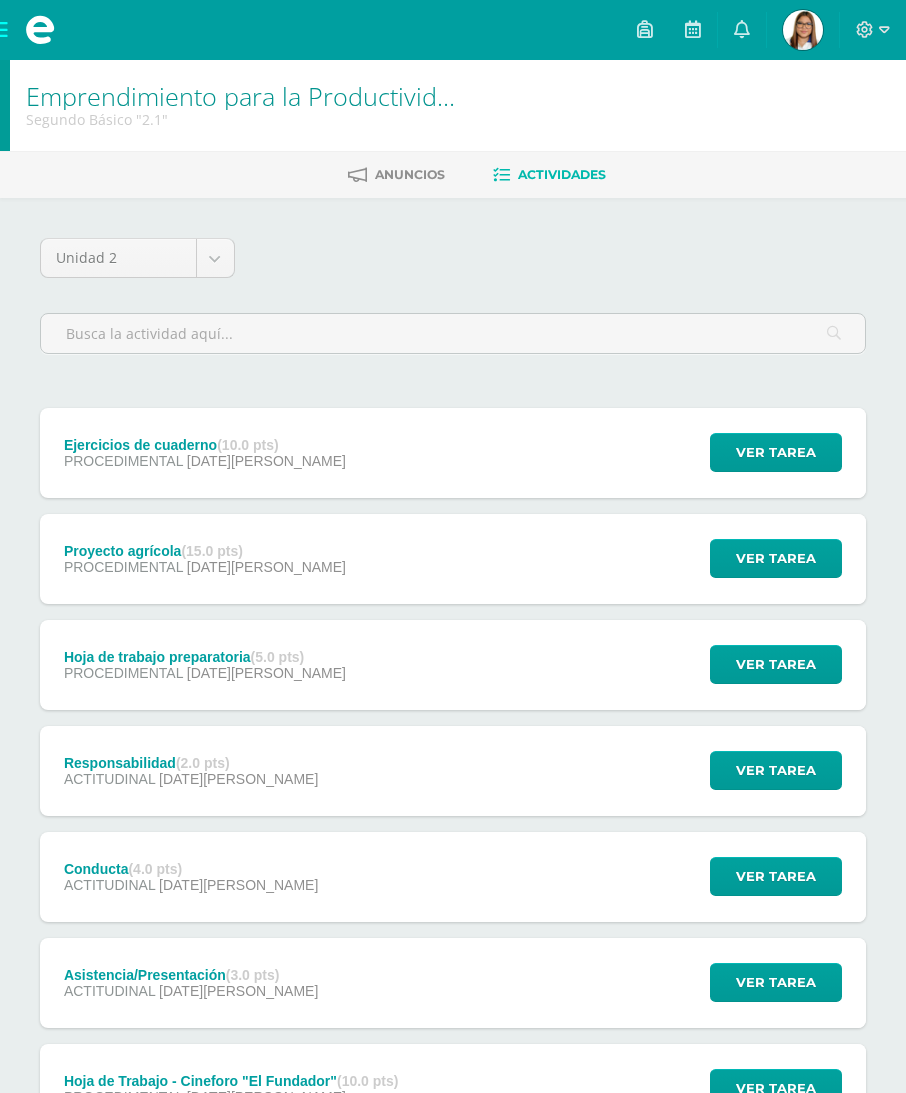 click on "Ver tarea" at bounding box center [776, 452] 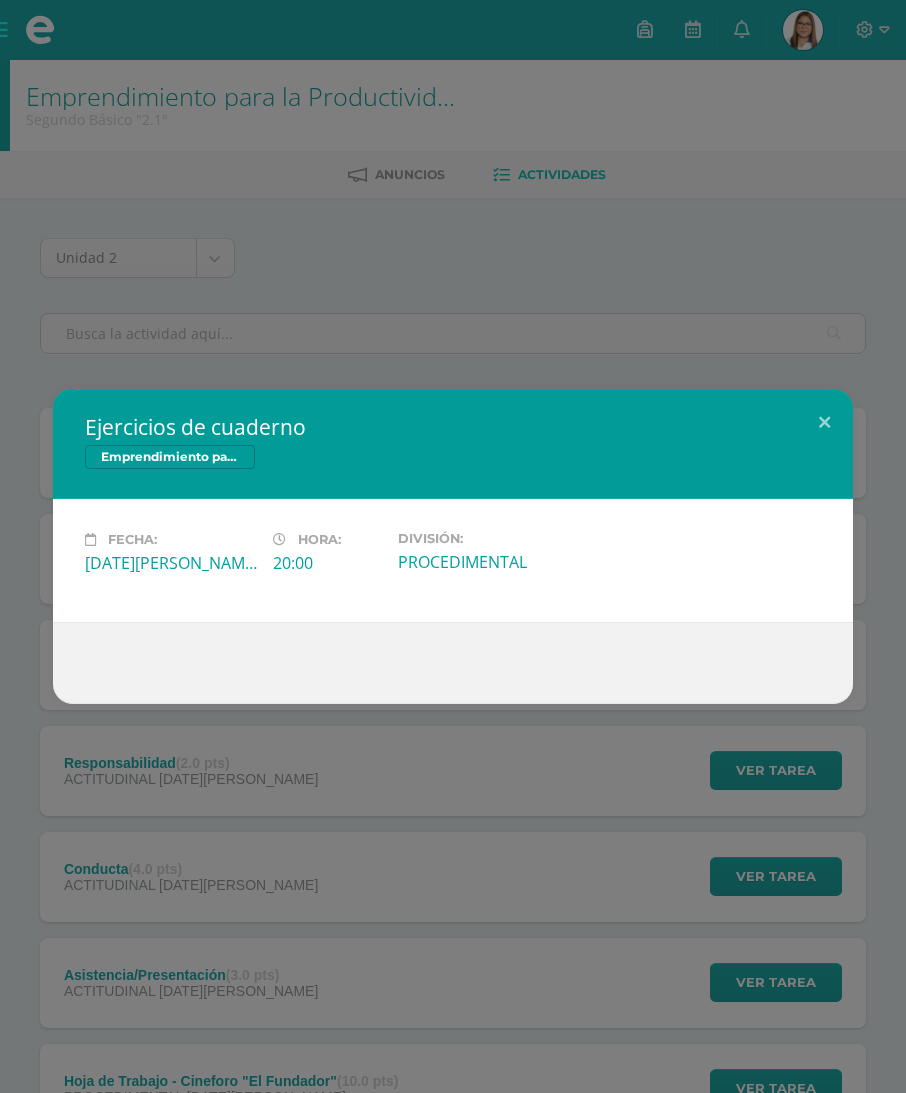 click on "Ejercicios de cuaderno
Emprendimiento para la Productividad
Fecha:
Martes 08 de Julio
Hora:
20:00
División:" at bounding box center [453, 546] 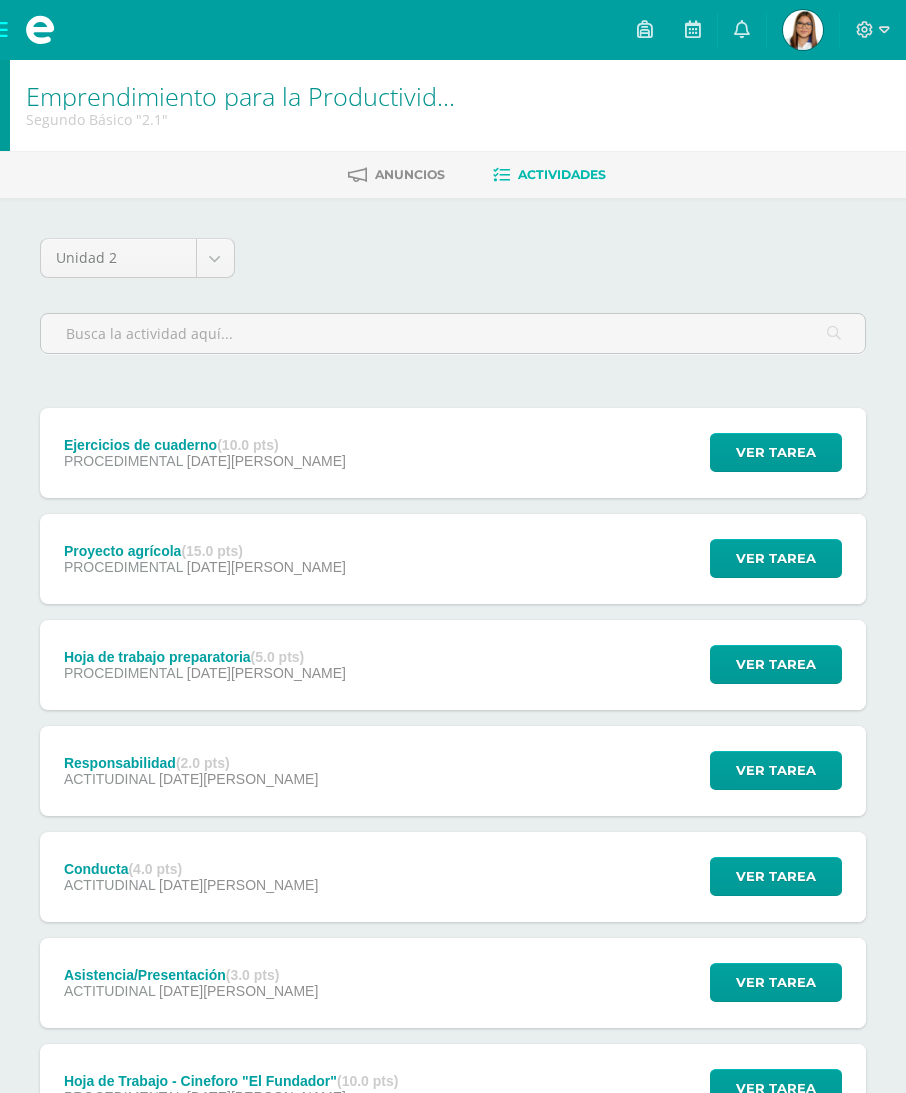 click on "Ver tarea" at bounding box center [776, 664] 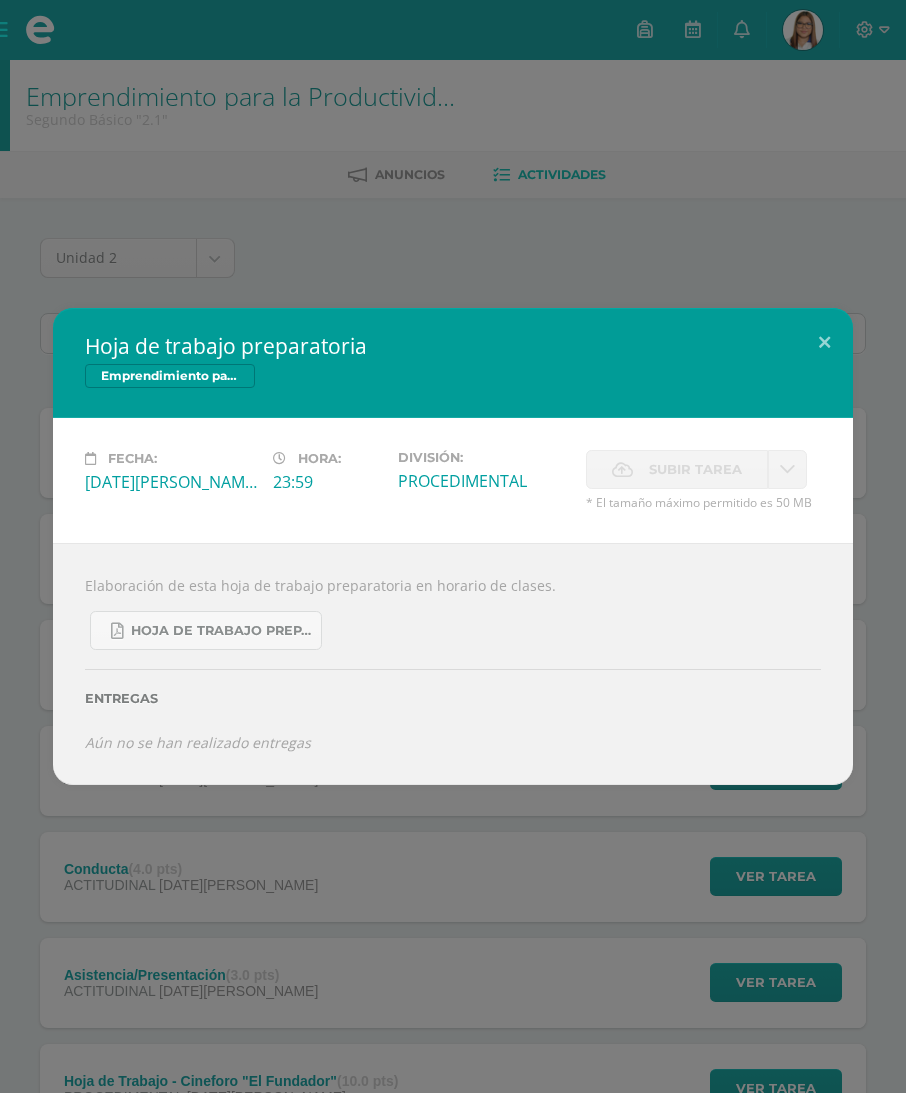 click on "Hoja de trabajo preparatoria
Emprendimiento para la Productividad
Fecha:
Lunes 07 de Julio
Hora:
23:59
División:" at bounding box center [453, 546] 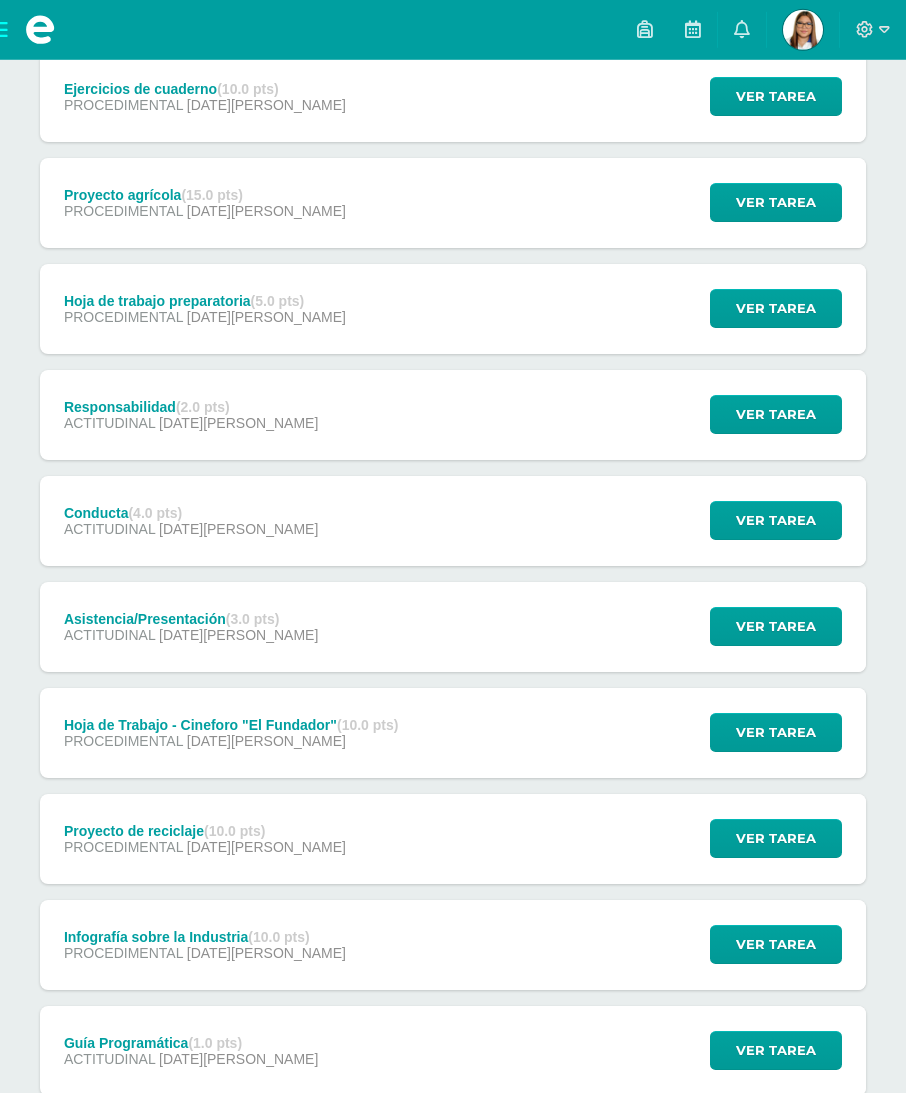 scroll, scrollTop: 357, scrollLeft: 0, axis: vertical 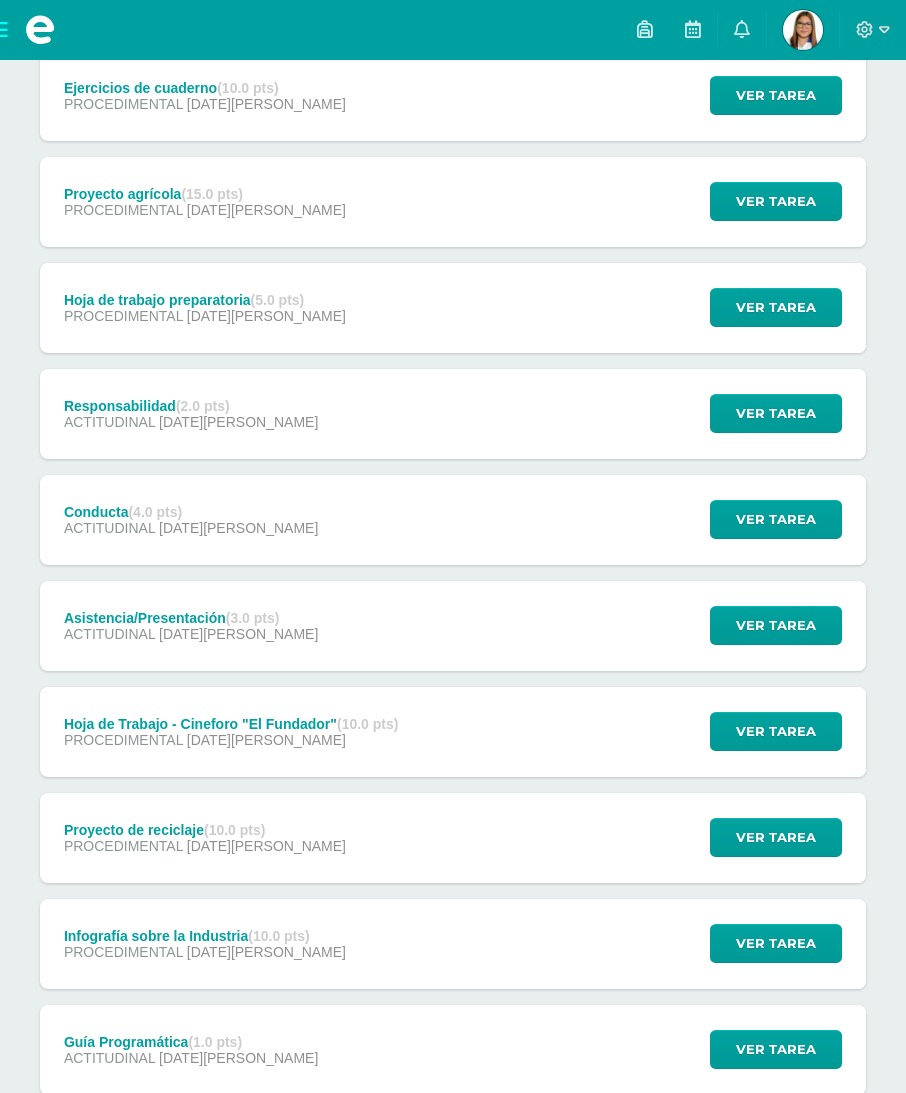 click on "Ver tarea" at bounding box center (776, 731) 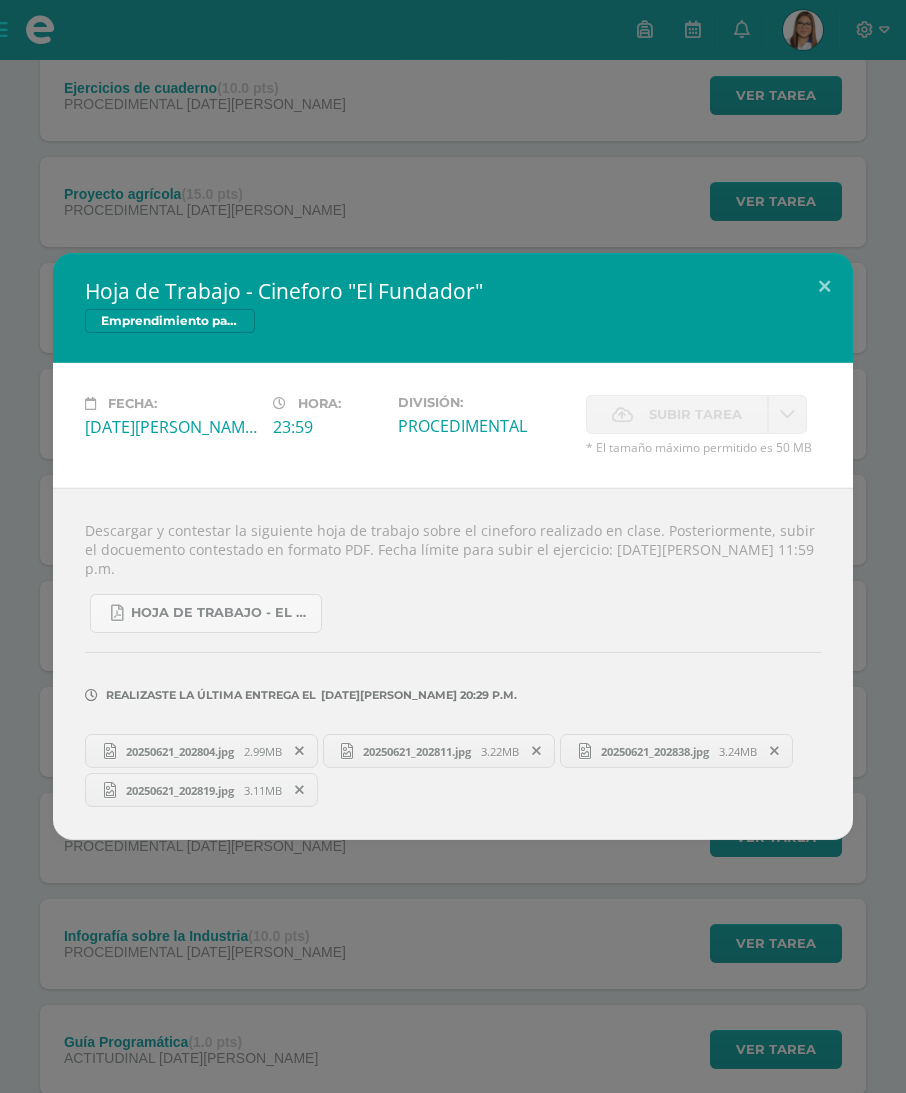 click on "Hoja de Trabajo - Cineforo "El Fundador"
Emprendimiento para la Productividad
Fecha:
Domingo 22 de Junio
Hora:
23:59
División:
Cancelar" at bounding box center (453, 546) 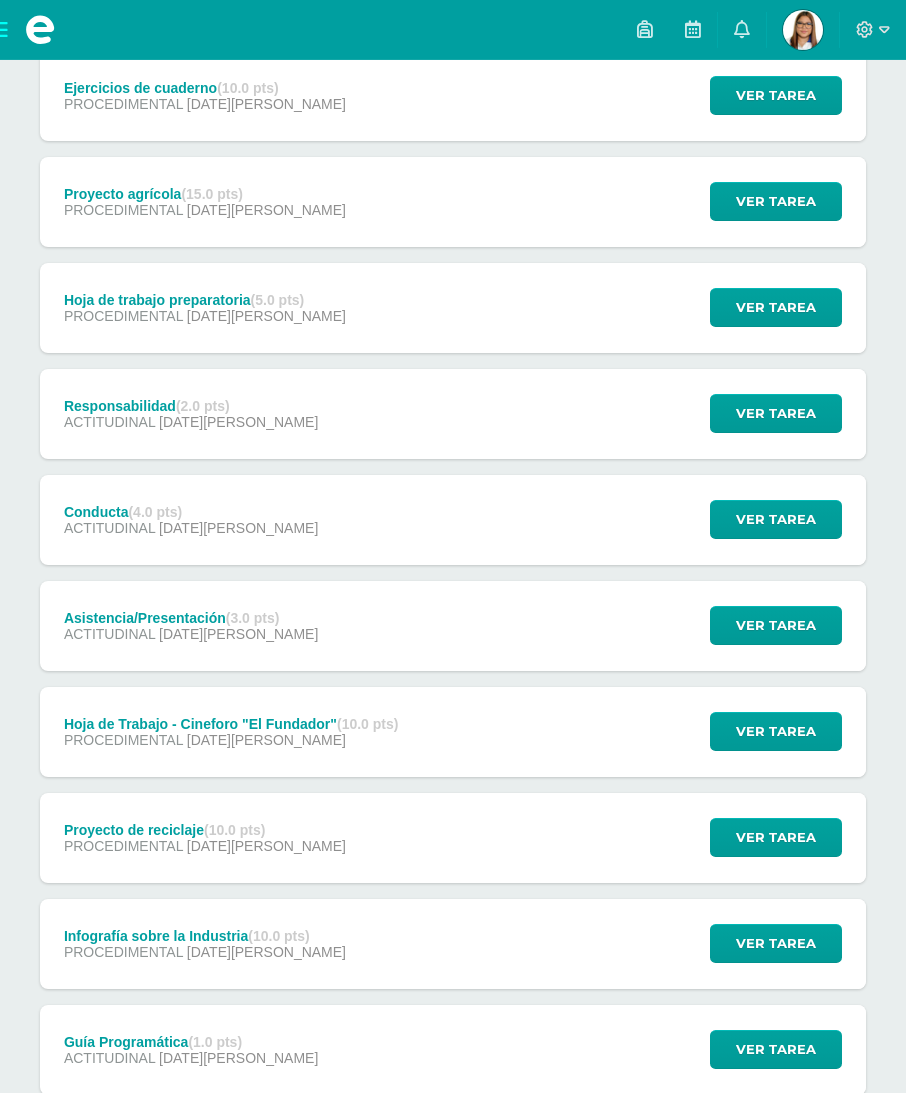 click at bounding box center (40, 30) 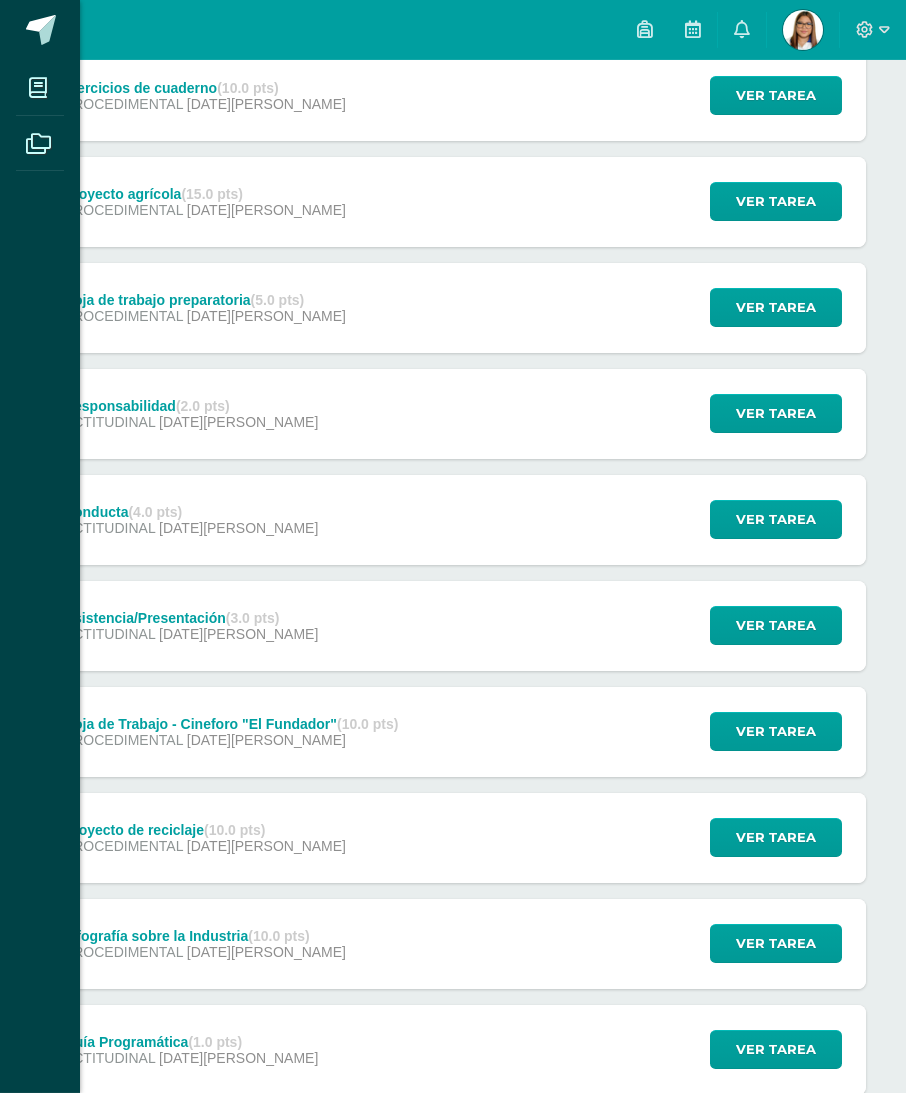 click at bounding box center [40, 30] 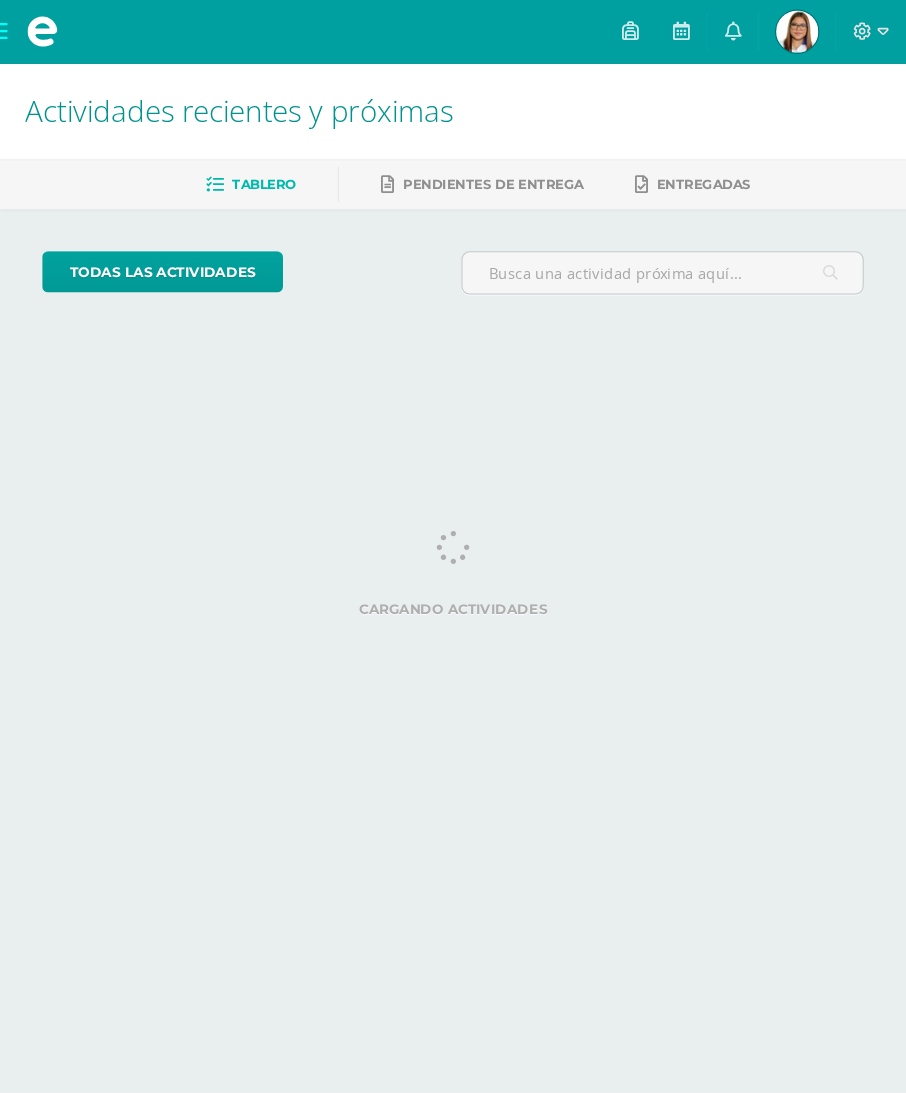scroll, scrollTop: 0, scrollLeft: 0, axis: both 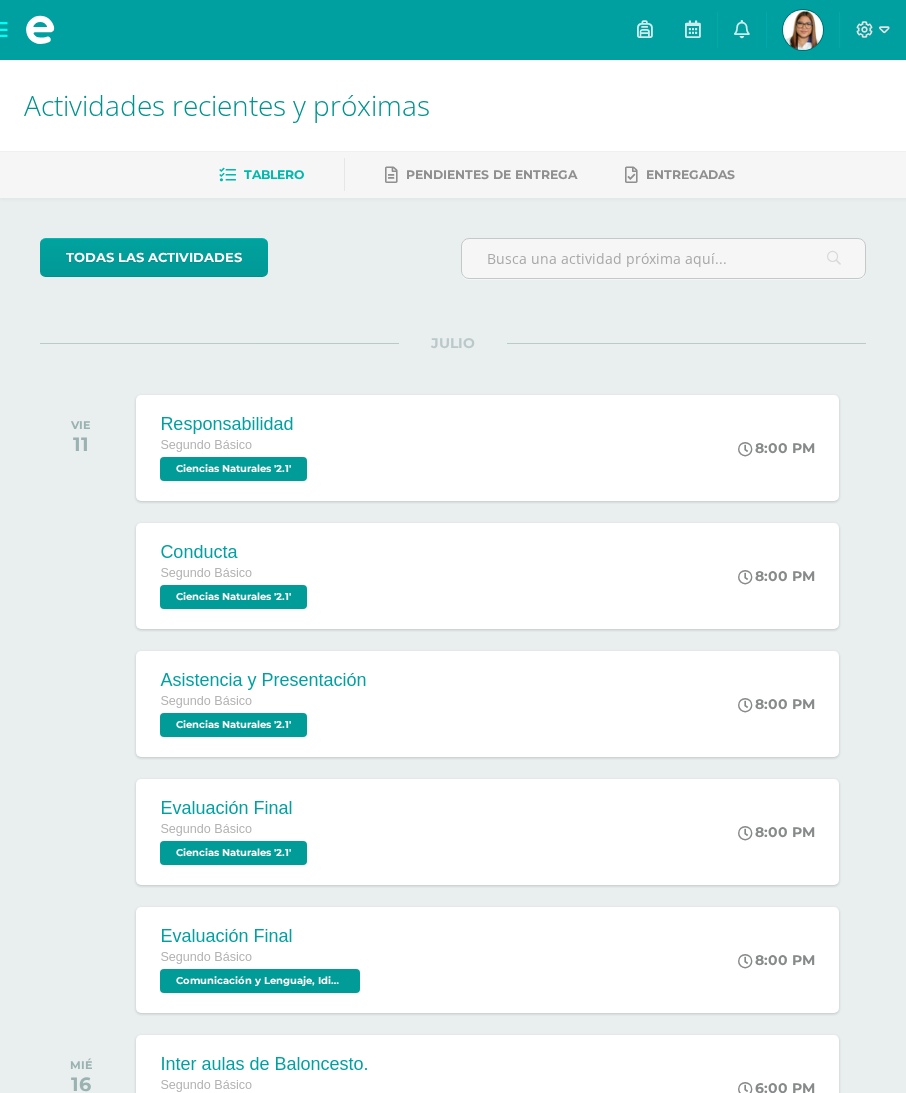 click at bounding box center (803, 30) 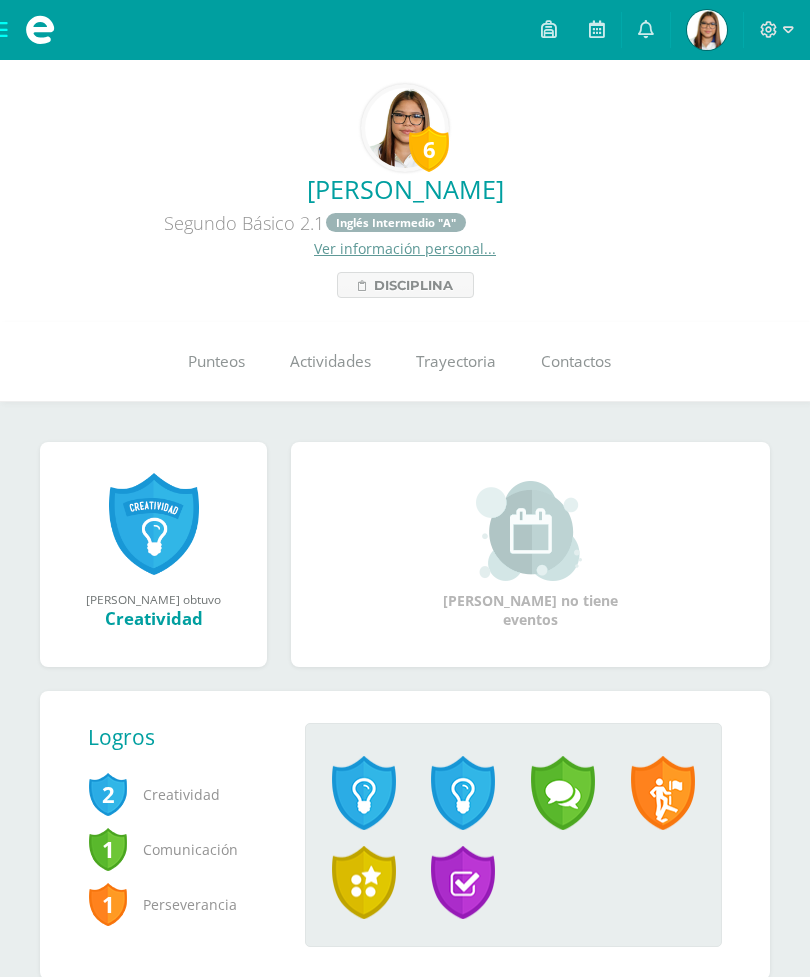 scroll, scrollTop: 0, scrollLeft: 0, axis: both 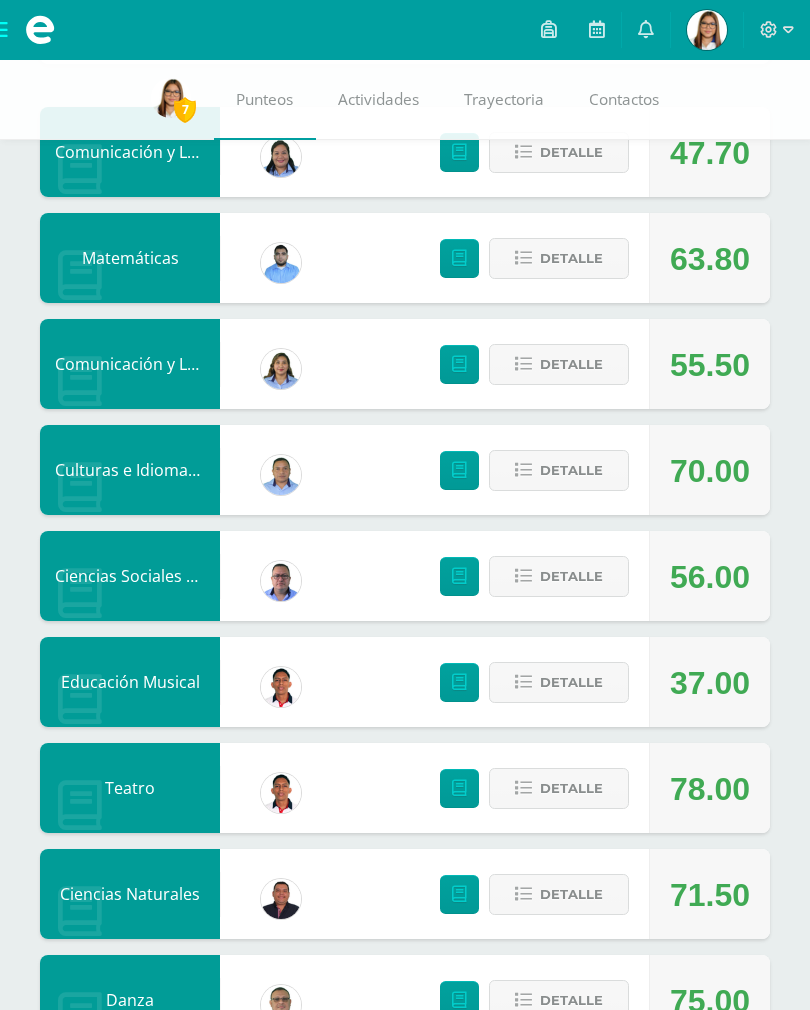 click on "Detalle" at bounding box center (571, 470) 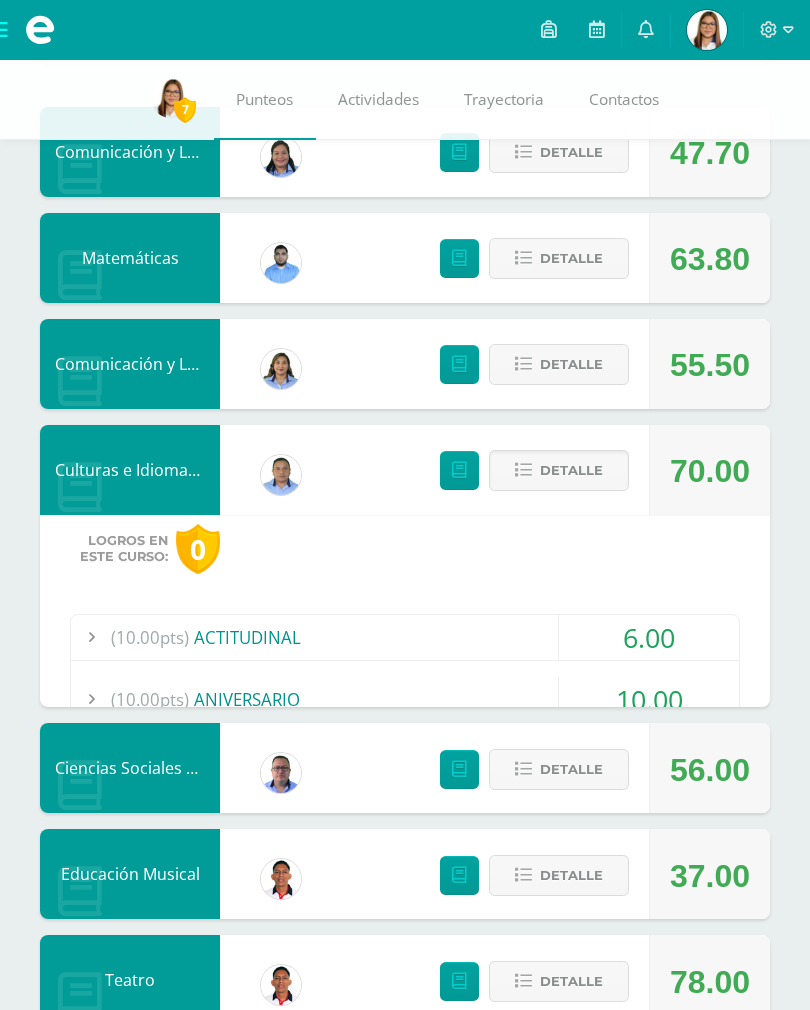 click at bounding box center (40, 30) 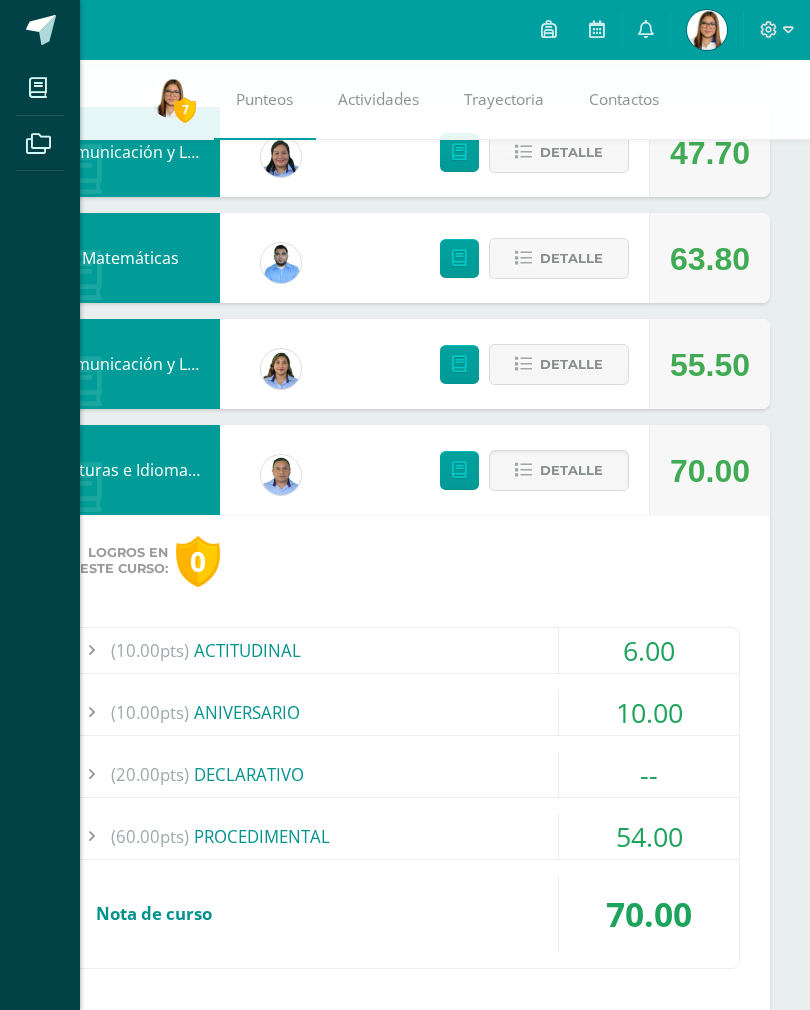 click at bounding box center [38, 87] 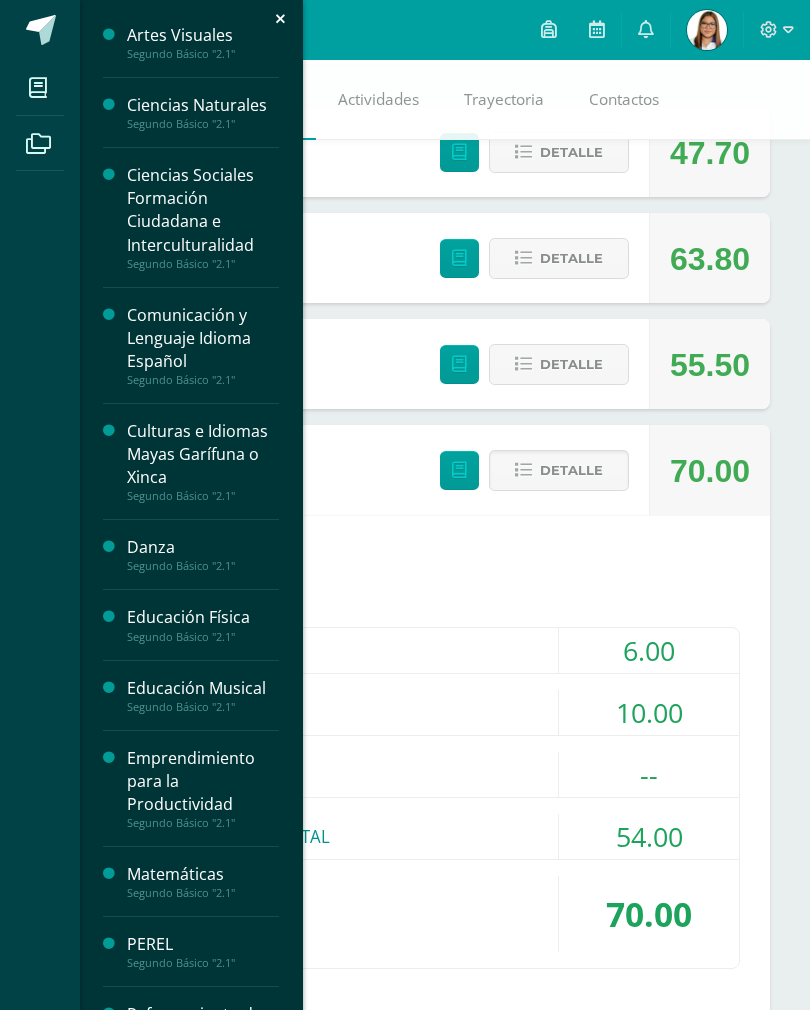 click on "Culturas e Idiomas Mayas Garífuna o Xinca" at bounding box center (203, 454) 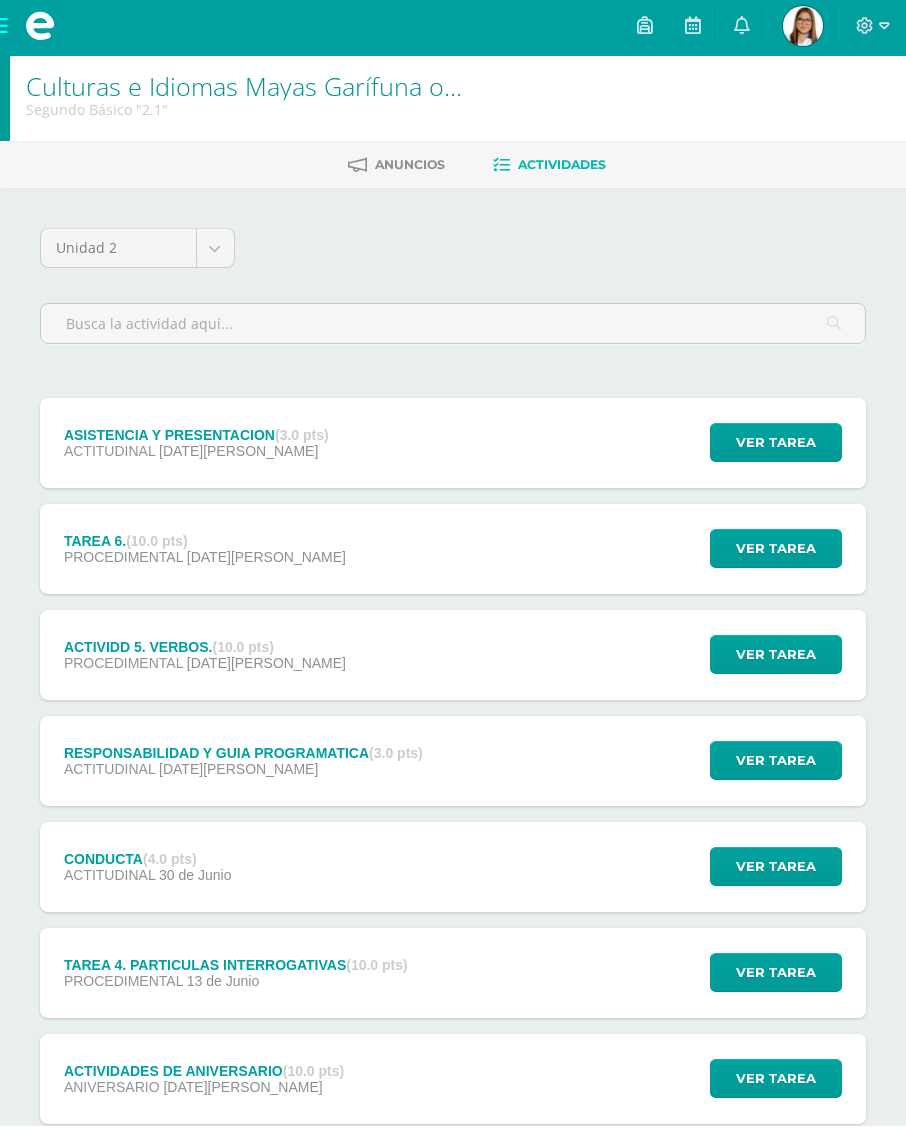 scroll, scrollTop: 21, scrollLeft: 0, axis: vertical 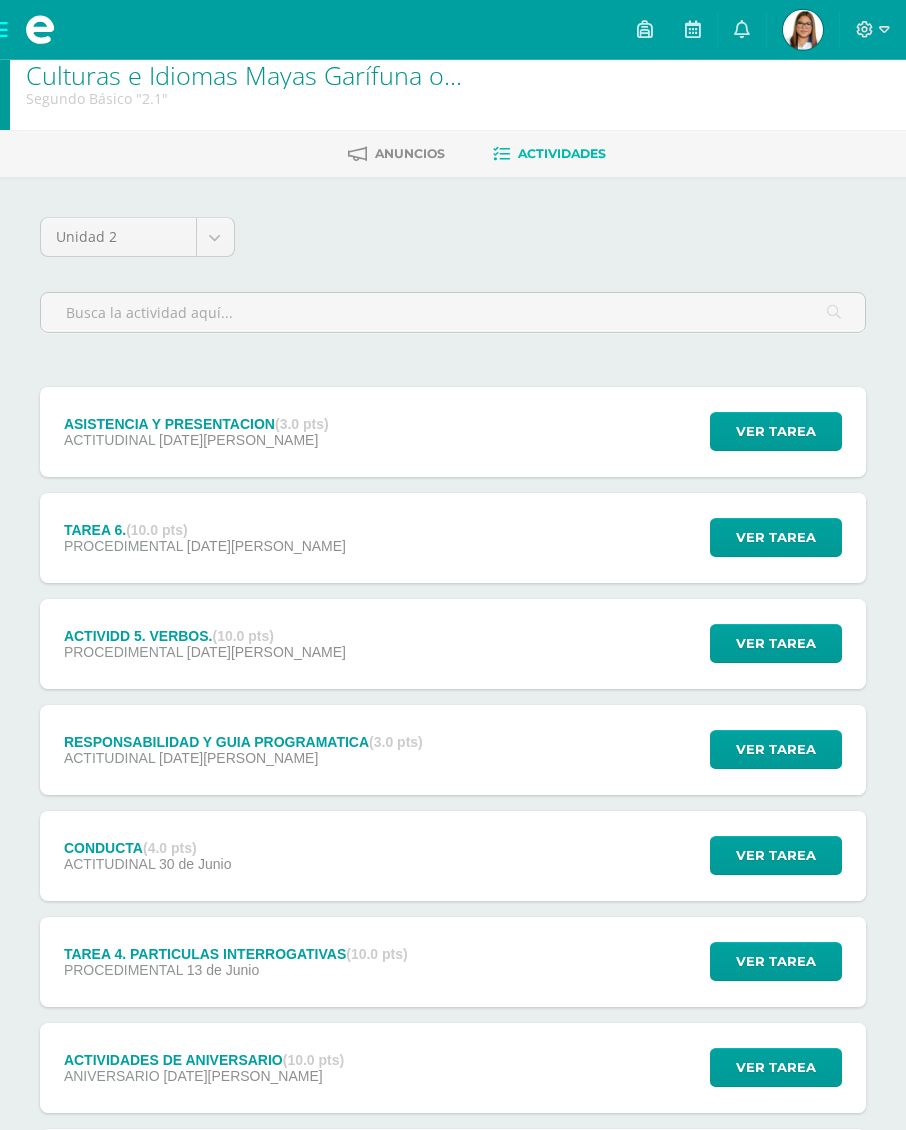 click on "Ver tarea" at bounding box center [776, 537] 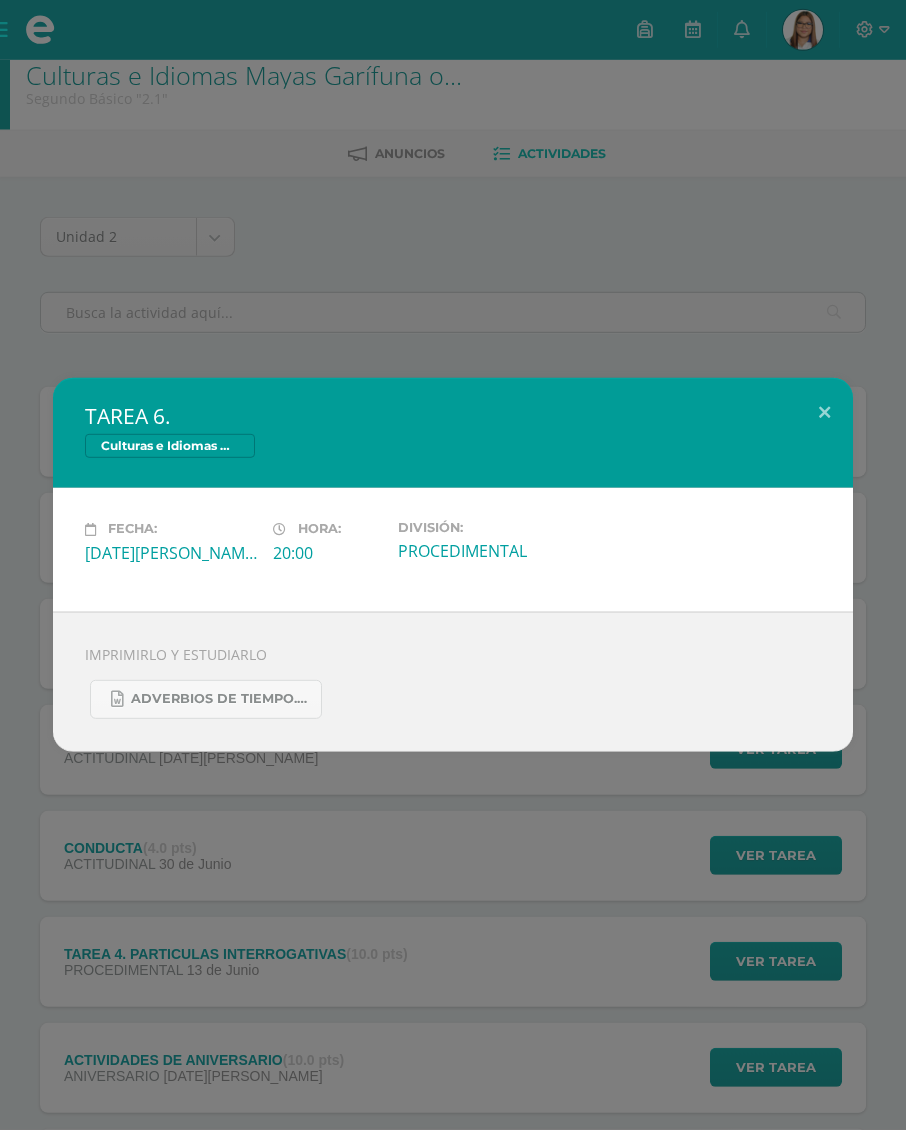 click on "TAREA 6.
Culturas e Idiomas Mayas Garífuna o Xinca
Fecha:
Viernes 04 de Julio
Hora:
20:00
División:" at bounding box center (453, 565) 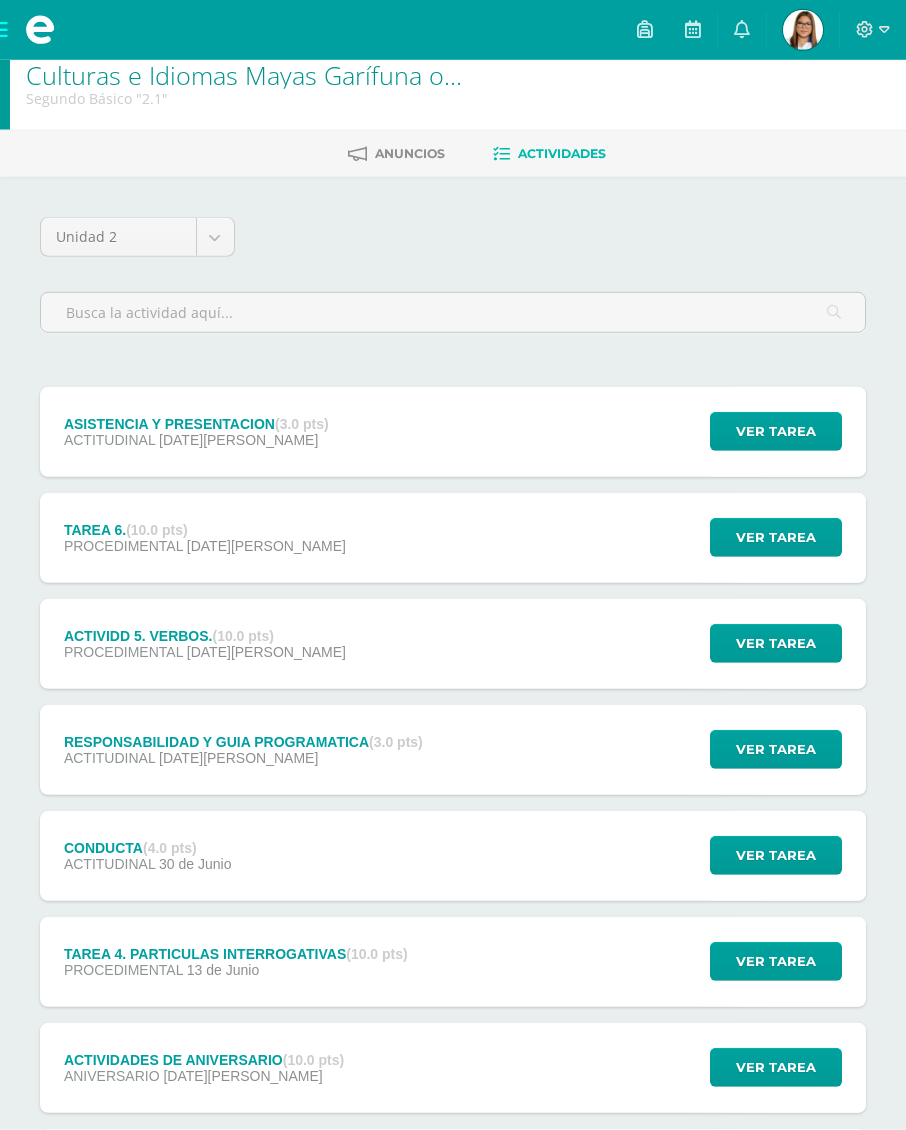 click on "Ver tarea" at bounding box center (776, 643) 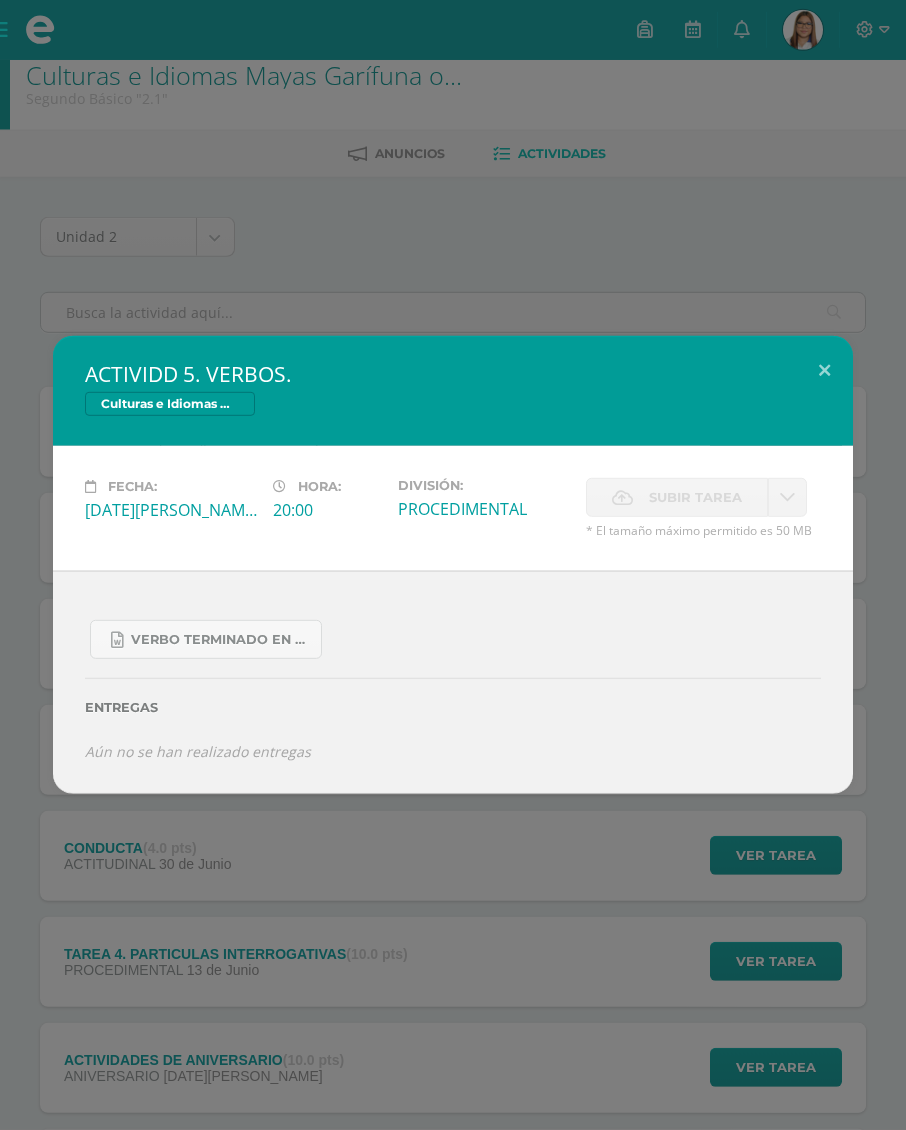 click on "ACTIVIDD 5. VERBOS.
Culturas e Idiomas Mayas Garífuna o Xinca
Fecha:
Viernes 04 de Julio
Hora:
20:00
División:" at bounding box center (453, 565) 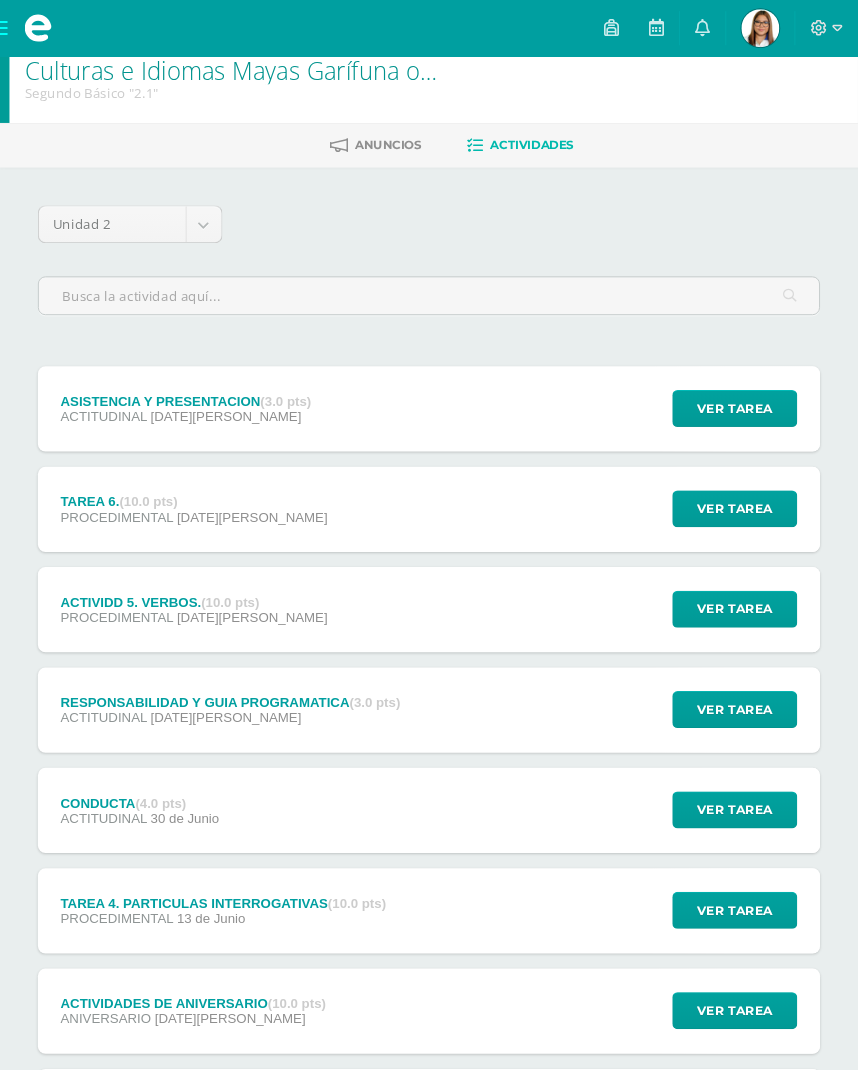 scroll, scrollTop: 0, scrollLeft: 0, axis: both 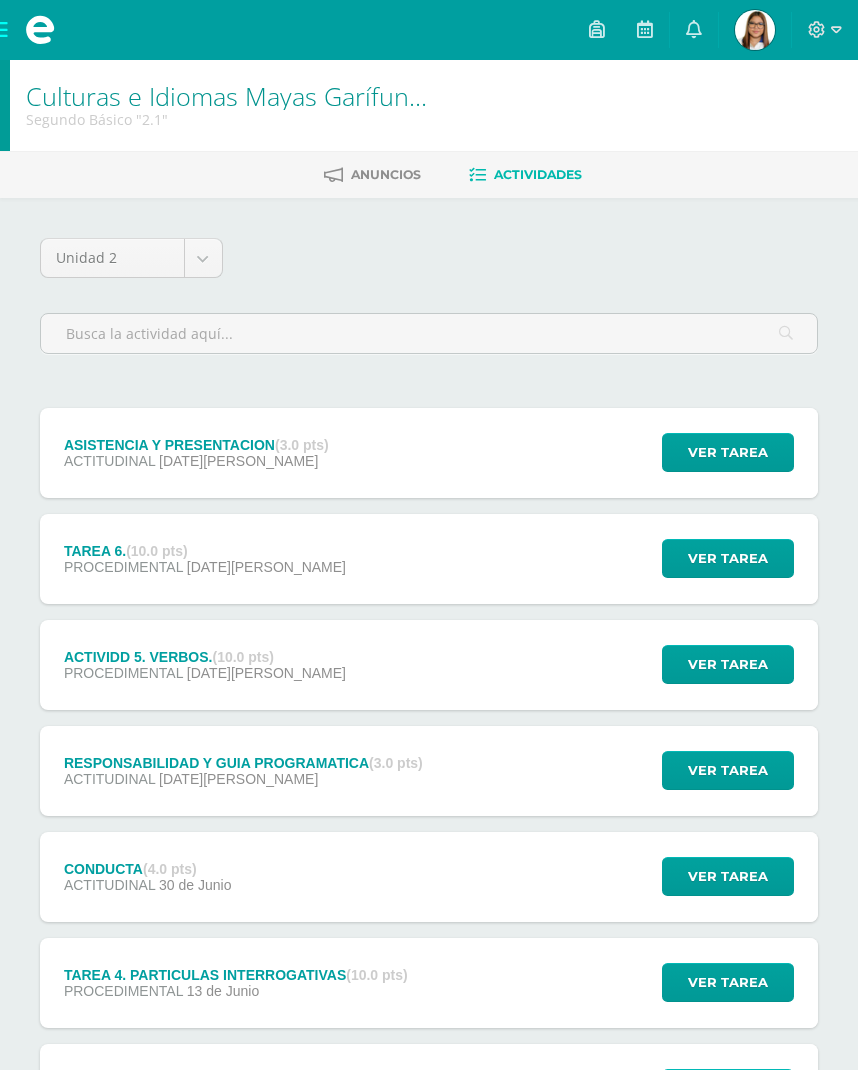 click at bounding box center [40, 30] 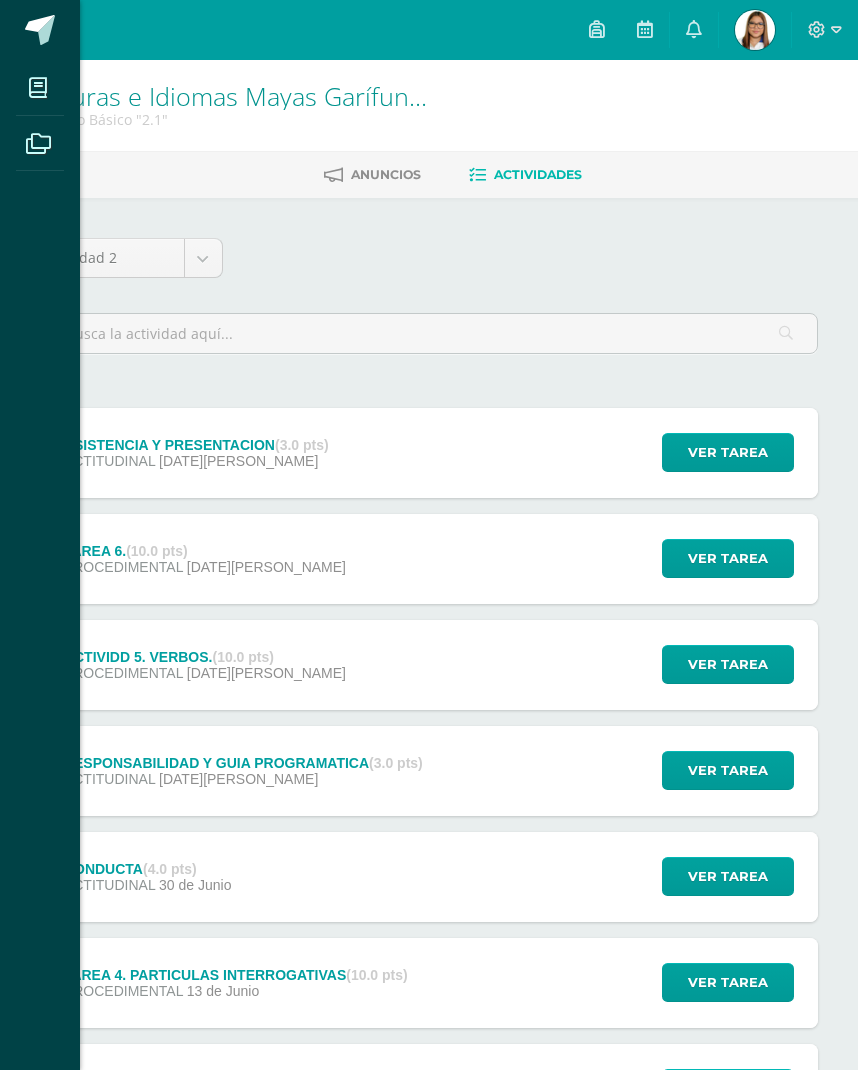 click at bounding box center (38, 88) 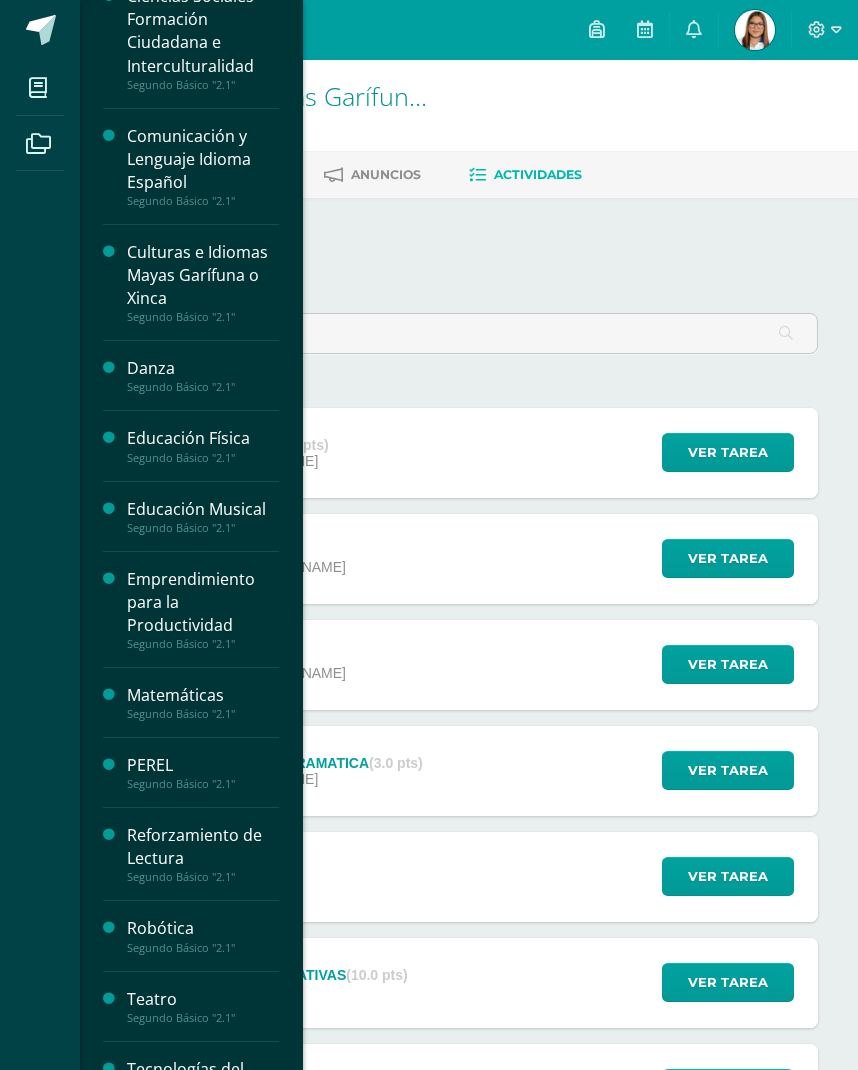 scroll, scrollTop: 189, scrollLeft: 0, axis: vertical 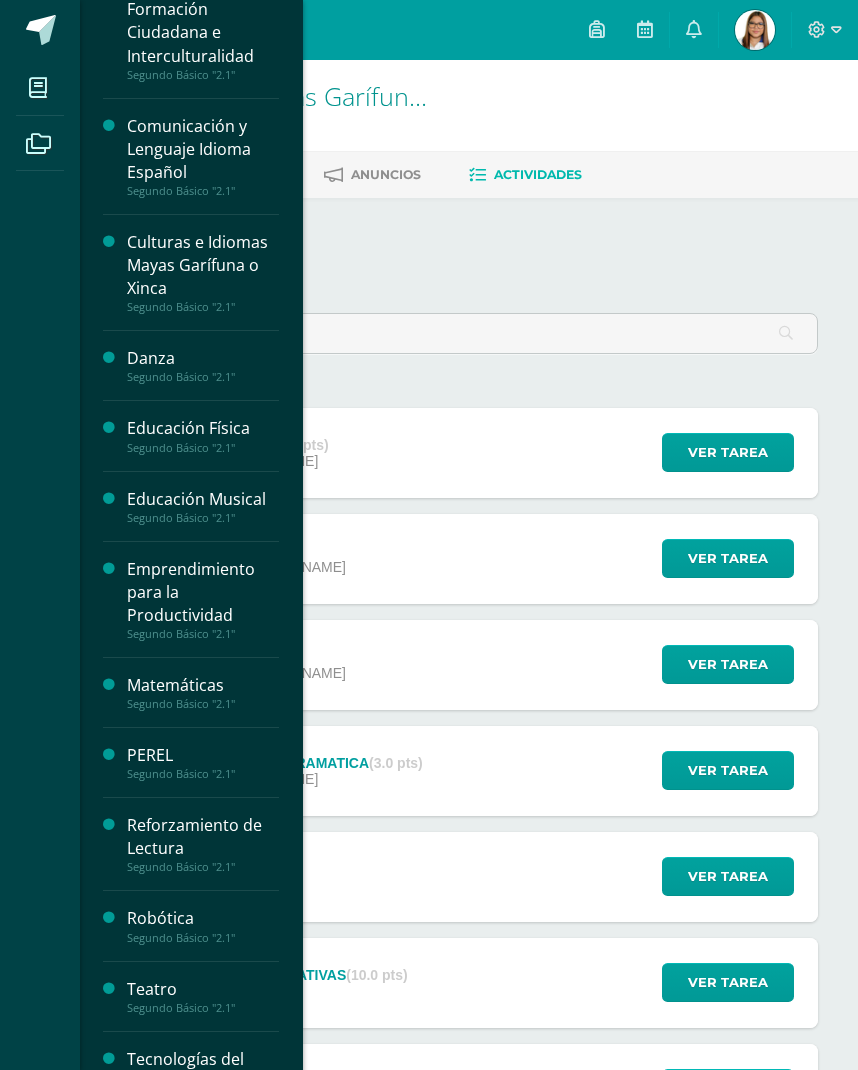 click on "Segundo
Básico
"2.1"" at bounding box center [203, 518] 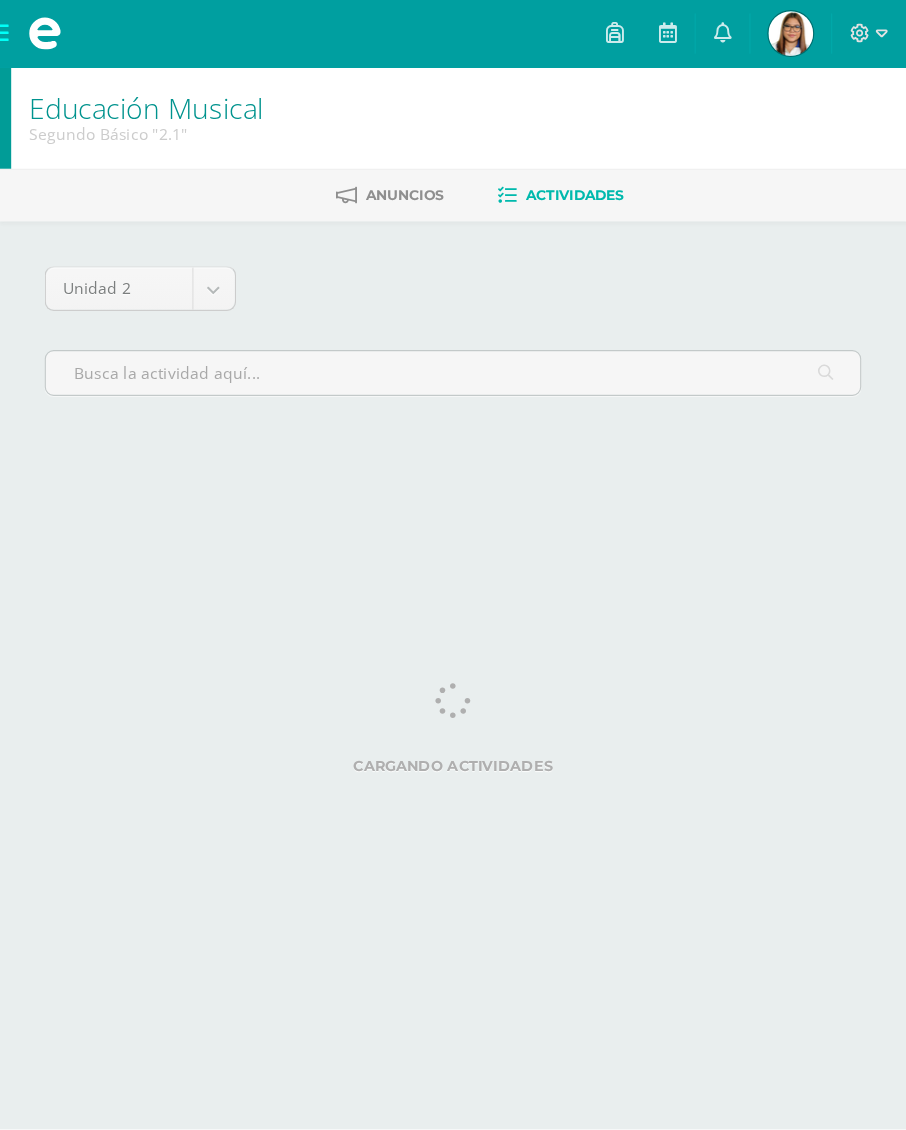 scroll, scrollTop: 0, scrollLeft: 0, axis: both 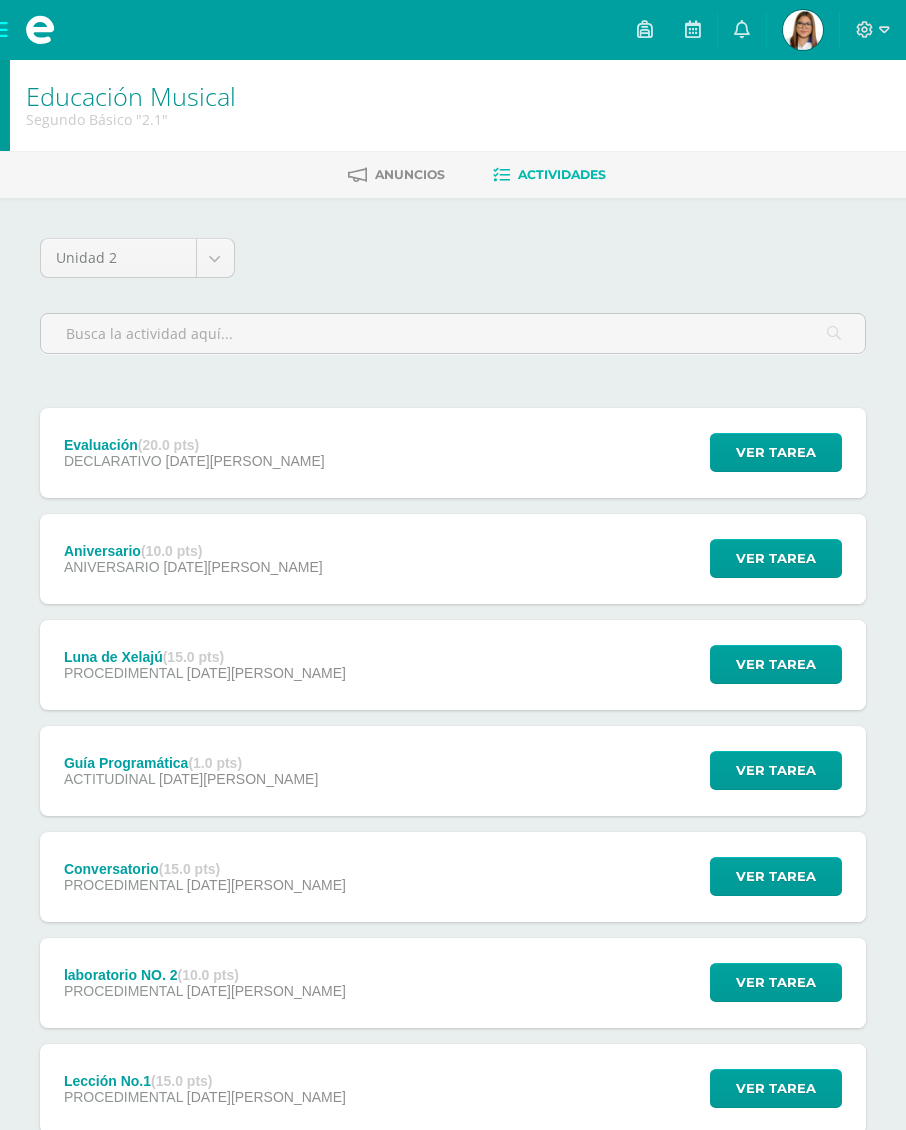 click on "Ver tarea" at bounding box center [776, 452] 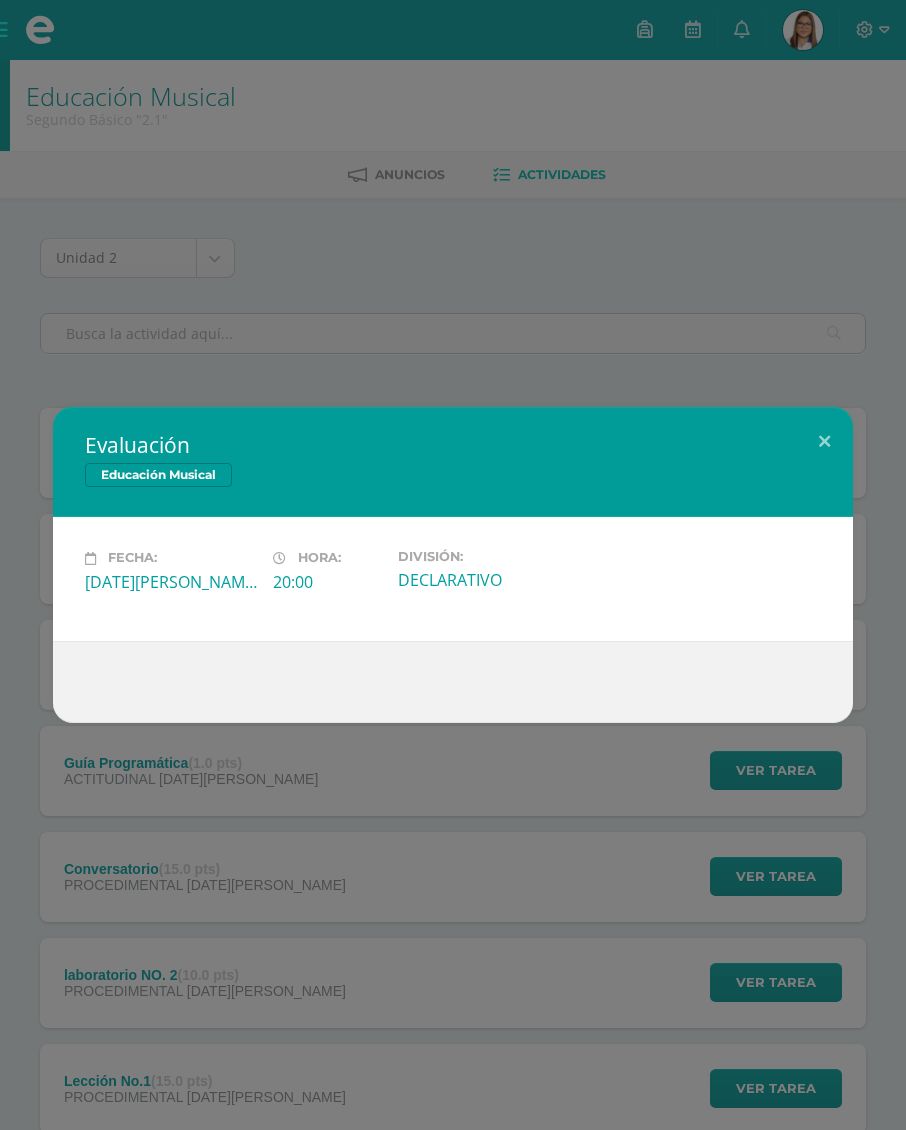 click on "Evaluación
Educación Musical
Fecha:
[DATE][PERSON_NAME]:
20:00
División:
DECLARATIVO" at bounding box center (453, 565) 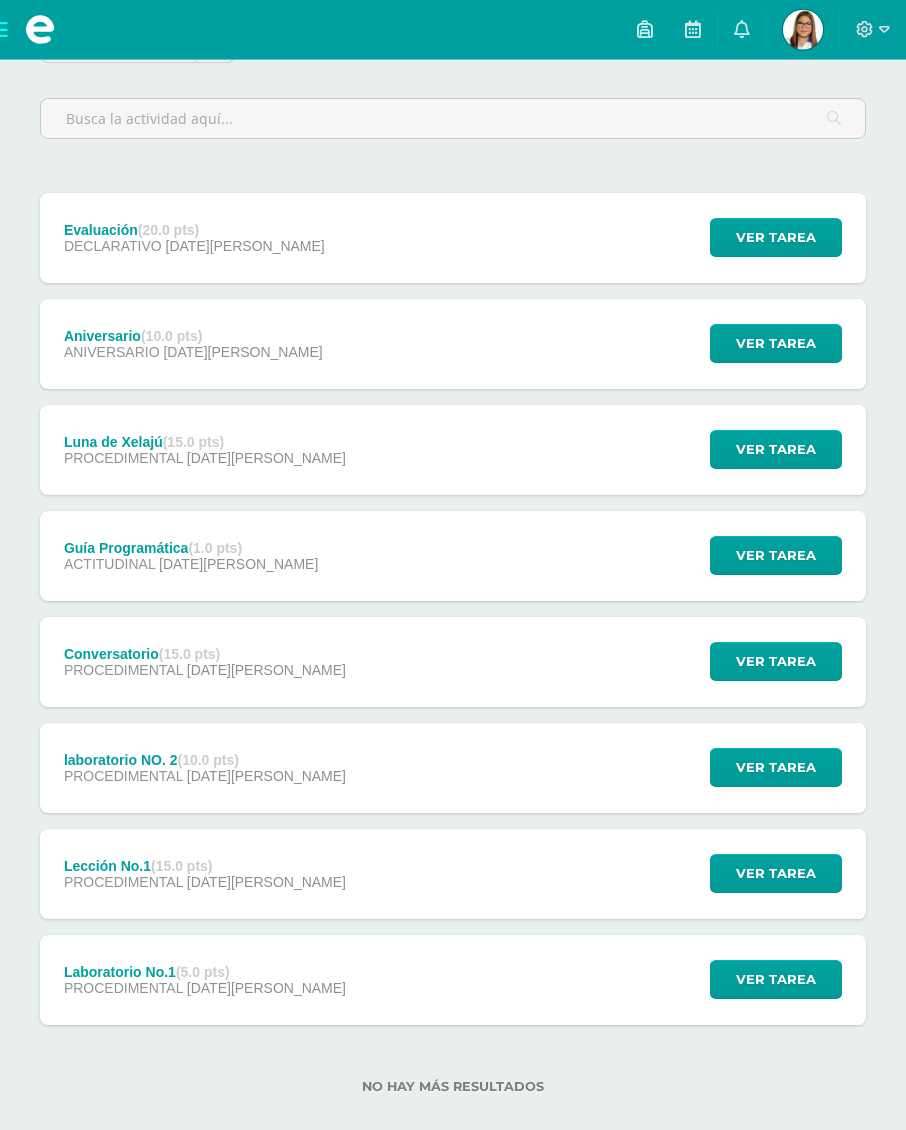 click on "Ver tarea" at bounding box center [776, 449] 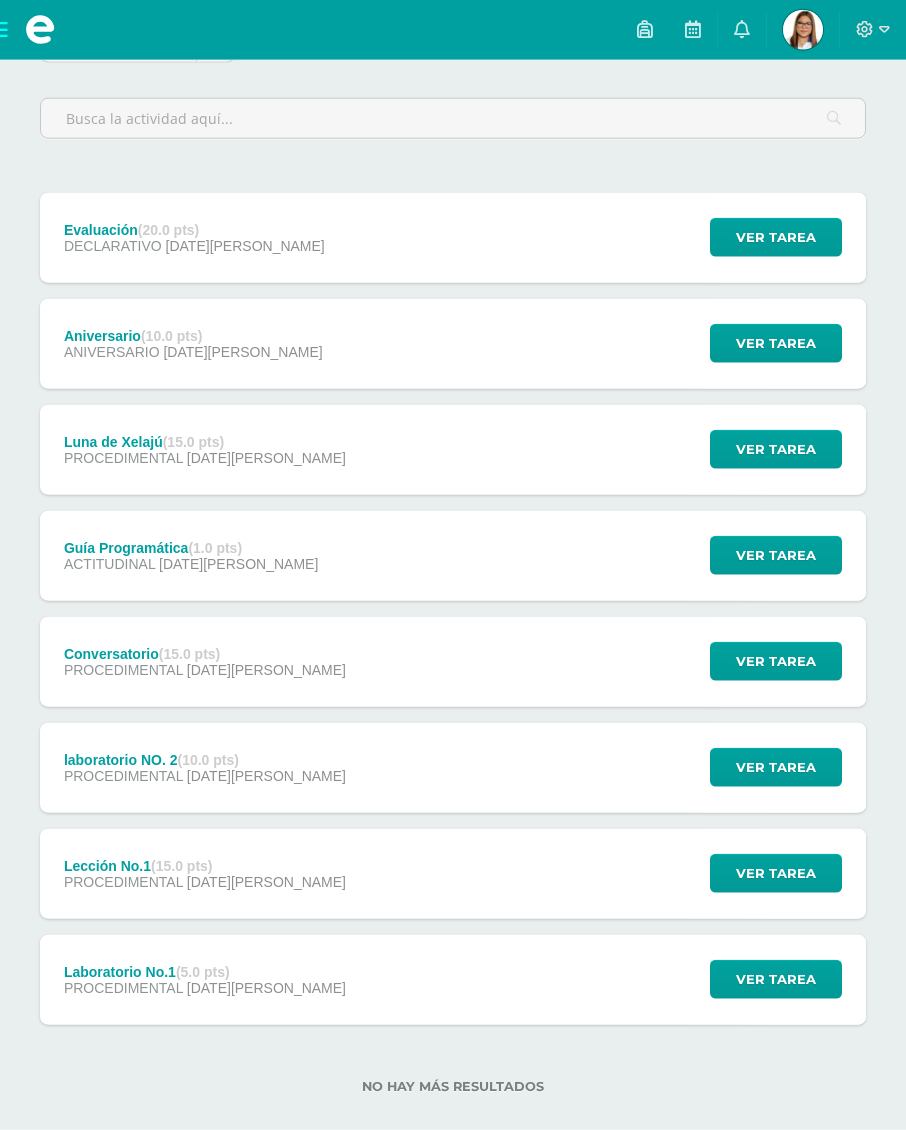 scroll, scrollTop: 215, scrollLeft: 0, axis: vertical 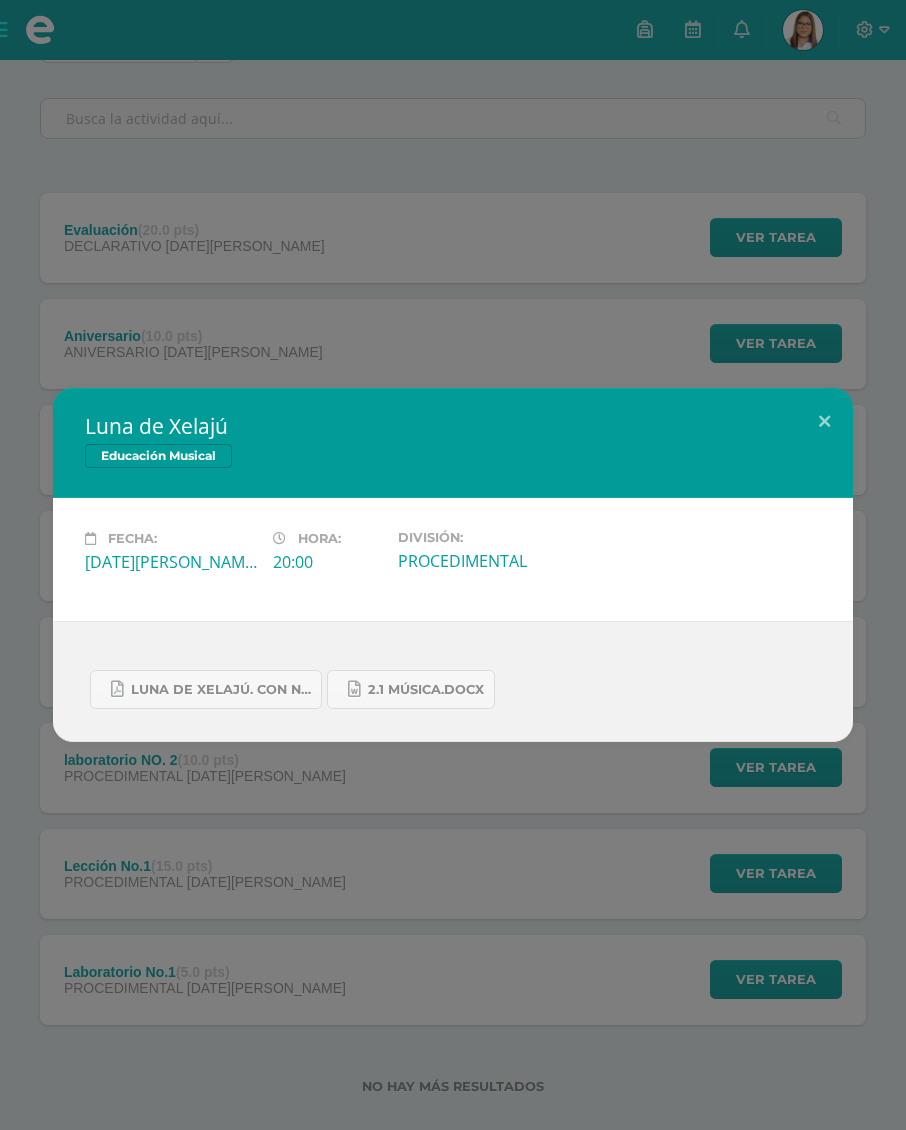 click on "Luna de  Xelajú
Educación Musical
Fecha:
Martes 17 de Junio
Hora:
20:00
División:" at bounding box center [453, 565] 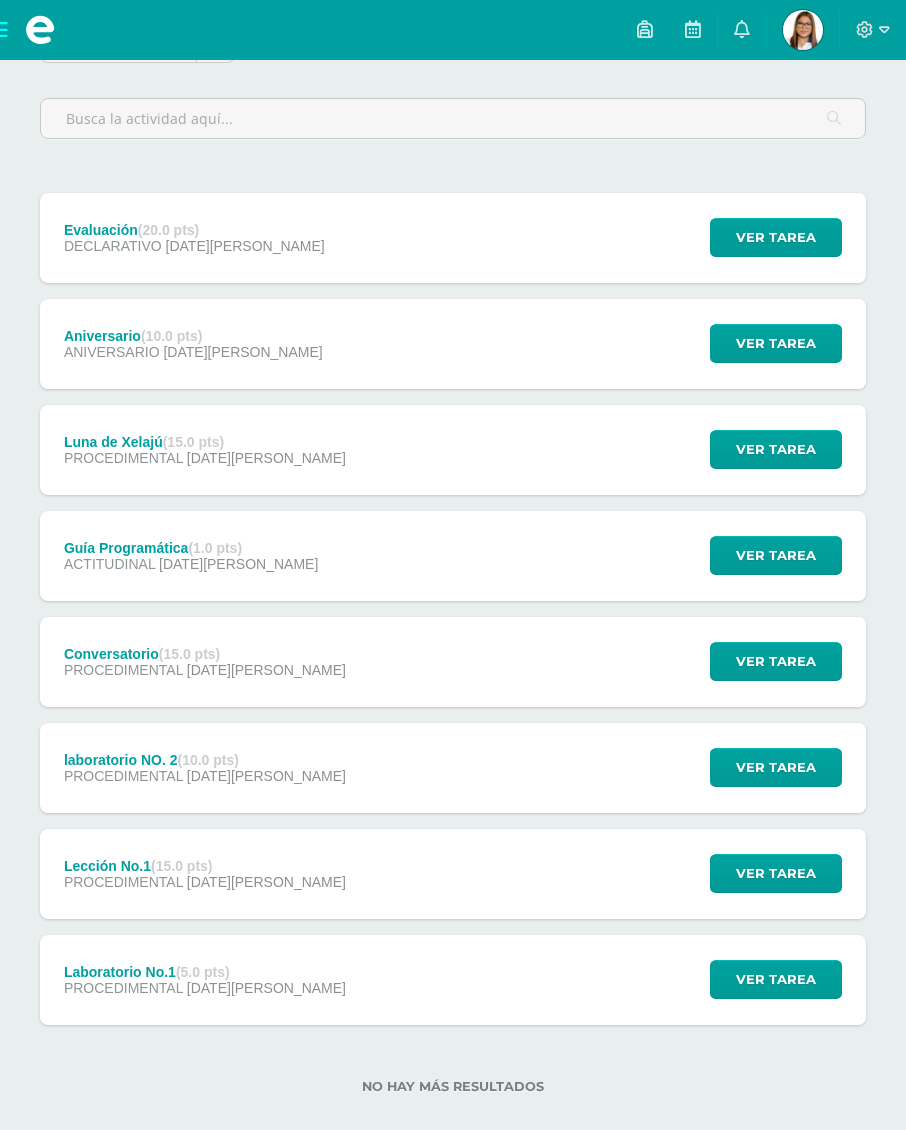 click on "Ver tarea" at bounding box center (776, 555) 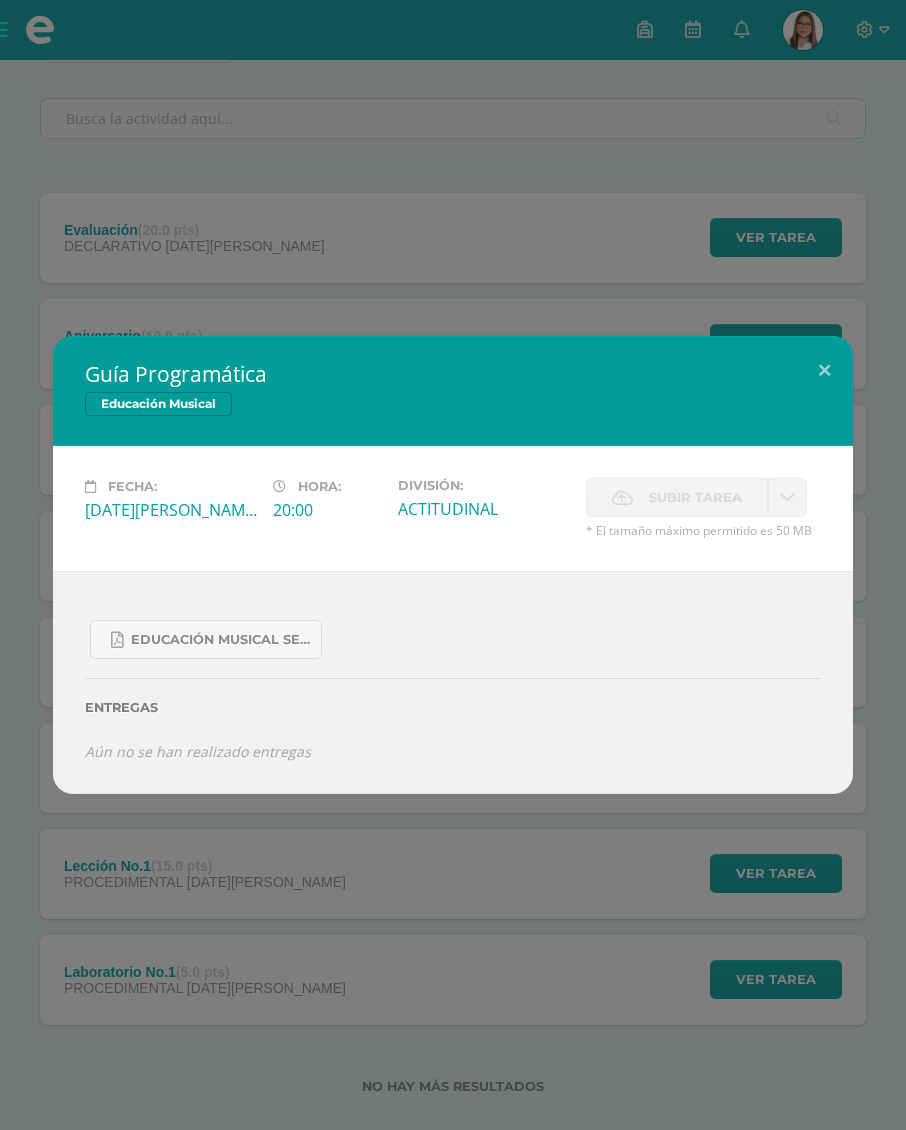 click on "Guía Programática
Educación Musical
Fecha:
Sábado 31 de Mayo
Hora:
20:00
División:
Subir tarea" at bounding box center [453, 565] 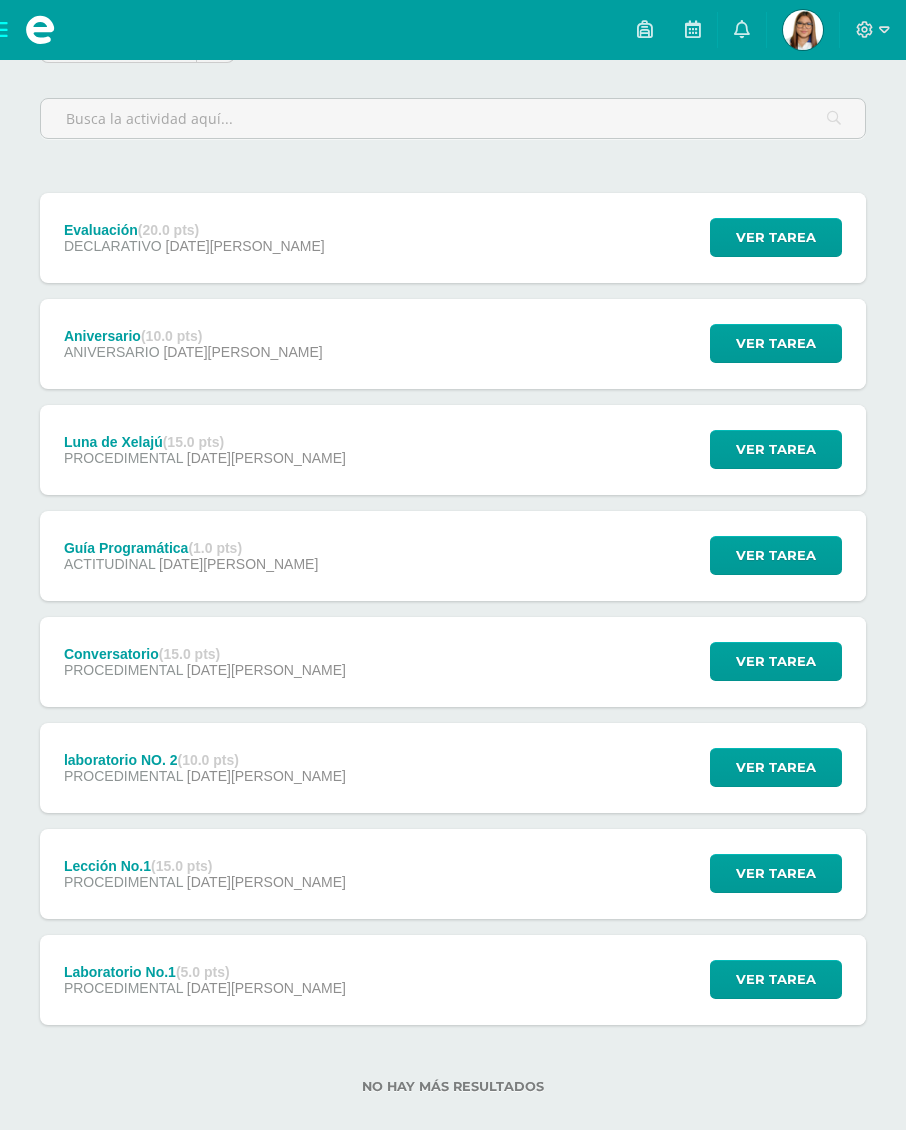 click on "Ver tarea" at bounding box center (776, 979) 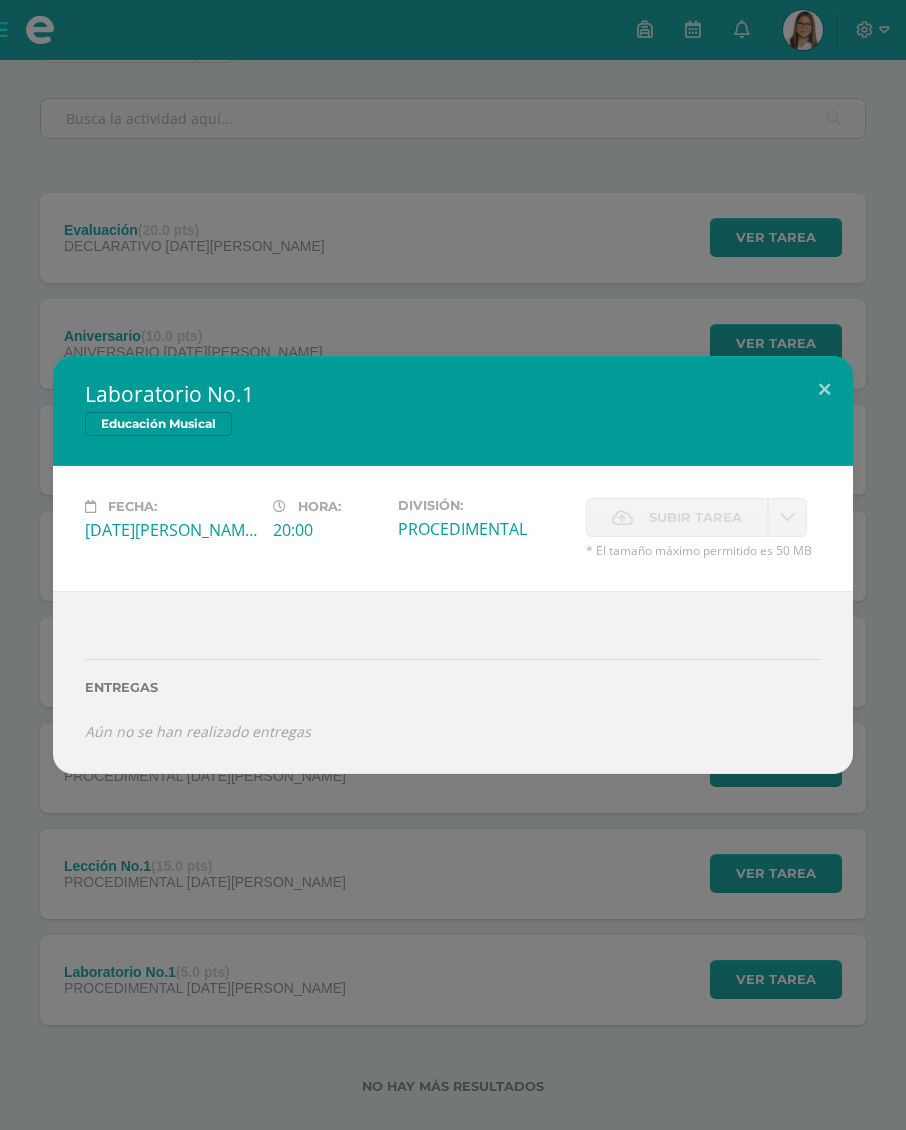 click on "Laboratorio No.1
Educación Musical
Fecha:
Martes 29 de Abril
Hora:
20:00
División:
Subir tarea Cancelar" at bounding box center [453, 565] 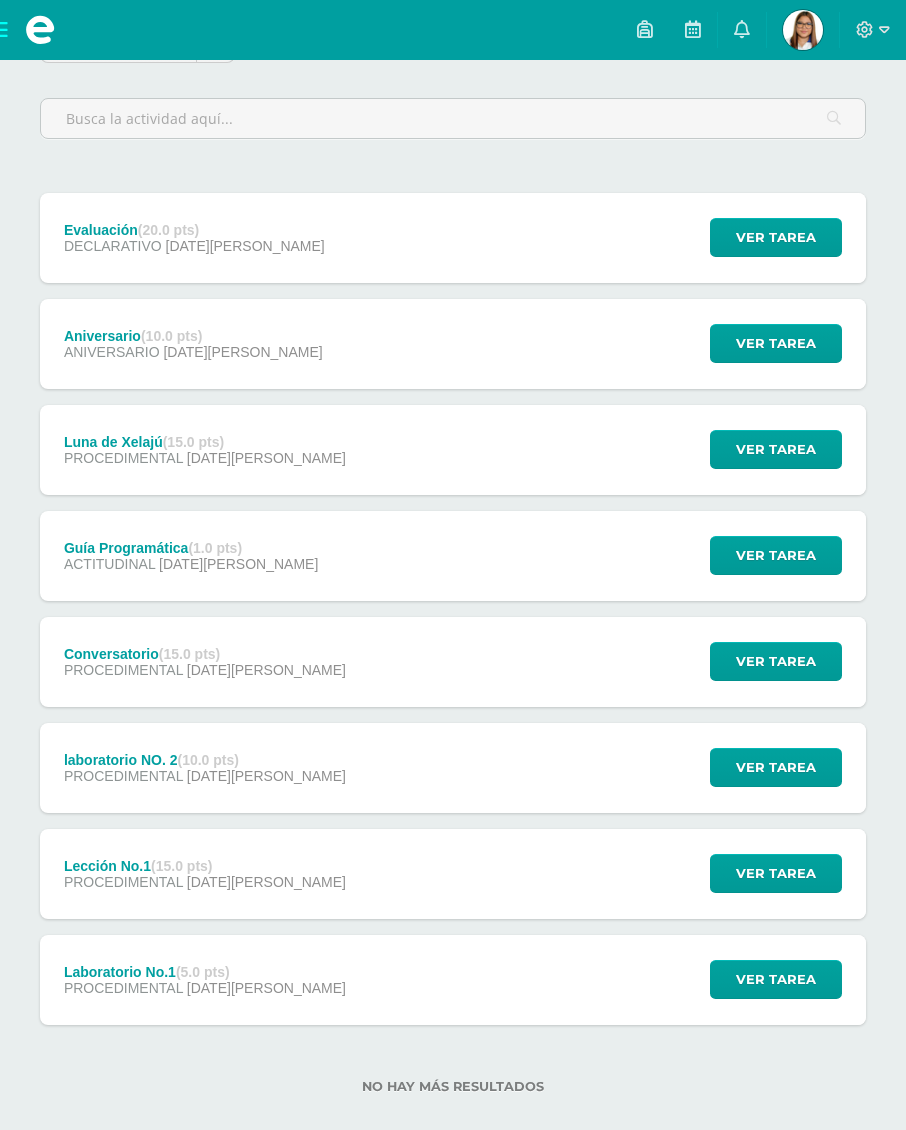 click on "Ver tarea" at bounding box center [776, 873] 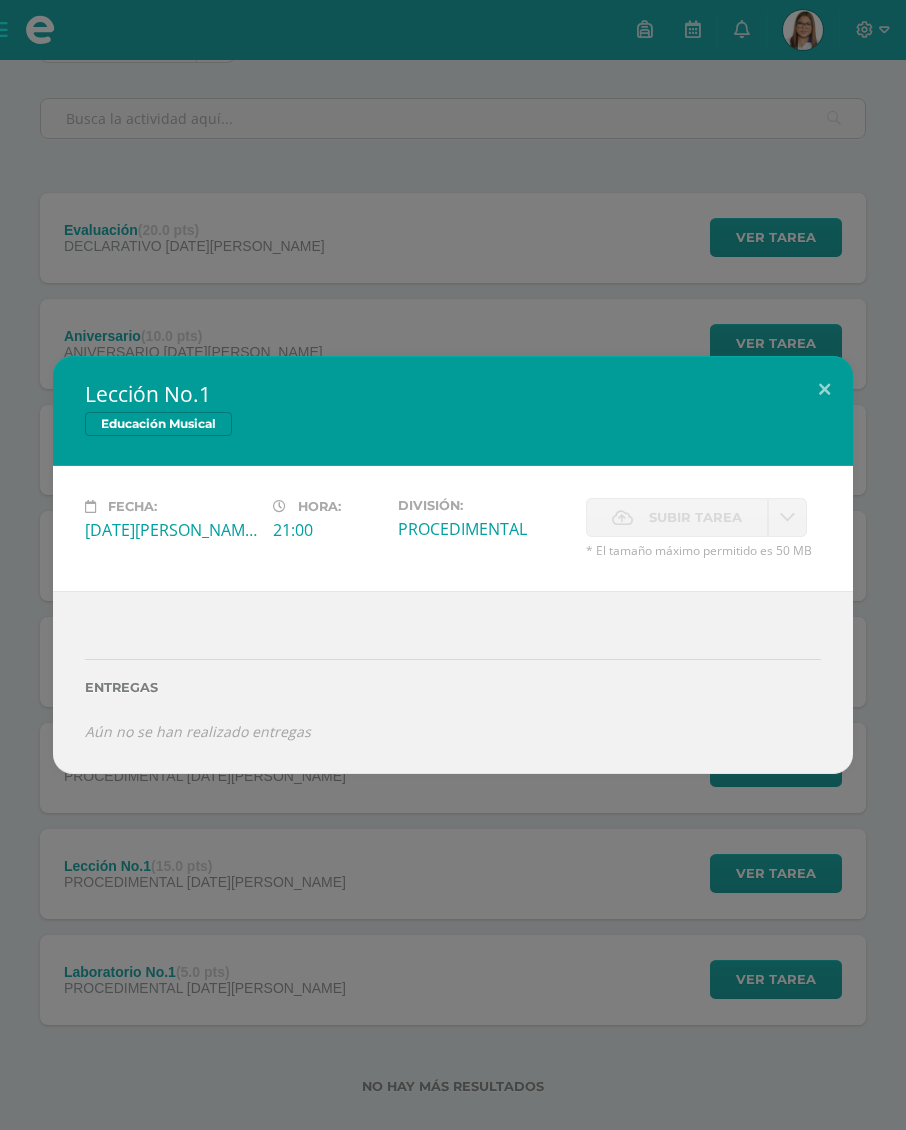 click on "Lección No.1
Educación Musical
Fecha:
Lunes 12 de Mayo
Hora:
21:00
División:" at bounding box center [453, 565] 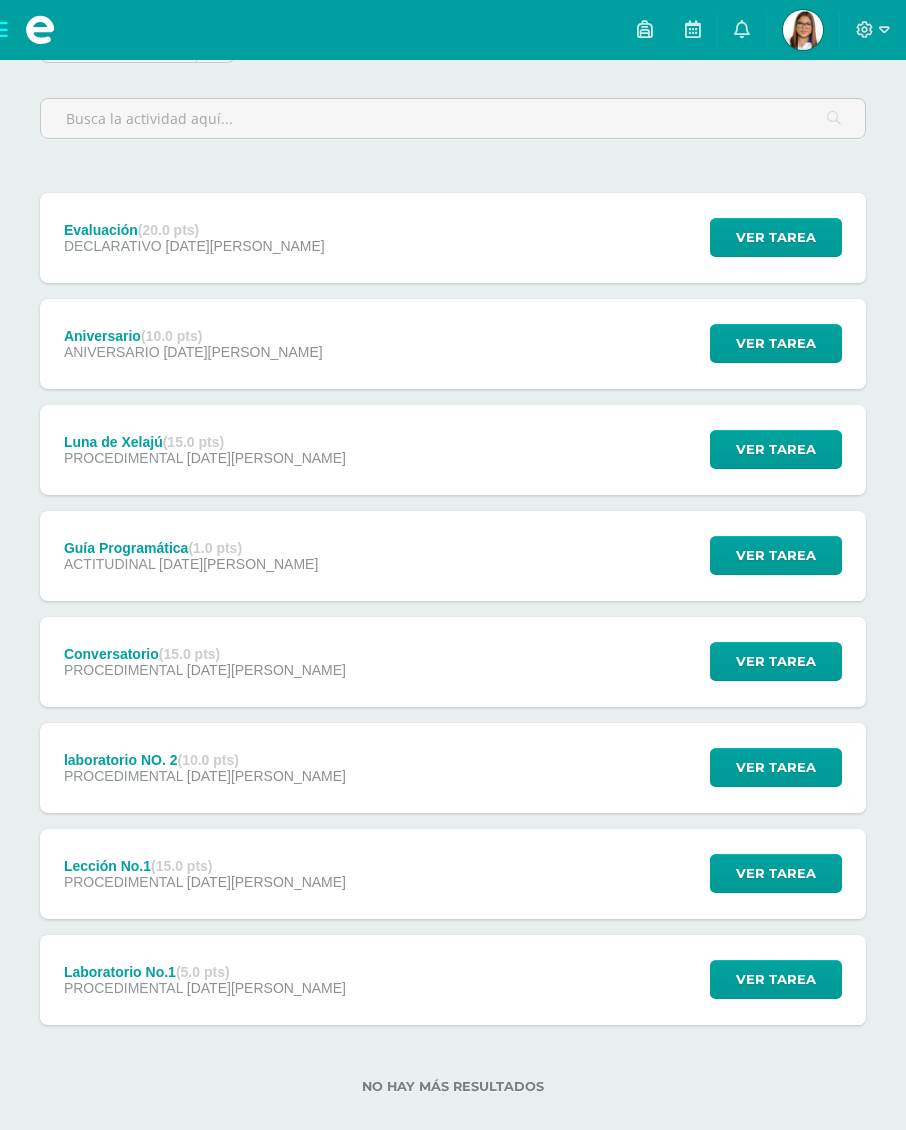 click on "Ver tarea" at bounding box center [776, 767] 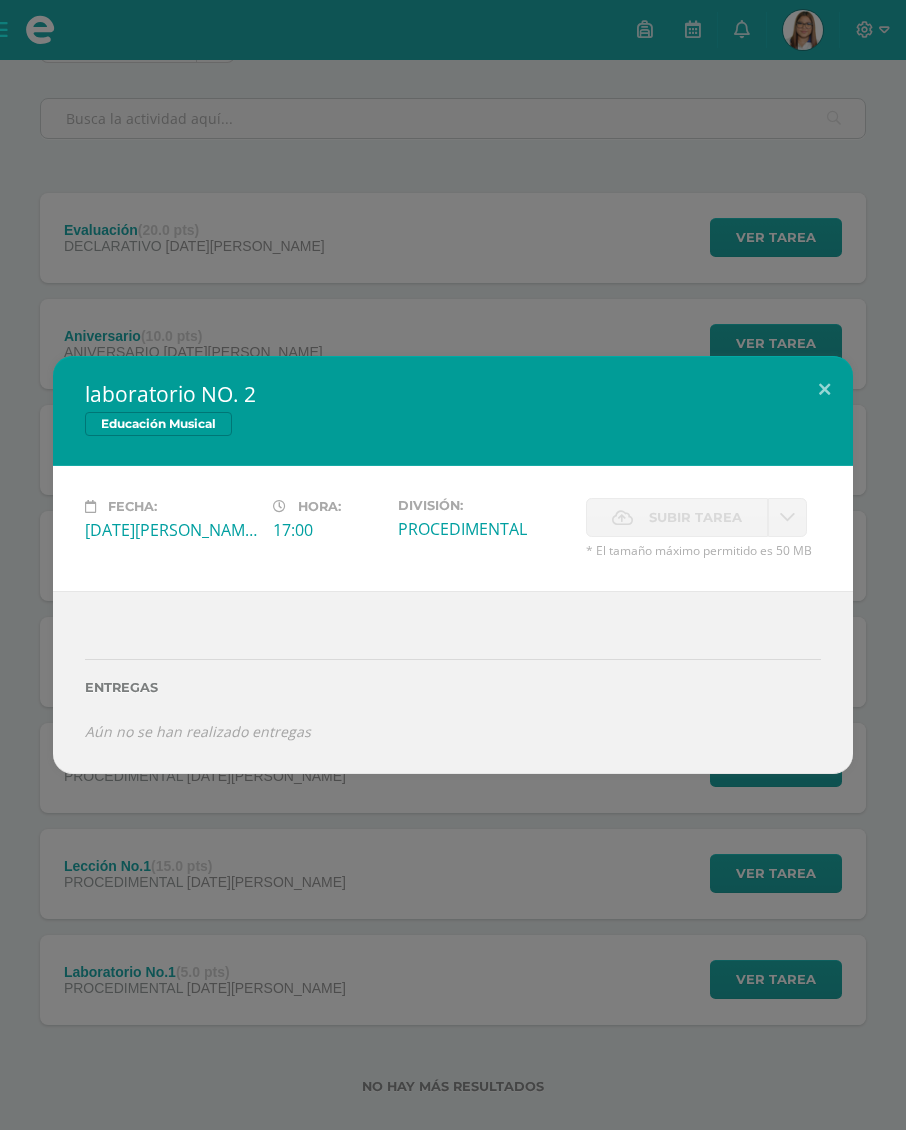 click on "laboratorio NO. 2
Educación Musical
Fecha:
Martes 20 de Mayo
Hora:
17:00
División:
Subir tarea Cancelar" at bounding box center [453, 565] 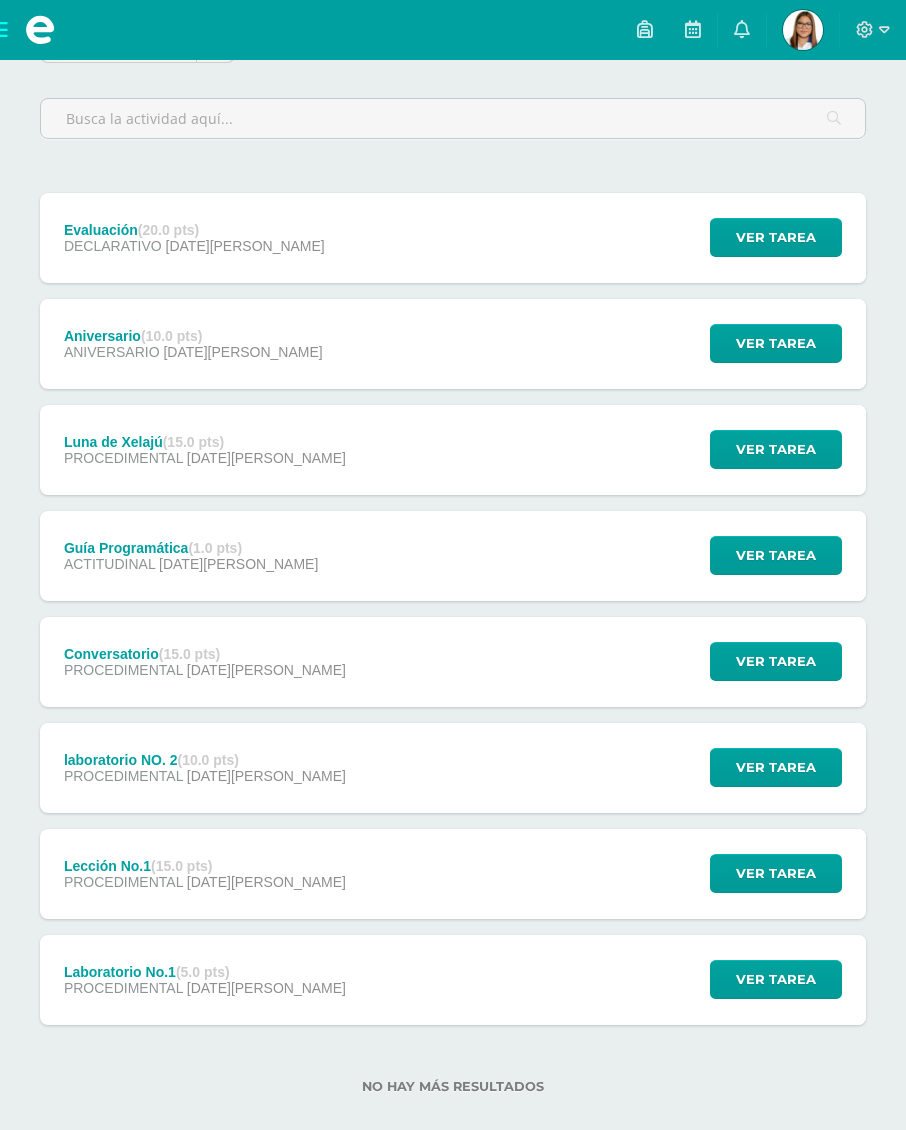 click on "Ver tarea" at bounding box center (776, 661) 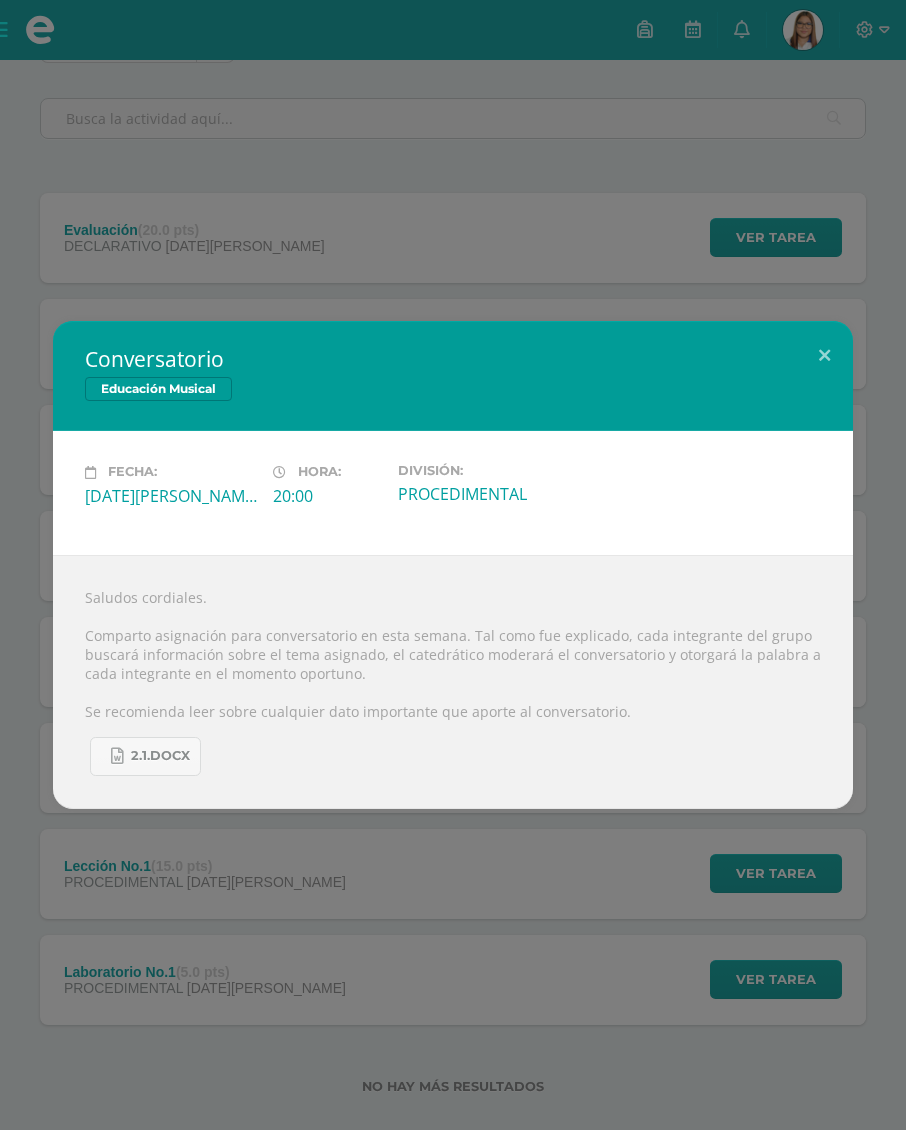 click on "Conversatorio
Educación Musical
Fecha:
Lunes 26 de Mayo
Hora:
20:00
División:" at bounding box center (453, 565) 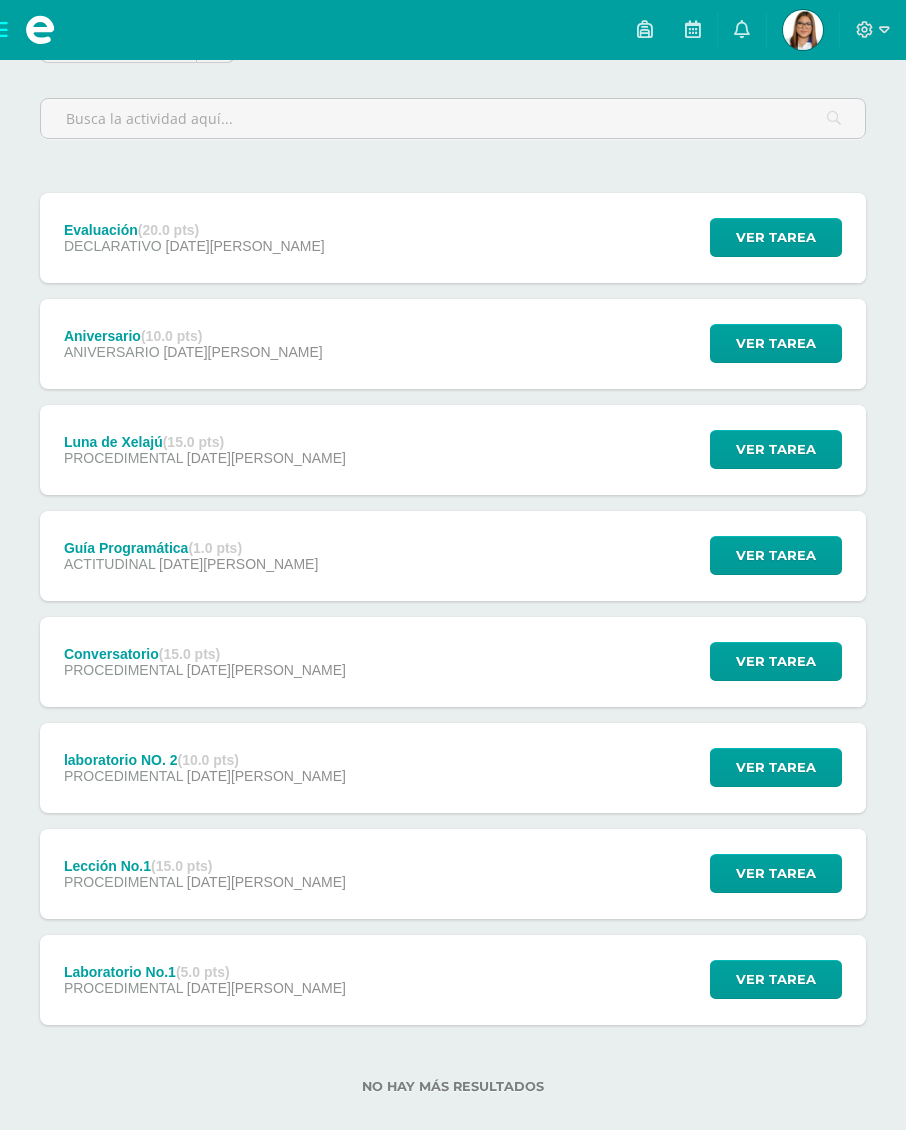 click at bounding box center [873, 30] 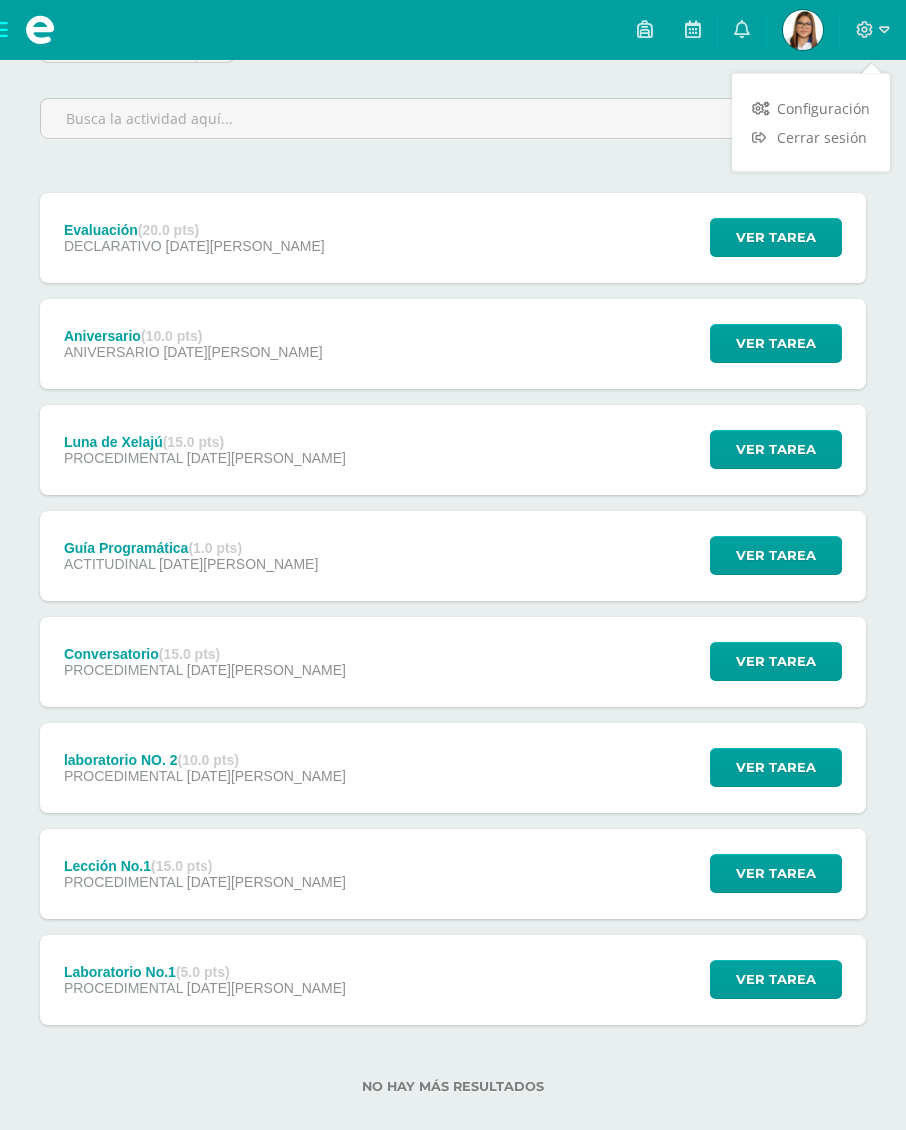 click on "Cerrar sesión" at bounding box center (822, 137) 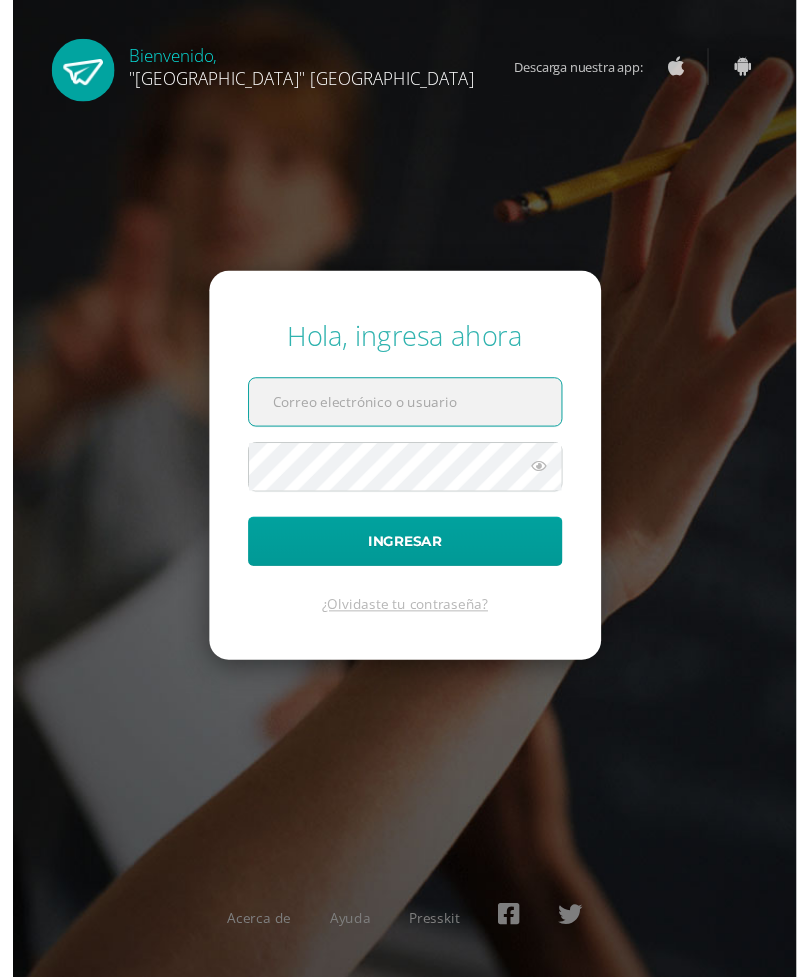 scroll, scrollTop: 0, scrollLeft: 0, axis: both 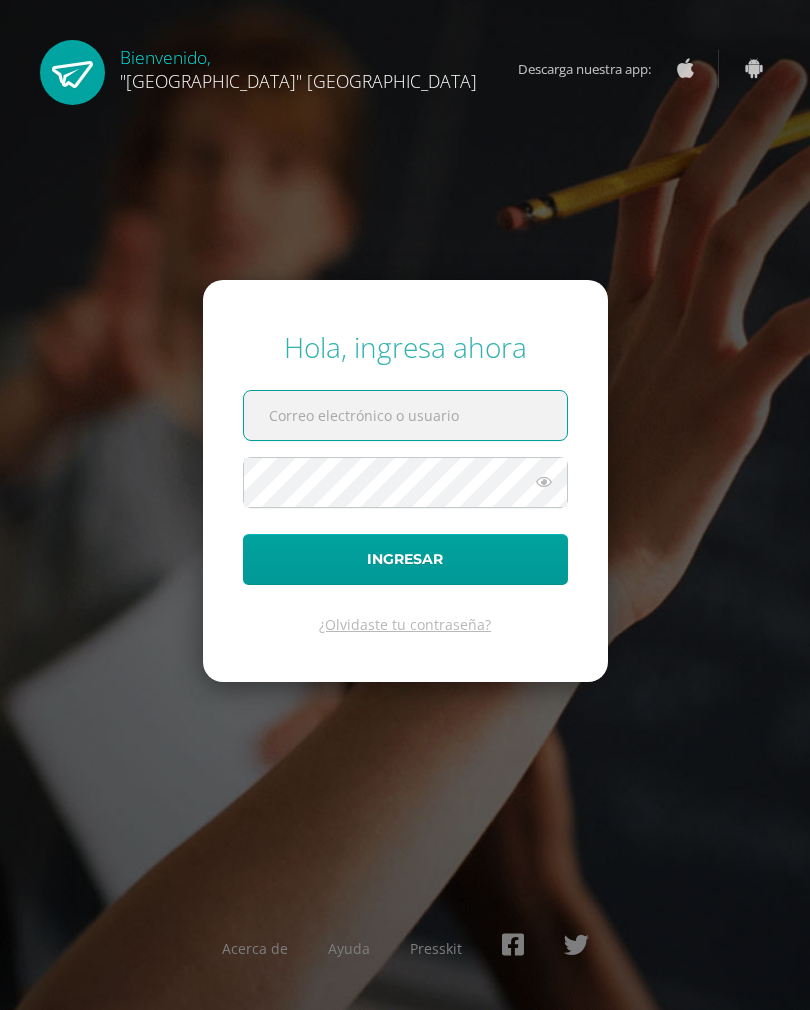 type on "1" 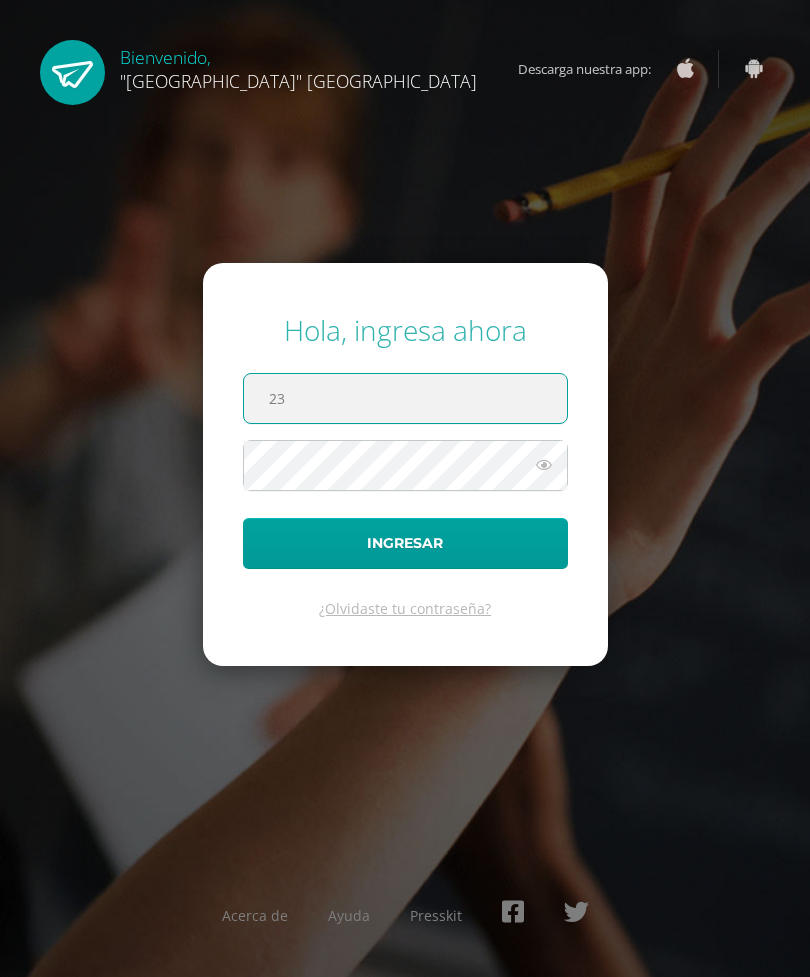 click on "23" at bounding box center [405, 398] 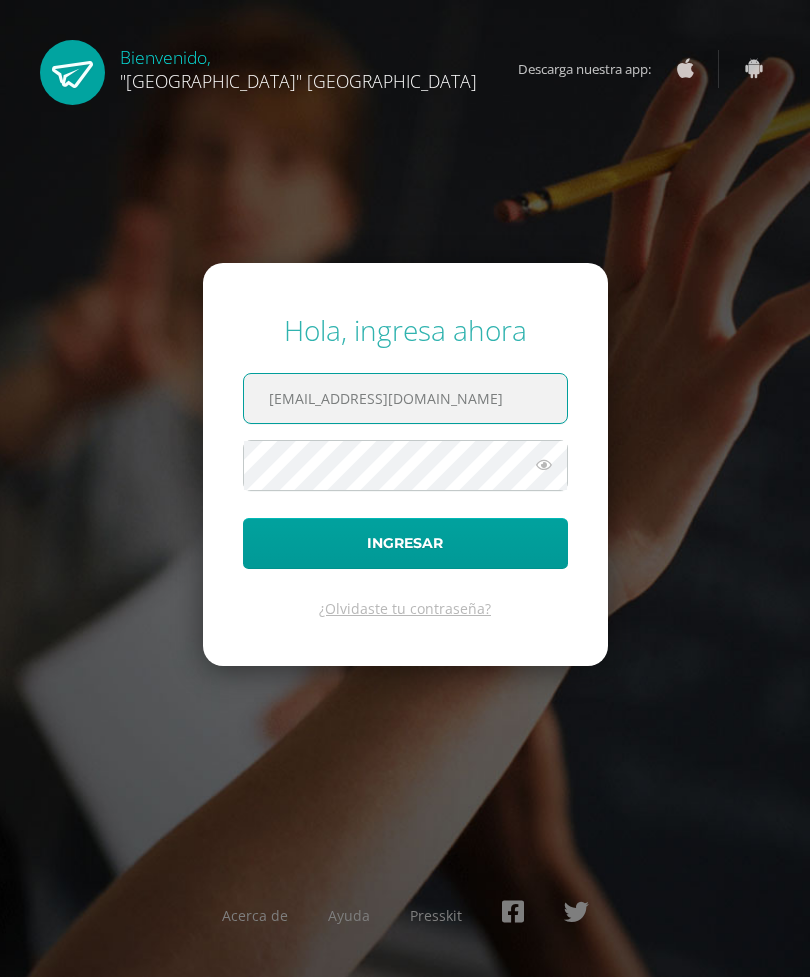 type on "[EMAIL_ADDRESS][DOMAIN_NAME]" 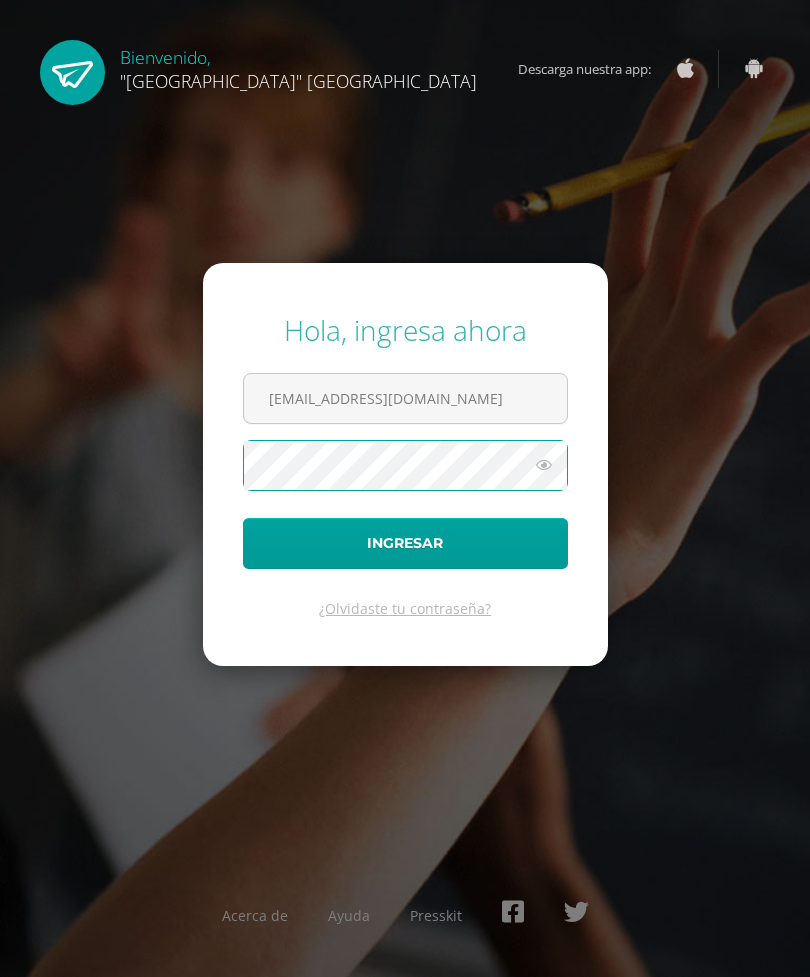 click on "Ingresar" at bounding box center (405, 543) 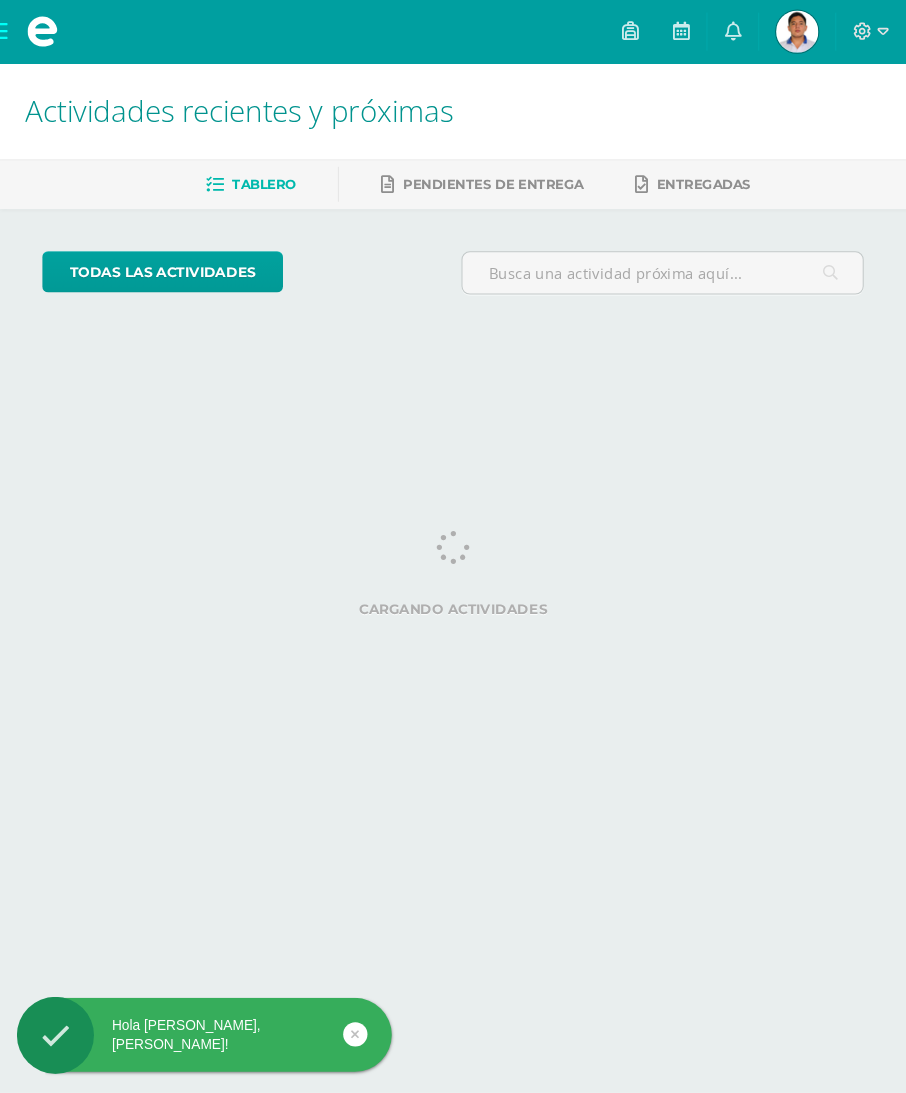 scroll, scrollTop: 0, scrollLeft: 0, axis: both 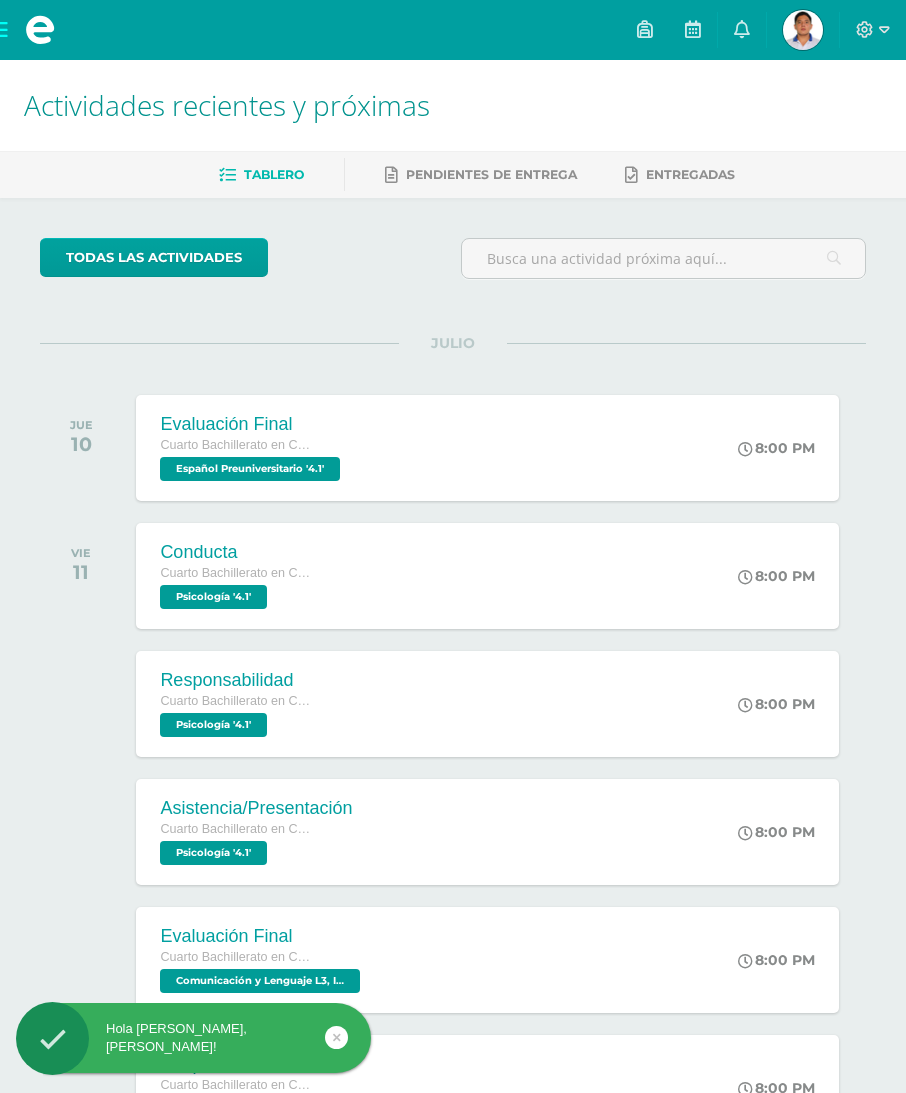 click at bounding box center [803, 30] 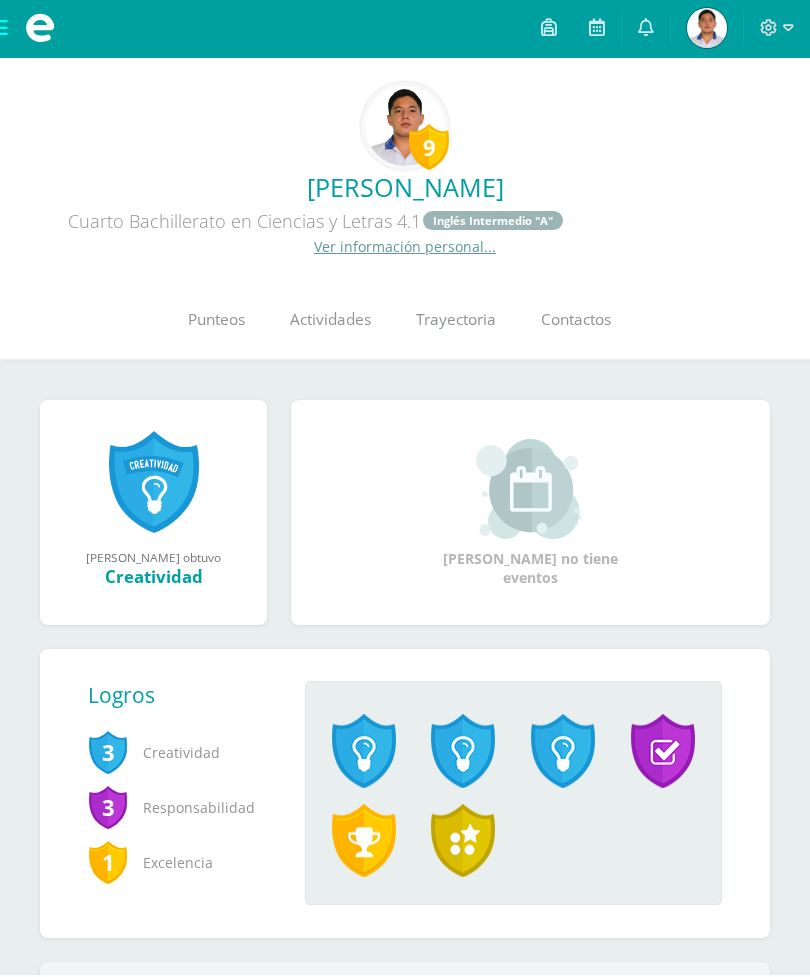 scroll, scrollTop: 2, scrollLeft: 0, axis: vertical 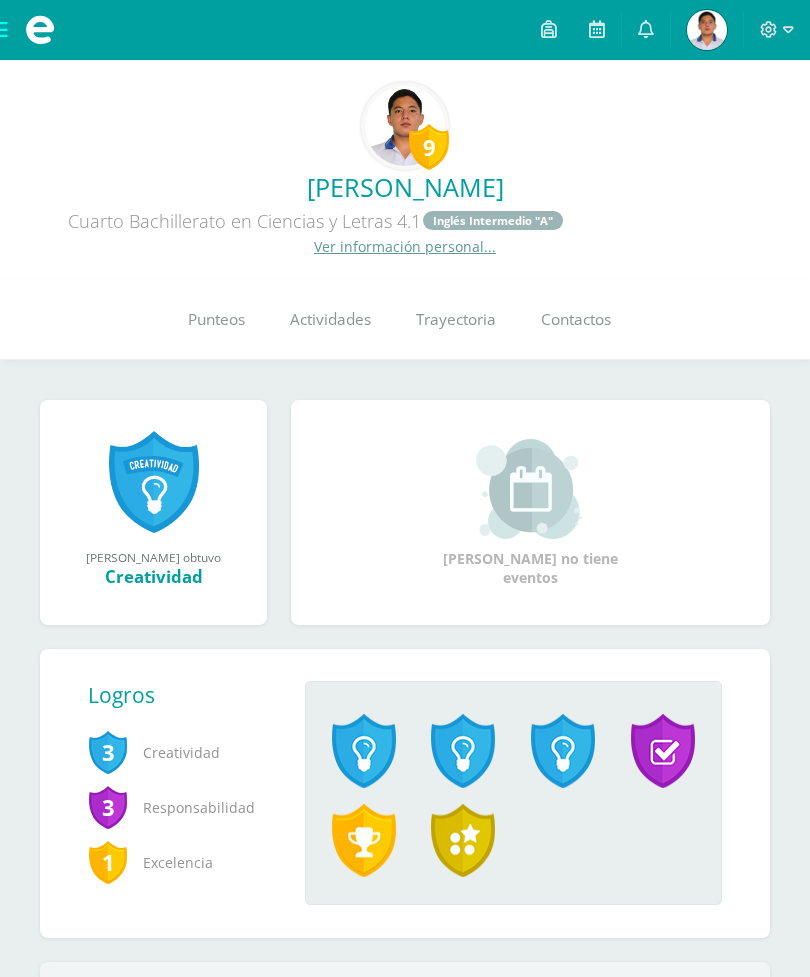click on "Punteos" at bounding box center [216, 320] 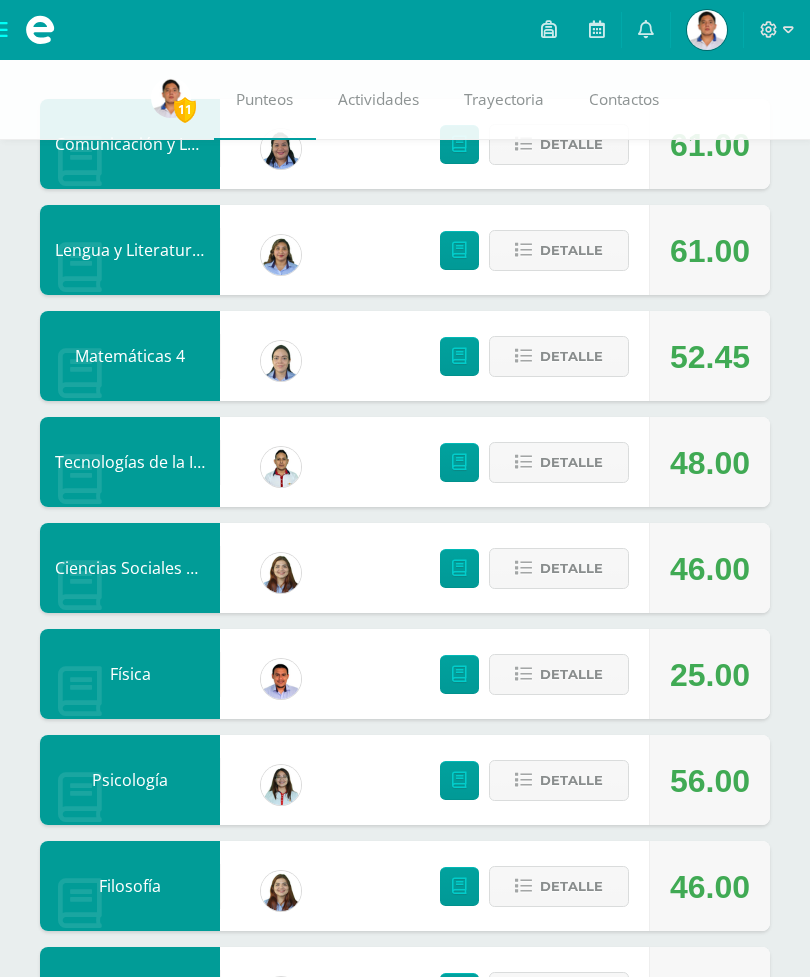 scroll, scrollTop: 797, scrollLeft: 0, axis: vertical 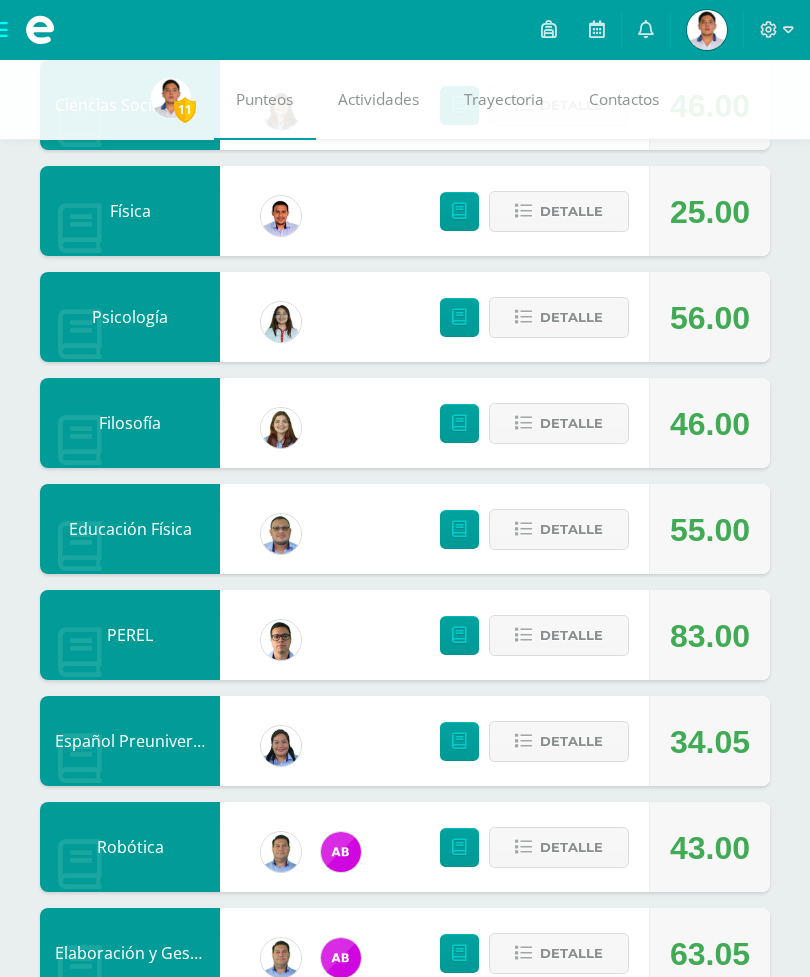 click at bounding box center (646, 30) 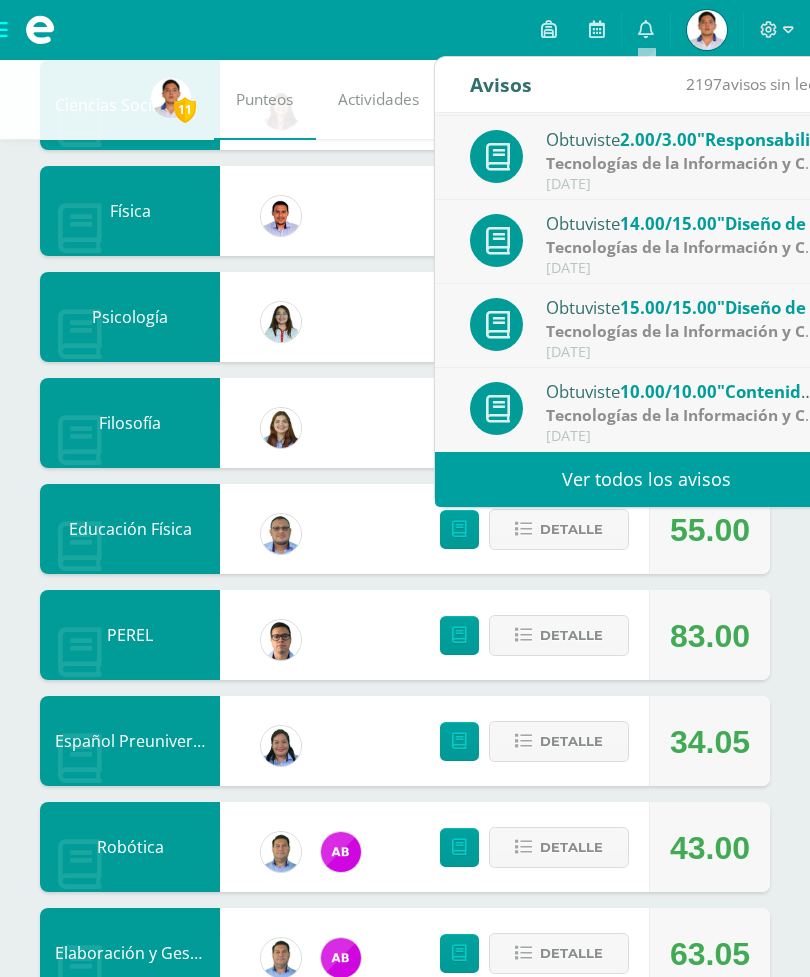 scroll, scrollTop: 333, scrollLeft: 0, axis: vertical 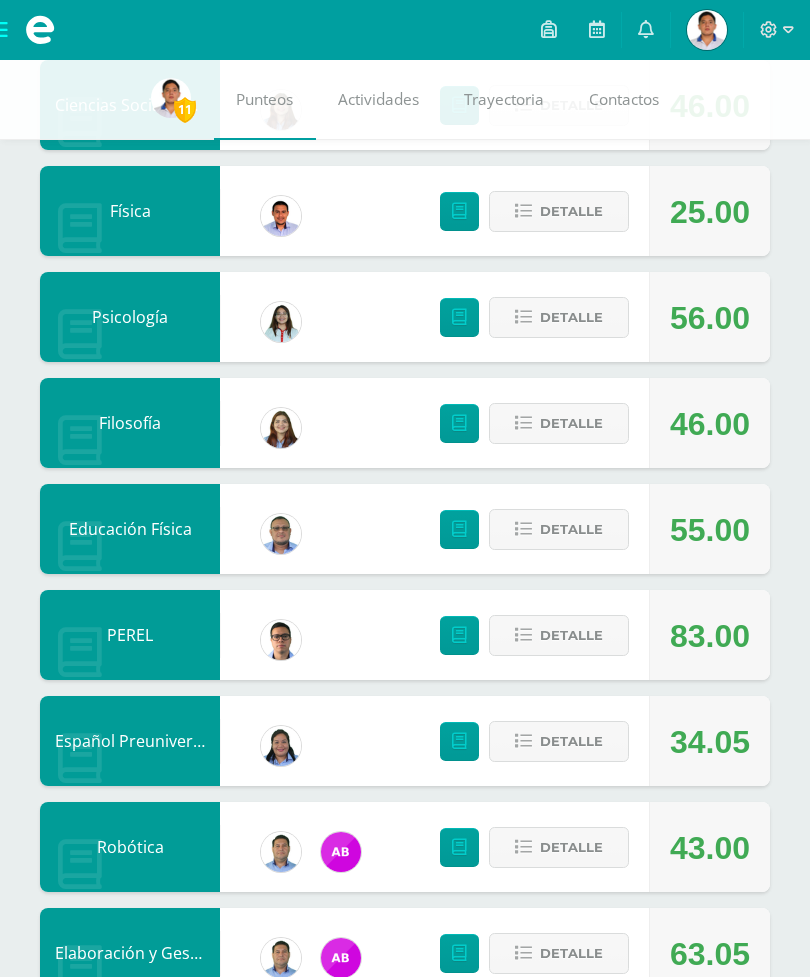 click on "Pendiente
Unidad 2                             Unidad 1 Unidad 2 Unidad 3
La unidad aún no ha finalizado
51.81
Descargar boleta
Comunicación y Lenguaje L3, Inglés 4
Indira Camargo Maestro
61.00
Detalle
Lengua y Literatura 4
Mayra González Maestro
61.00
Detalle
Matemáticas 4
Eleaneth Ramírez Maestro
52.45
Detalle
Tecnologías de la Información y Comunicación 4
Marlon García Maestro
48.00
Detalle Joselyn Gutiérrez Maestro" at bounding box center [405, 150] 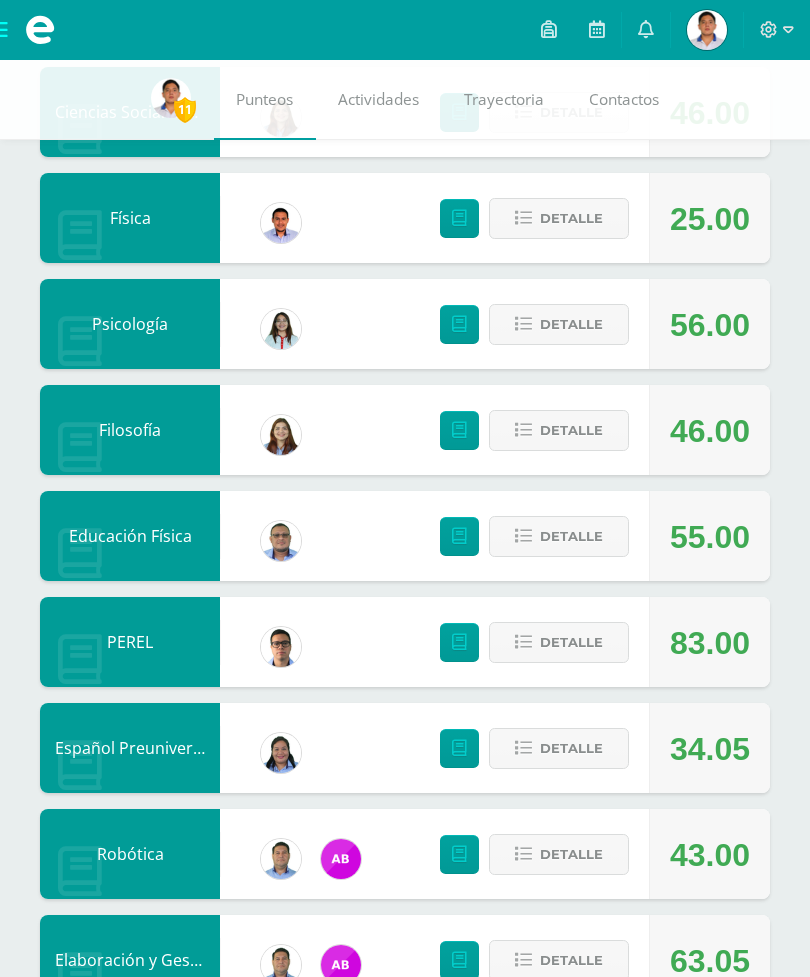 scroll, scrollTop: 794, scrollLeft: 0, axis: vertical 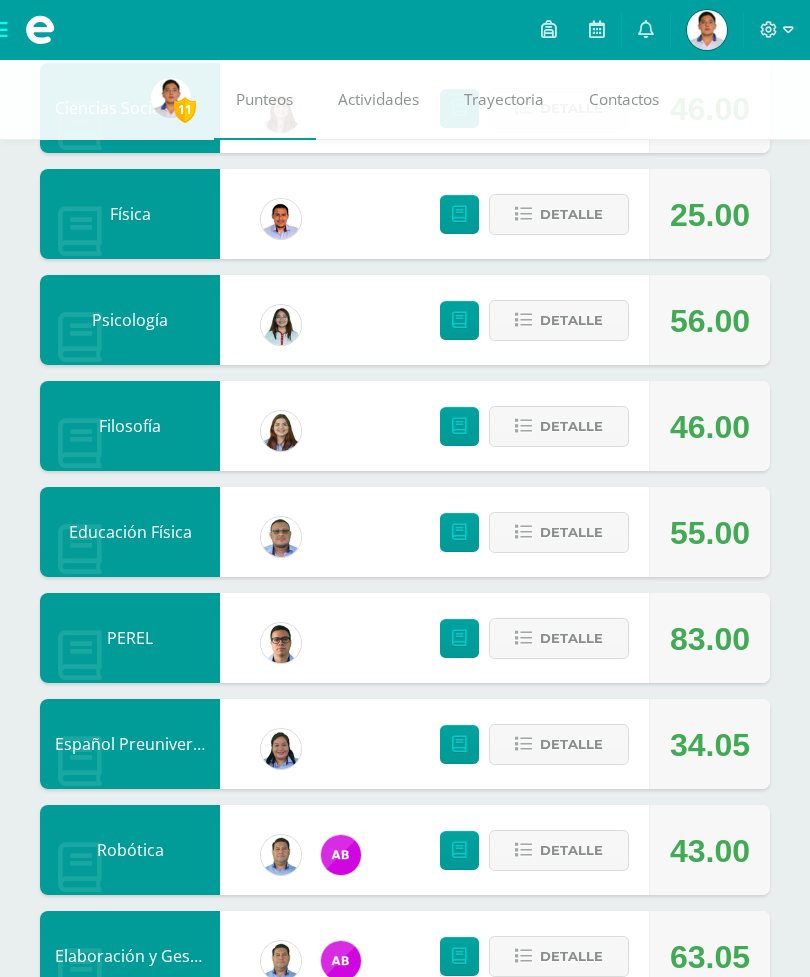click on "Detalle" at bounding box center [559, 532] 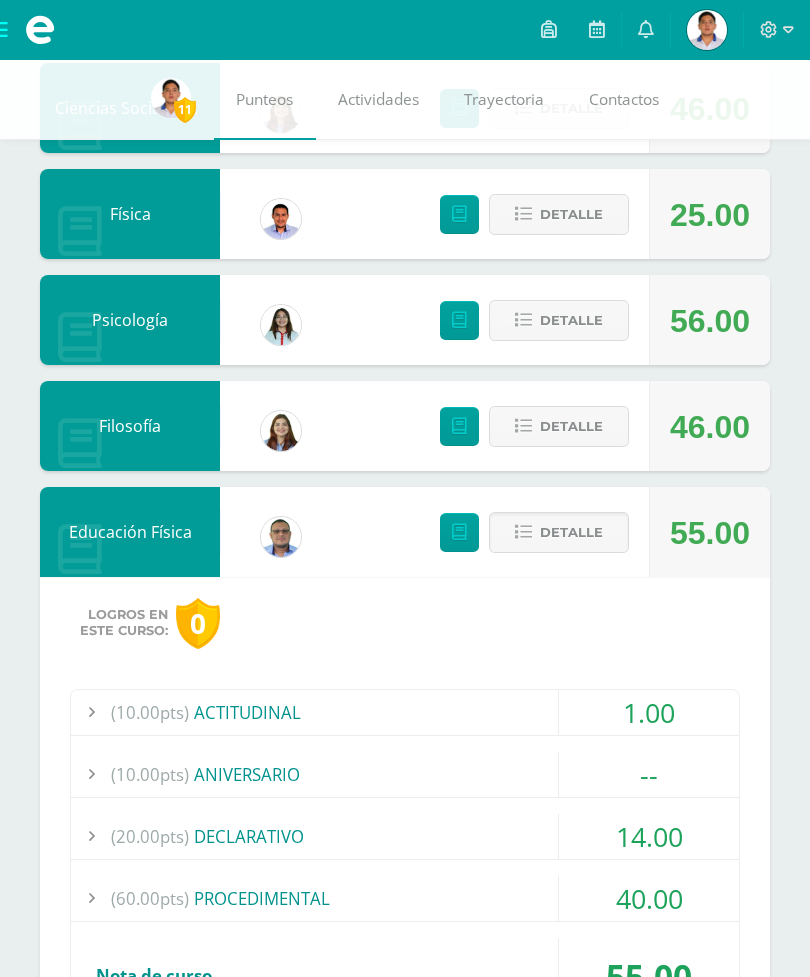 click on "Detalle" at bounding box center [559, 532] 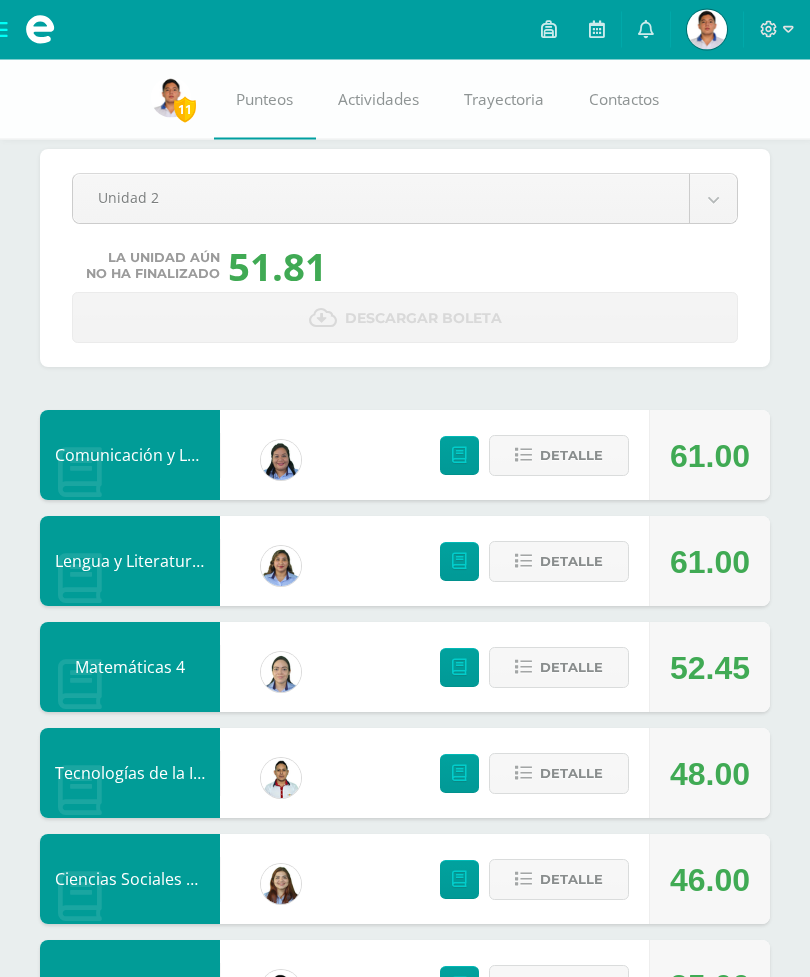 scroll, scrollTop: 0, scrollLeft: 0, axis: both 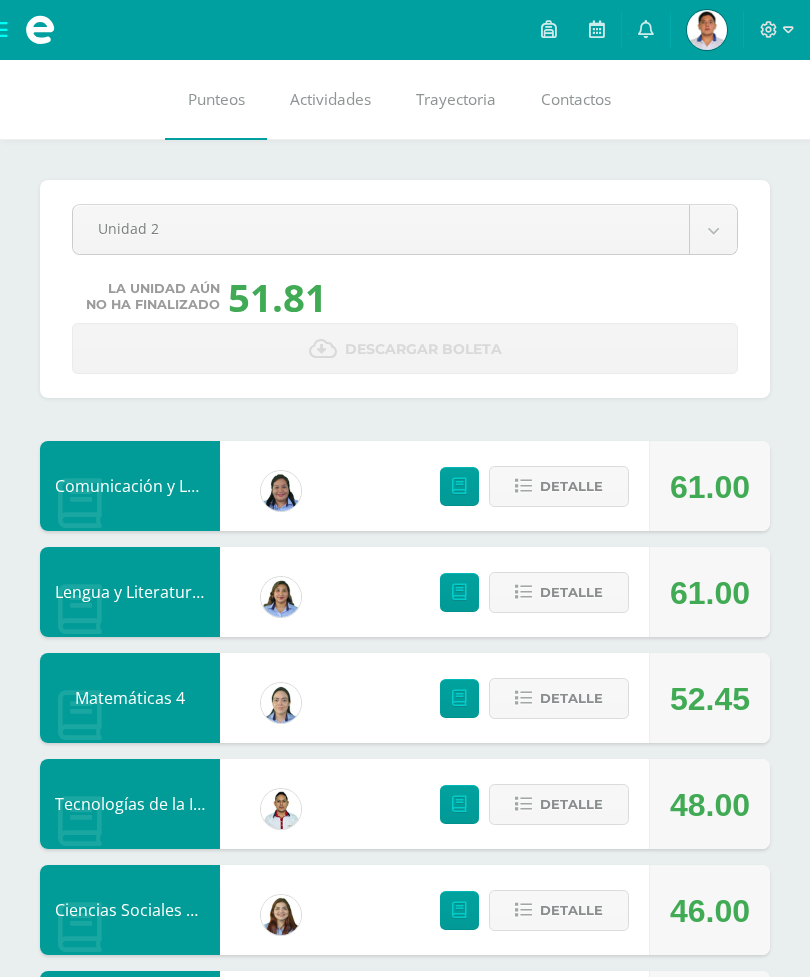 click at bounding box center [707, 30] 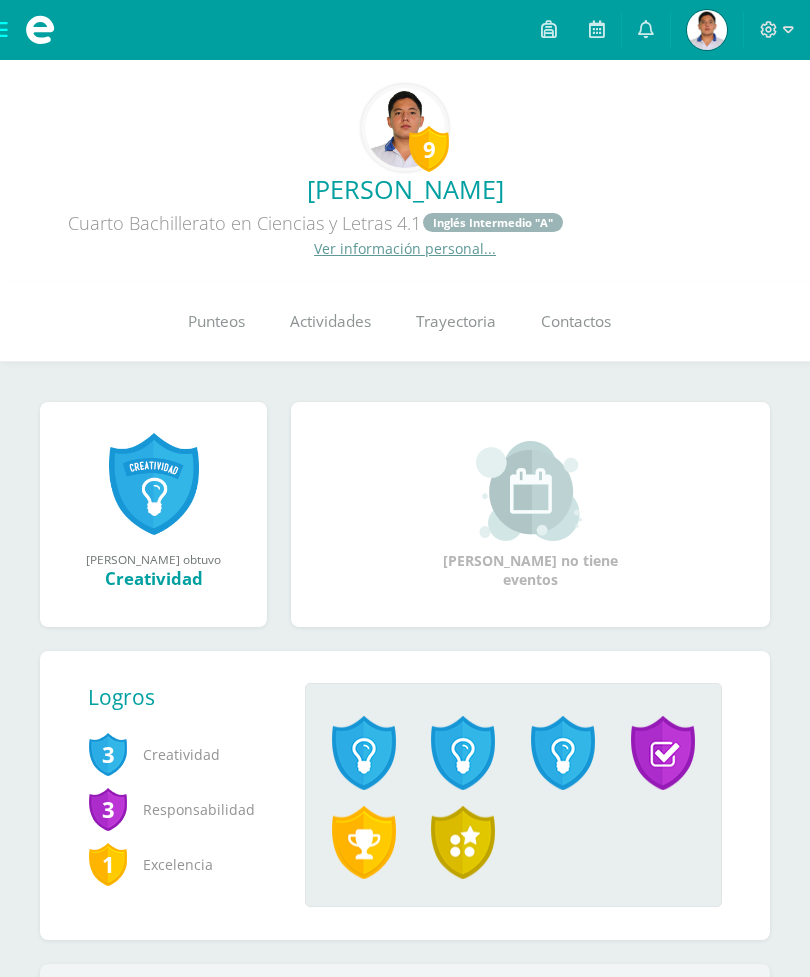 scroll, scrollTop: 0, scrollLeft: 0, axis: both 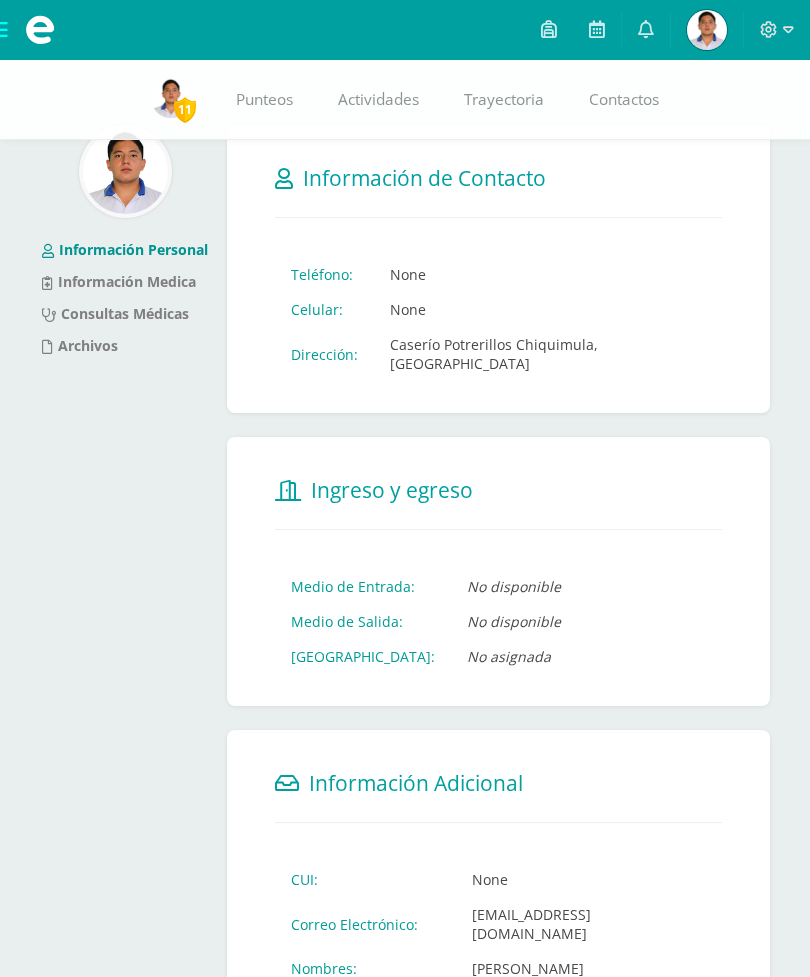 click at bounding box center [777, 30] 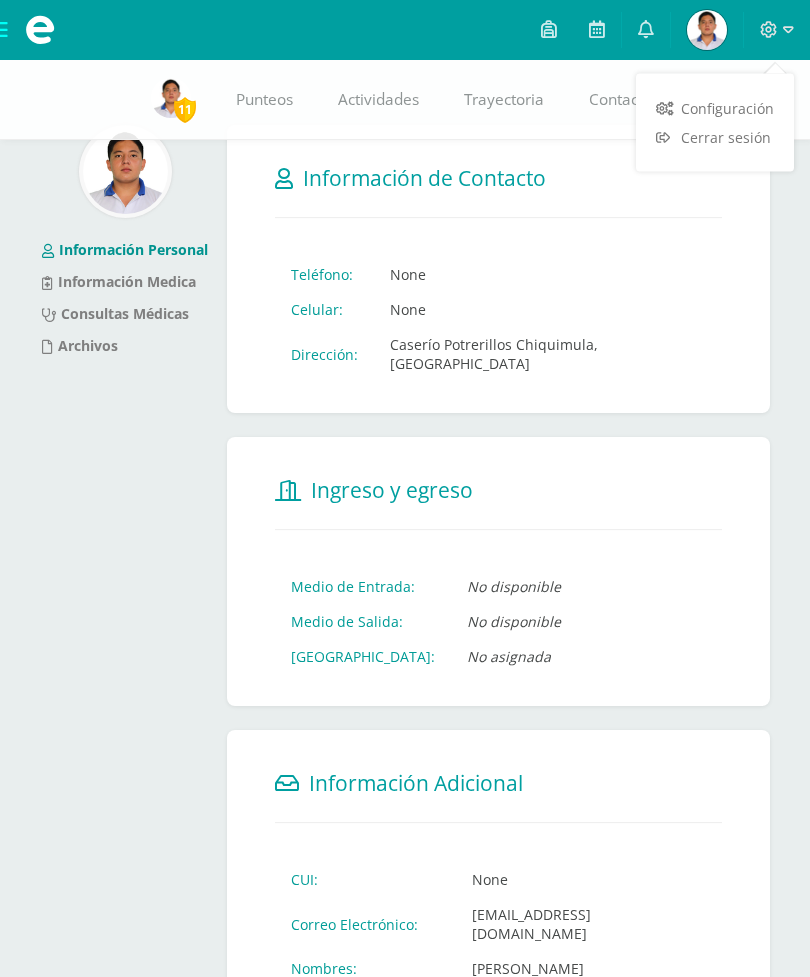 click on "Configuración" at bounding box center (727, 108) 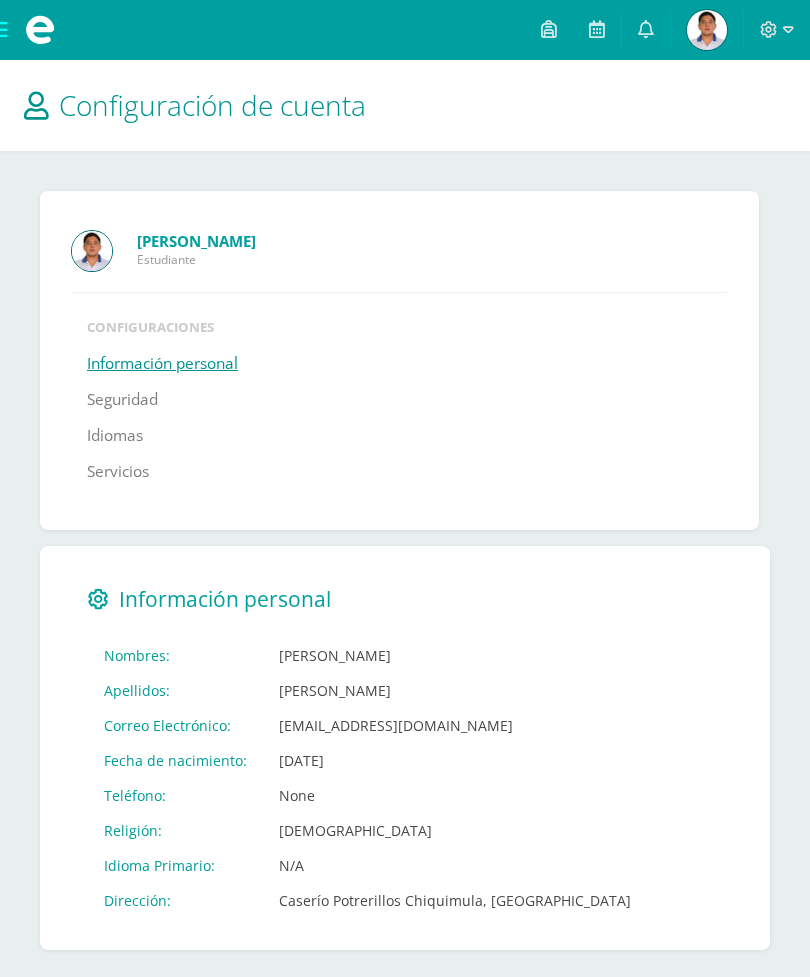 scroll, scrollTop: 26, scrollLeft: 0, axis: vertical 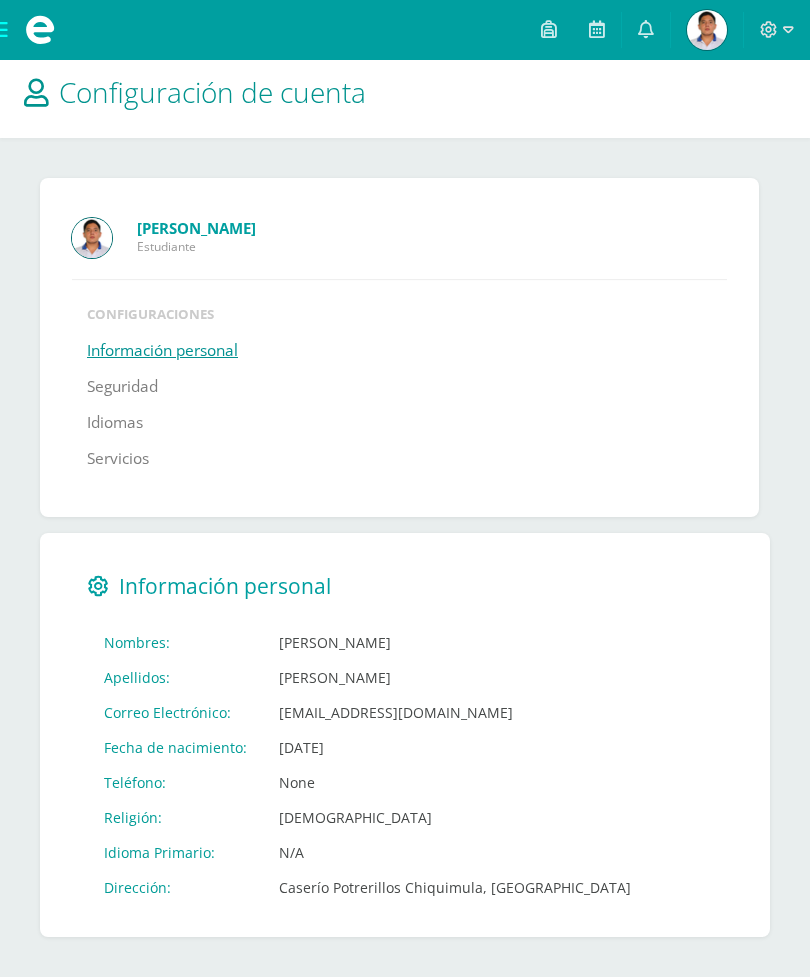 click on "Seguridad" at bounding box center (122, 387) 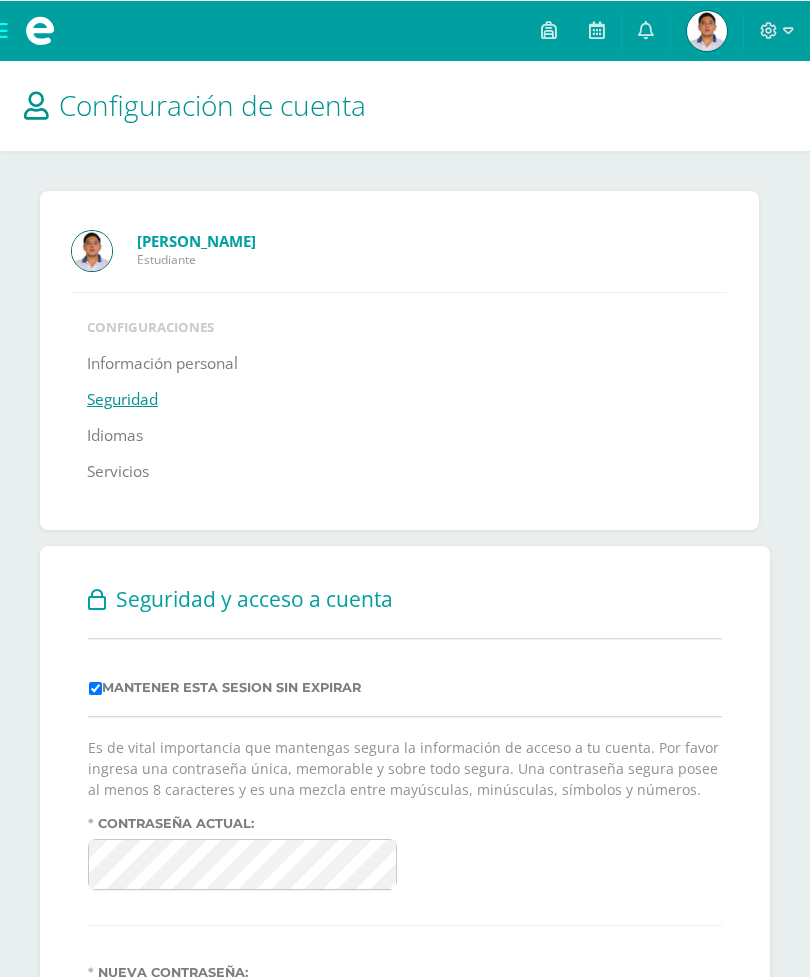 scroll, scrollTop: 0, scrollLeft: 0, axis: both 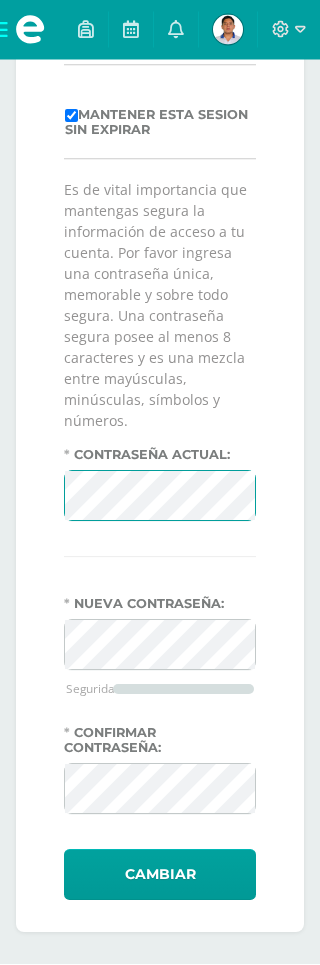 click at bounding box center (228, 30) 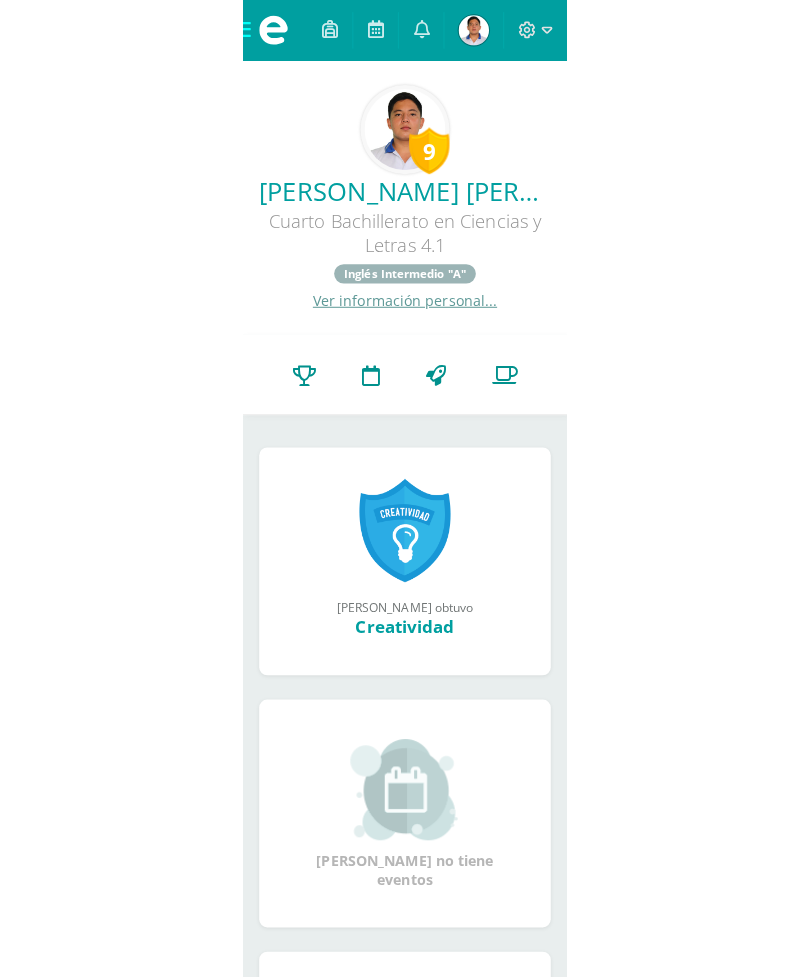 scroll, scrollTop: 0, scrollLeft: 0, axis: both 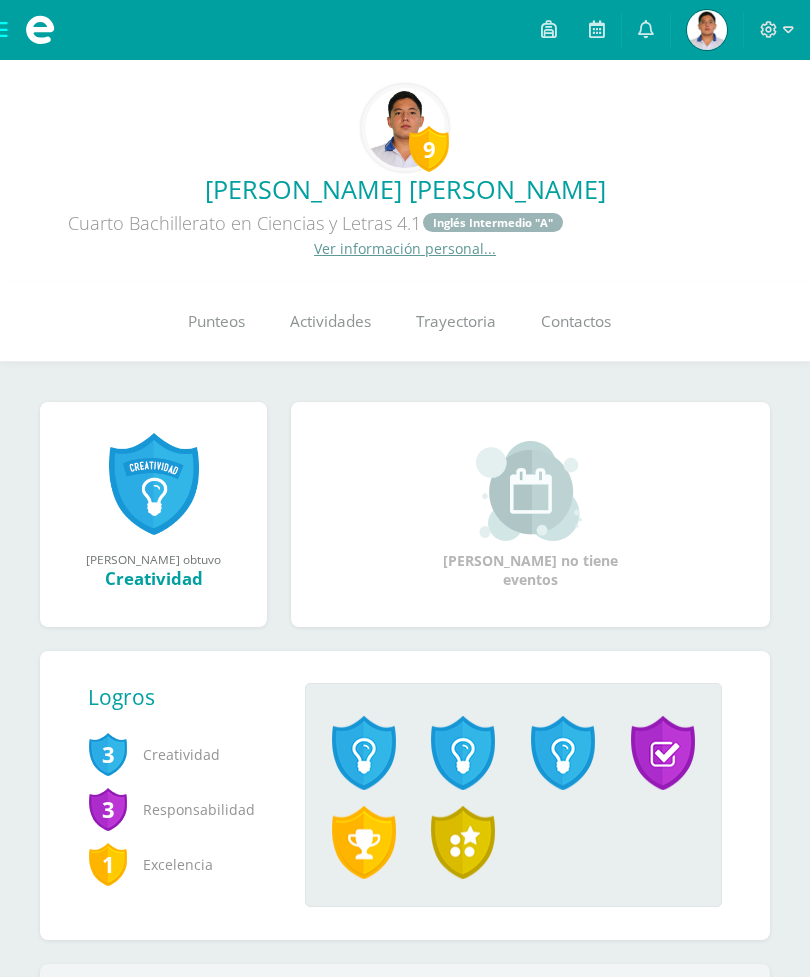 click at bounding box center (777, 30) 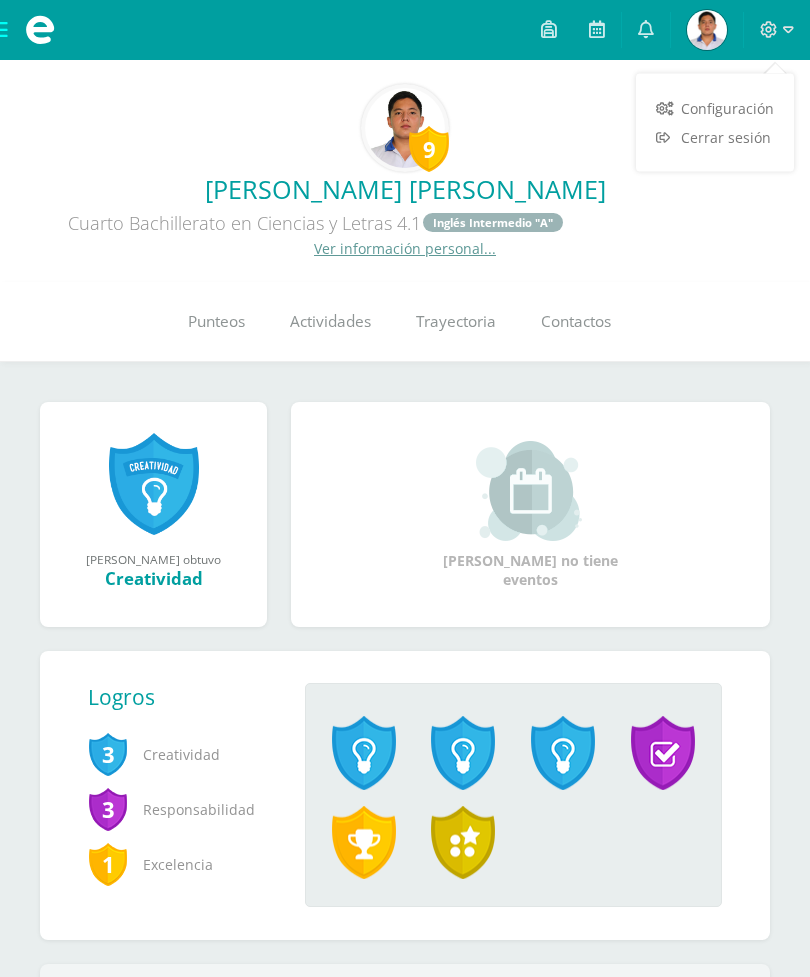 click on "Cerrar sesión" at bounding box center (715, 137) 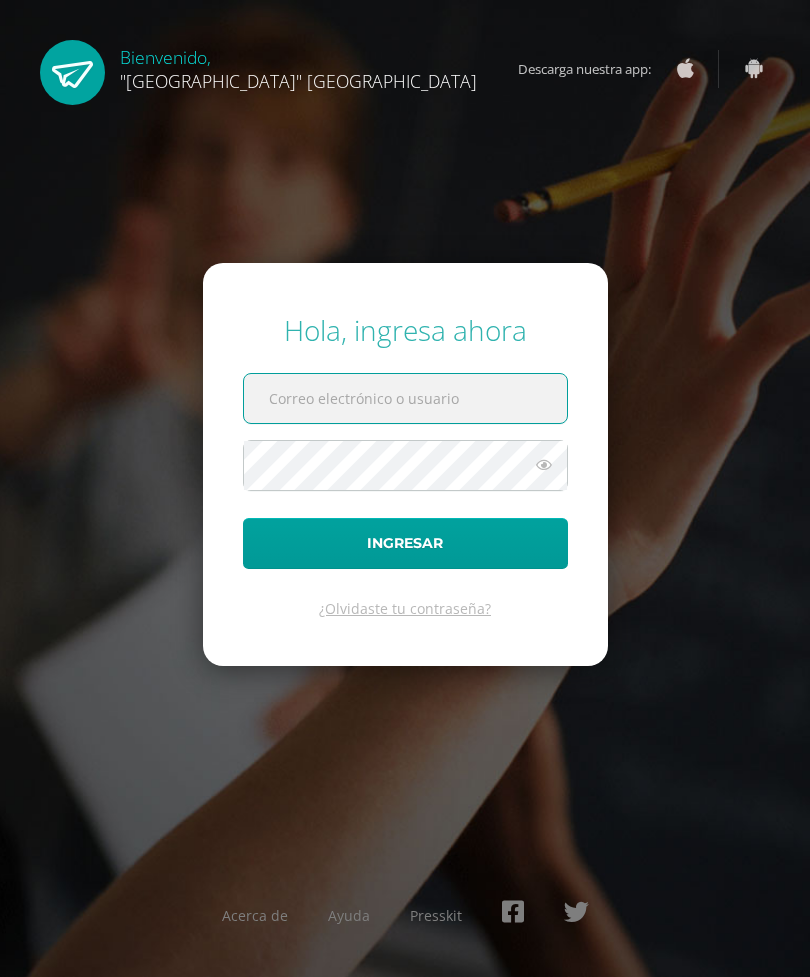 scroll, scrollTop: 0, scrollLeft: 0, axis: both 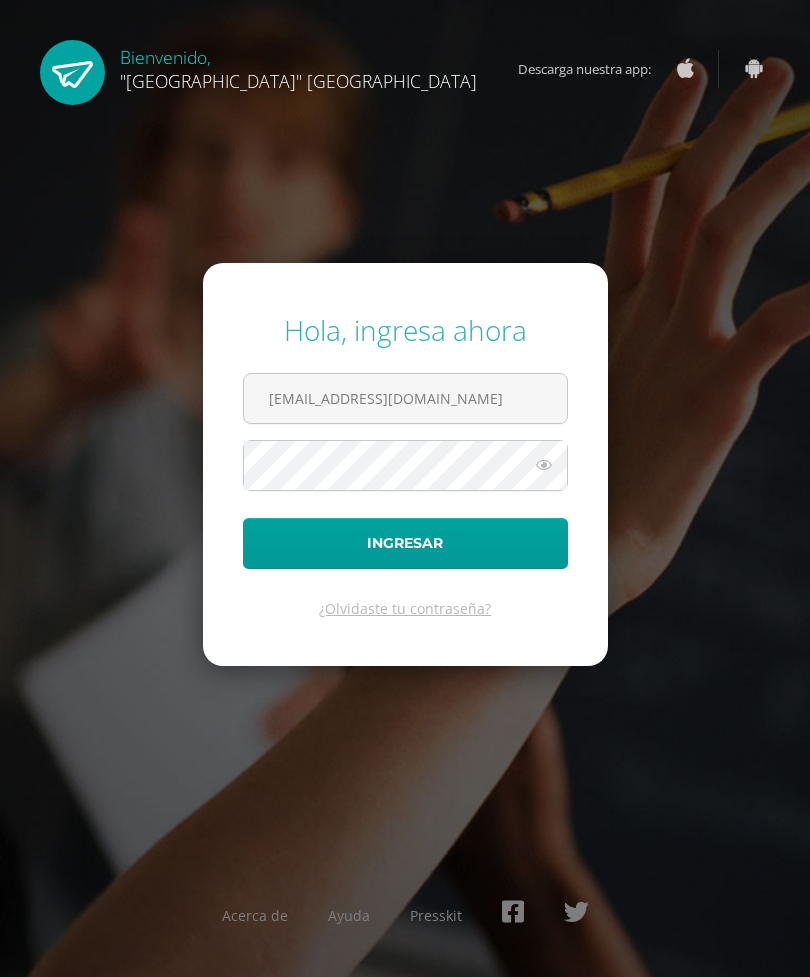 click on "Ingresar" at bounding box center [405, 543] 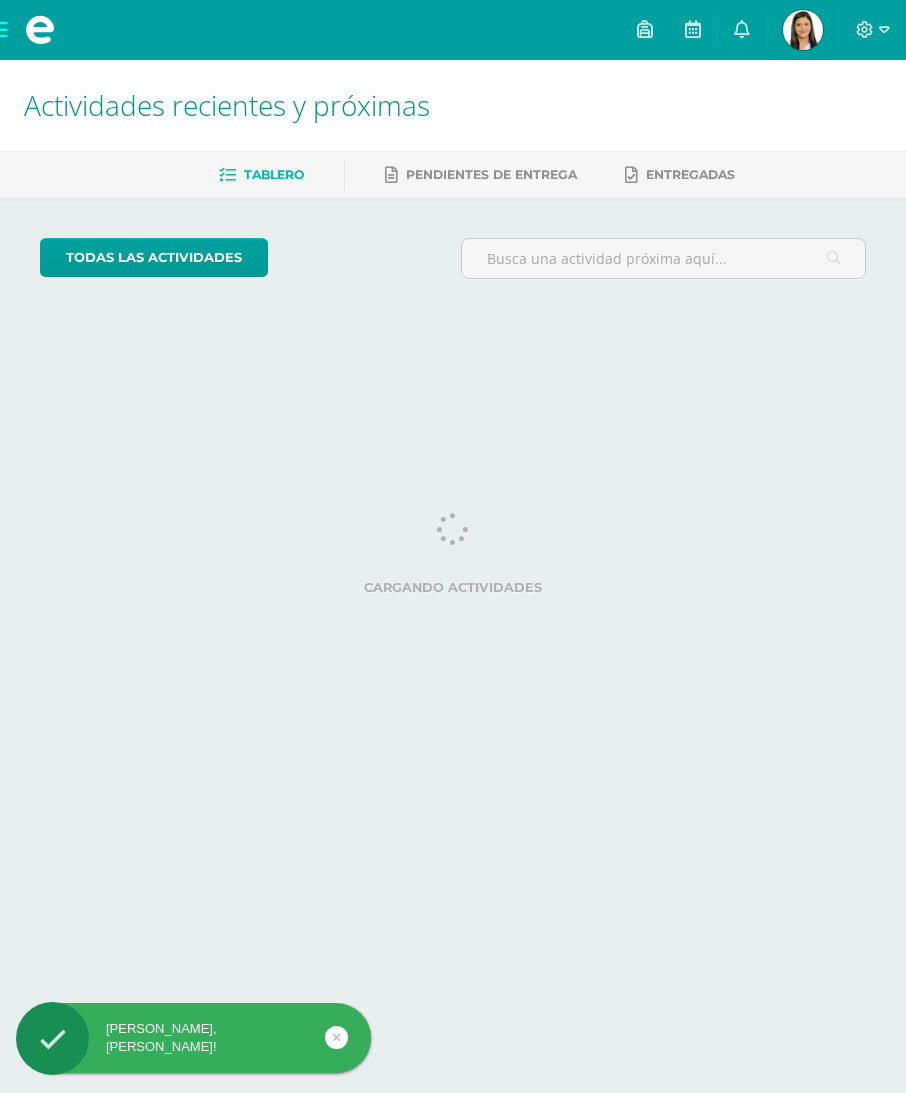 scroll, scrollTop: 0, scrollLeft: 0, axis: both 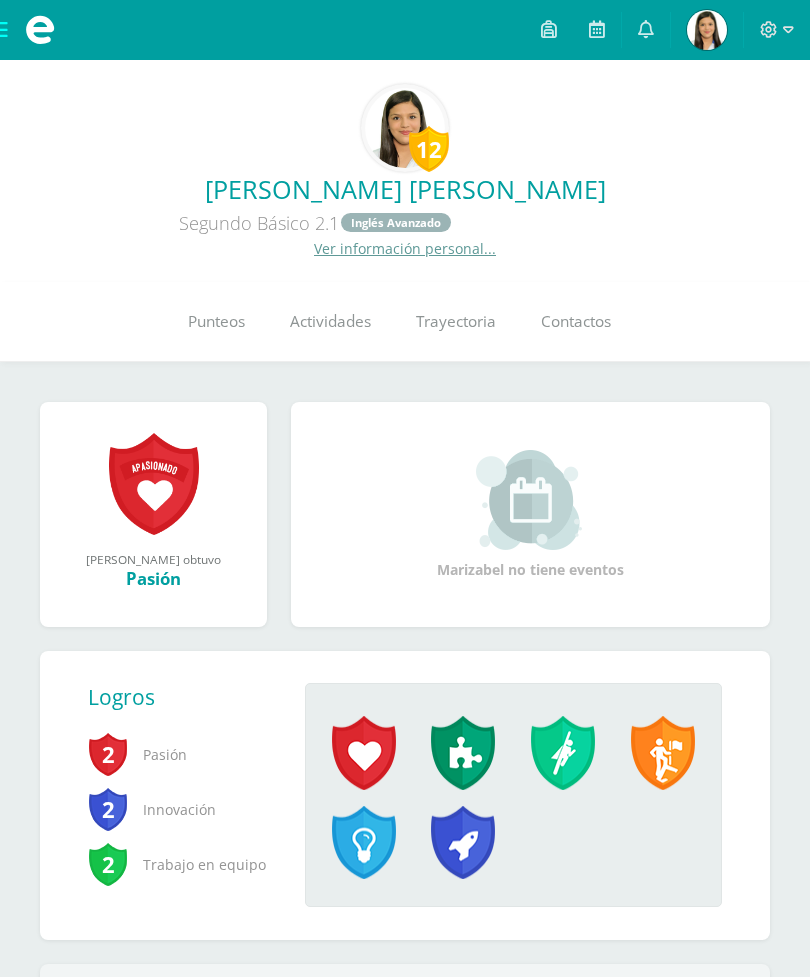 click on "Punteos" at bounding box center (216, 322) 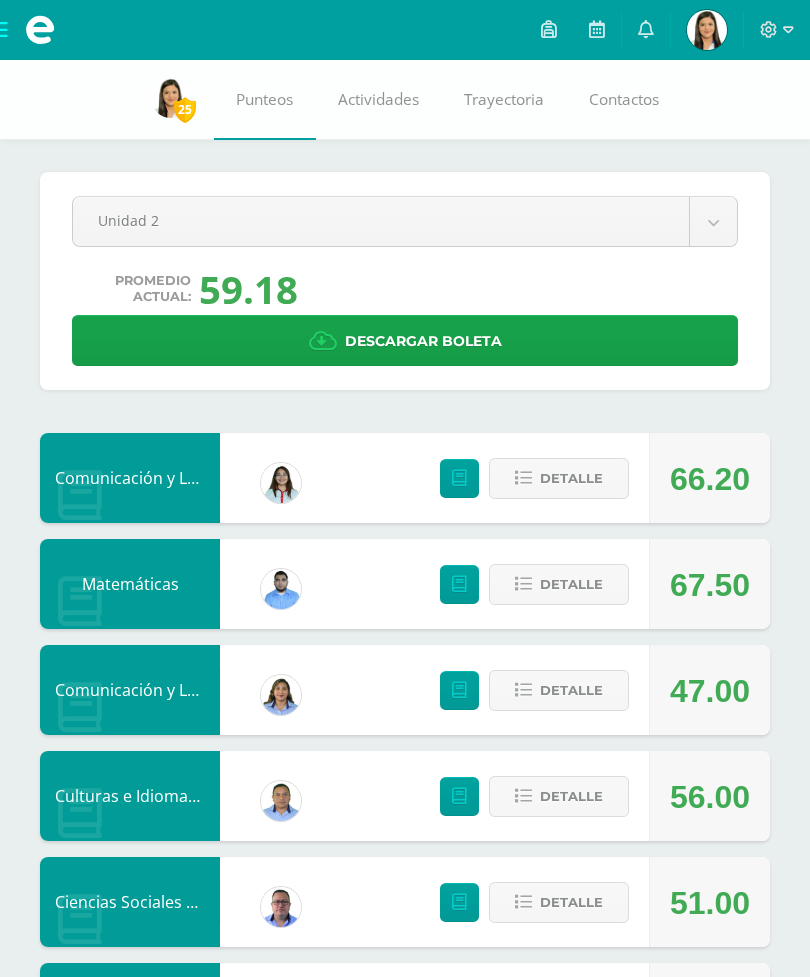 scroll, scrollTop: 0, scrollLeft: 0, axis: both 